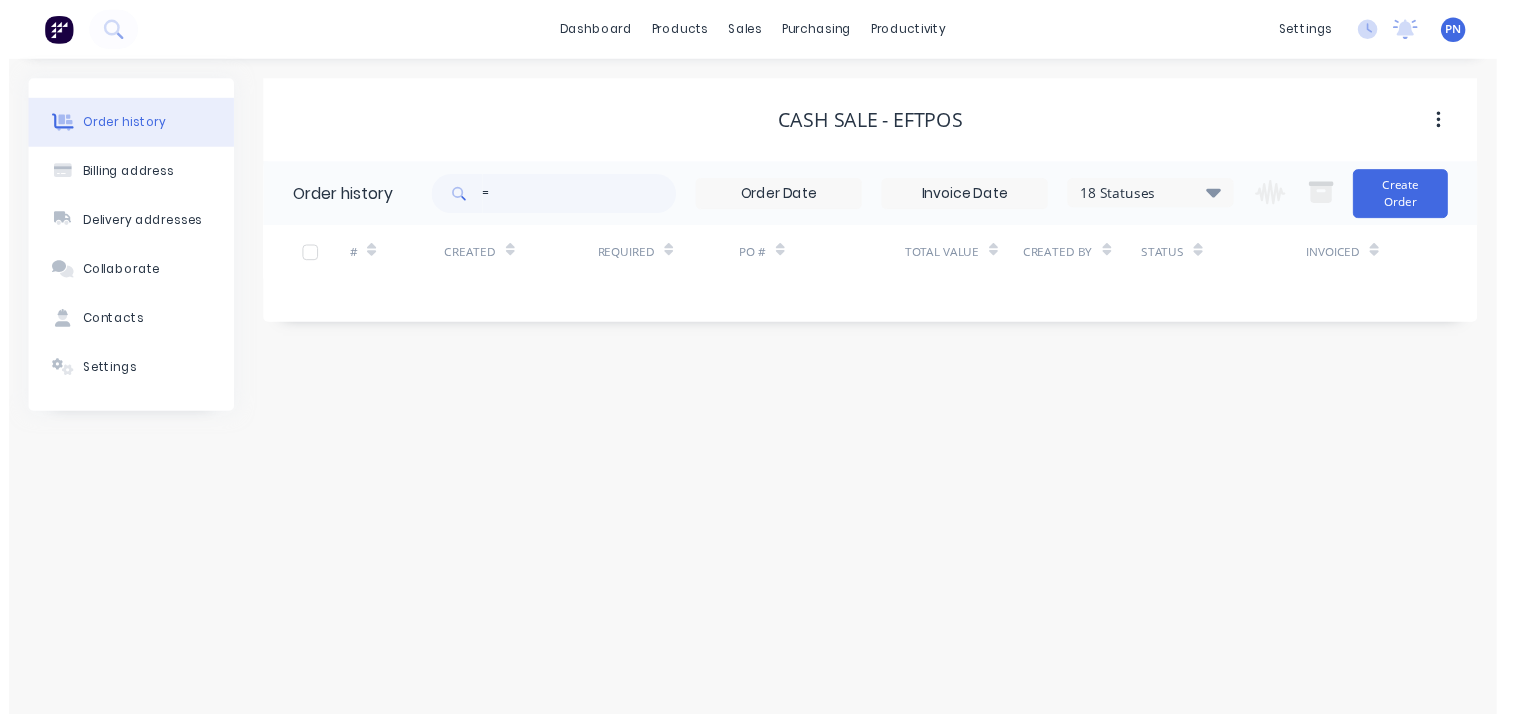 scroll, scrollTop: 0, scrollLeft: 0, axis: both 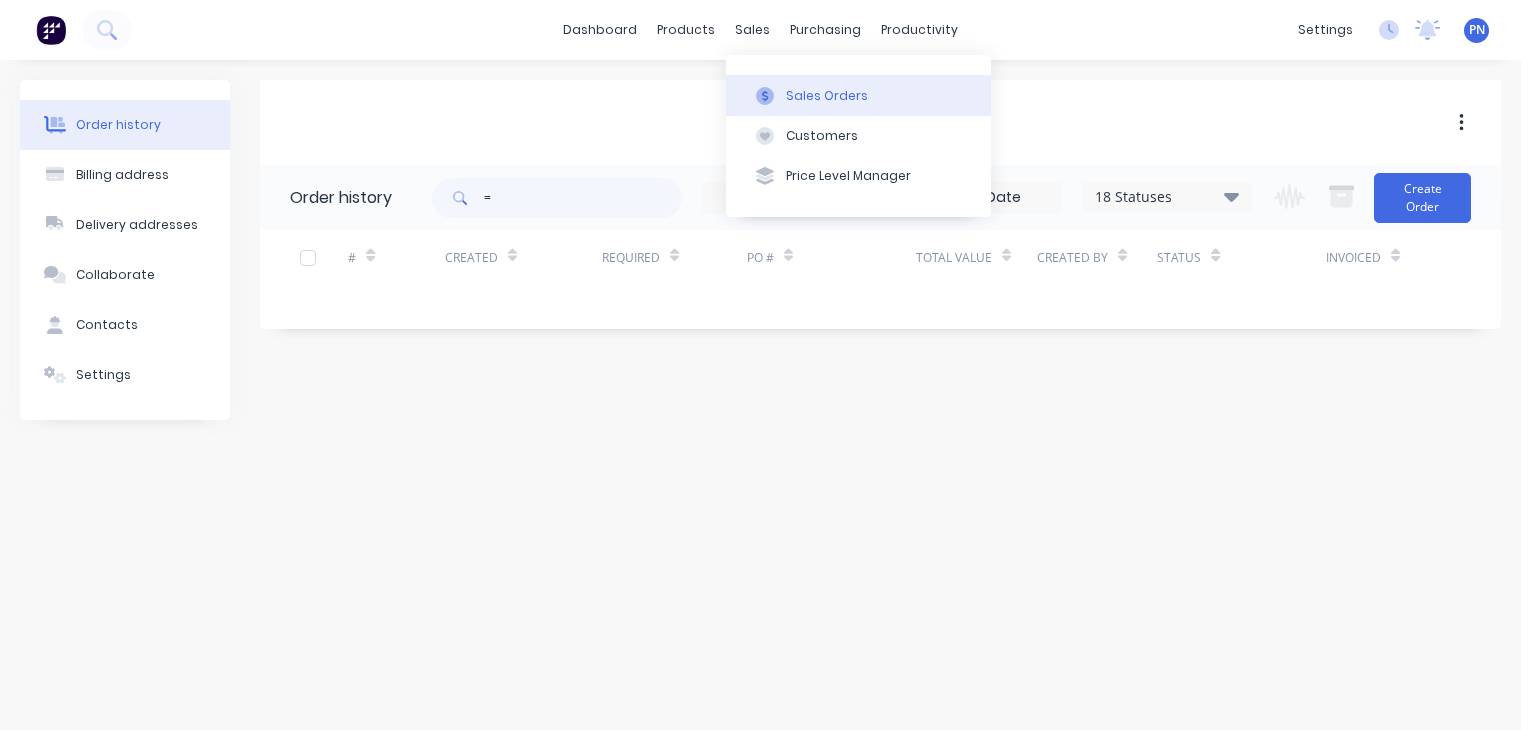 click at bounding box center [765, 96] 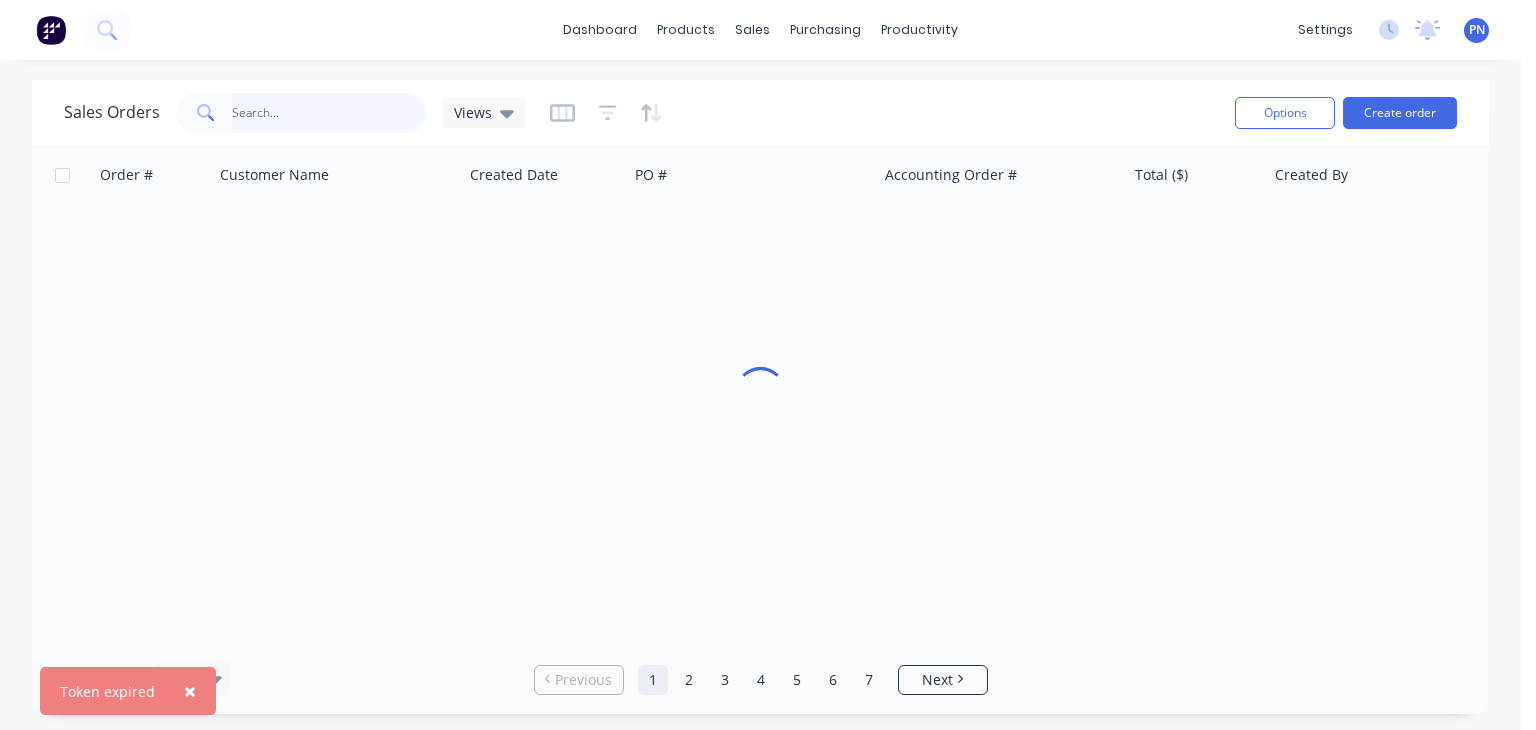 click at bounding box center (329, 113) 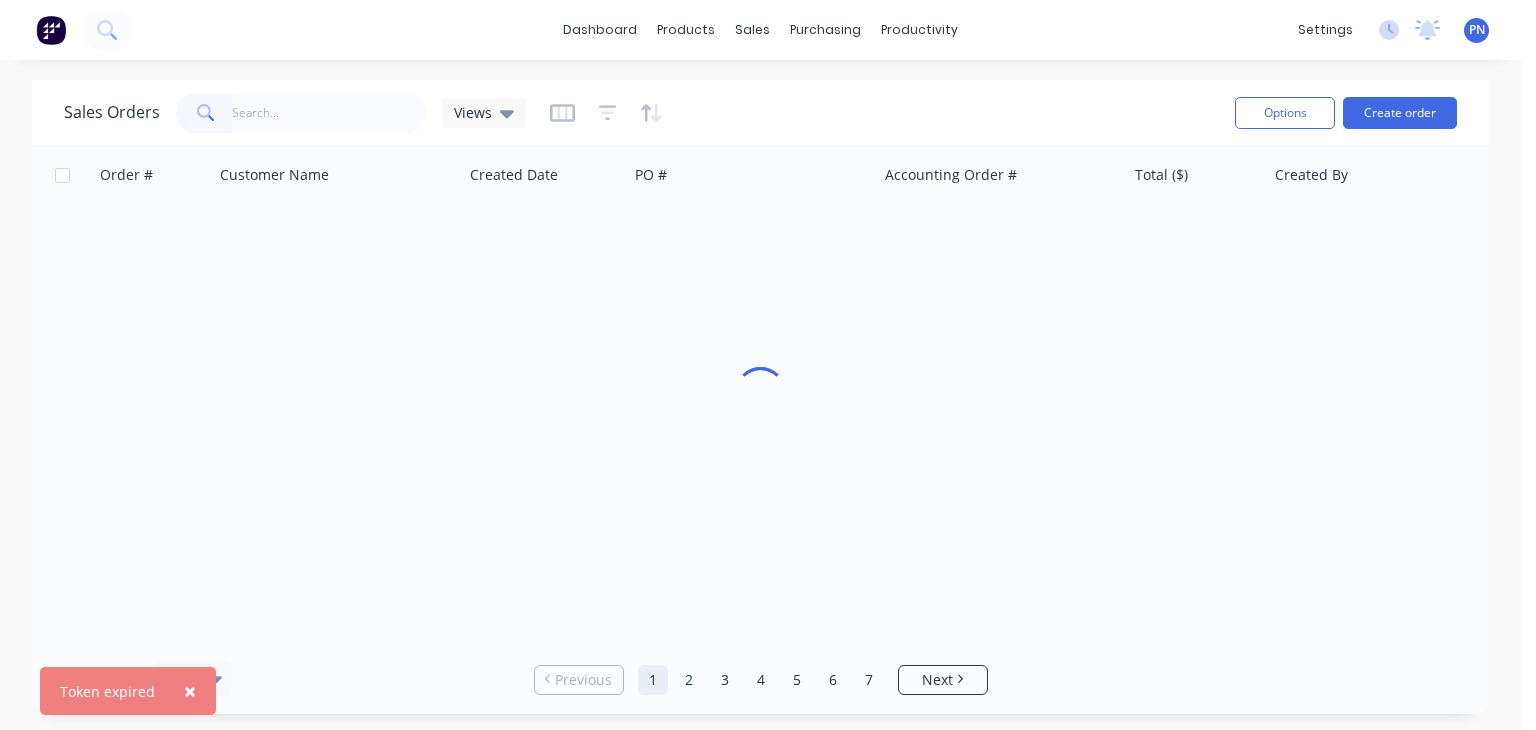 click on "PN Powder Crew - Northern Beaches Powder Crew Northern Beaches Administrator Profile Sign out" at bounding box center [1476, 30] 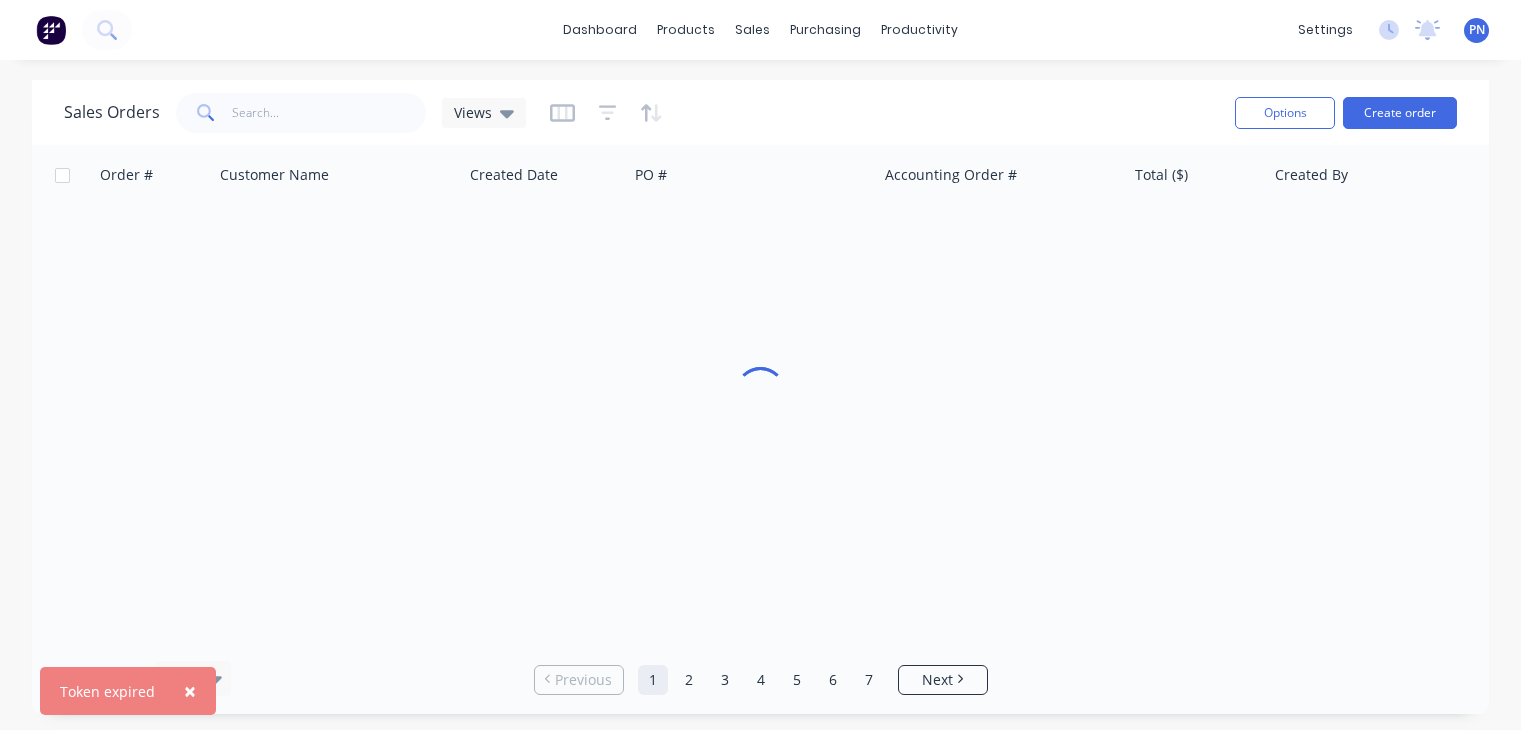 click on "PN" at bounding box center [1477, 30] 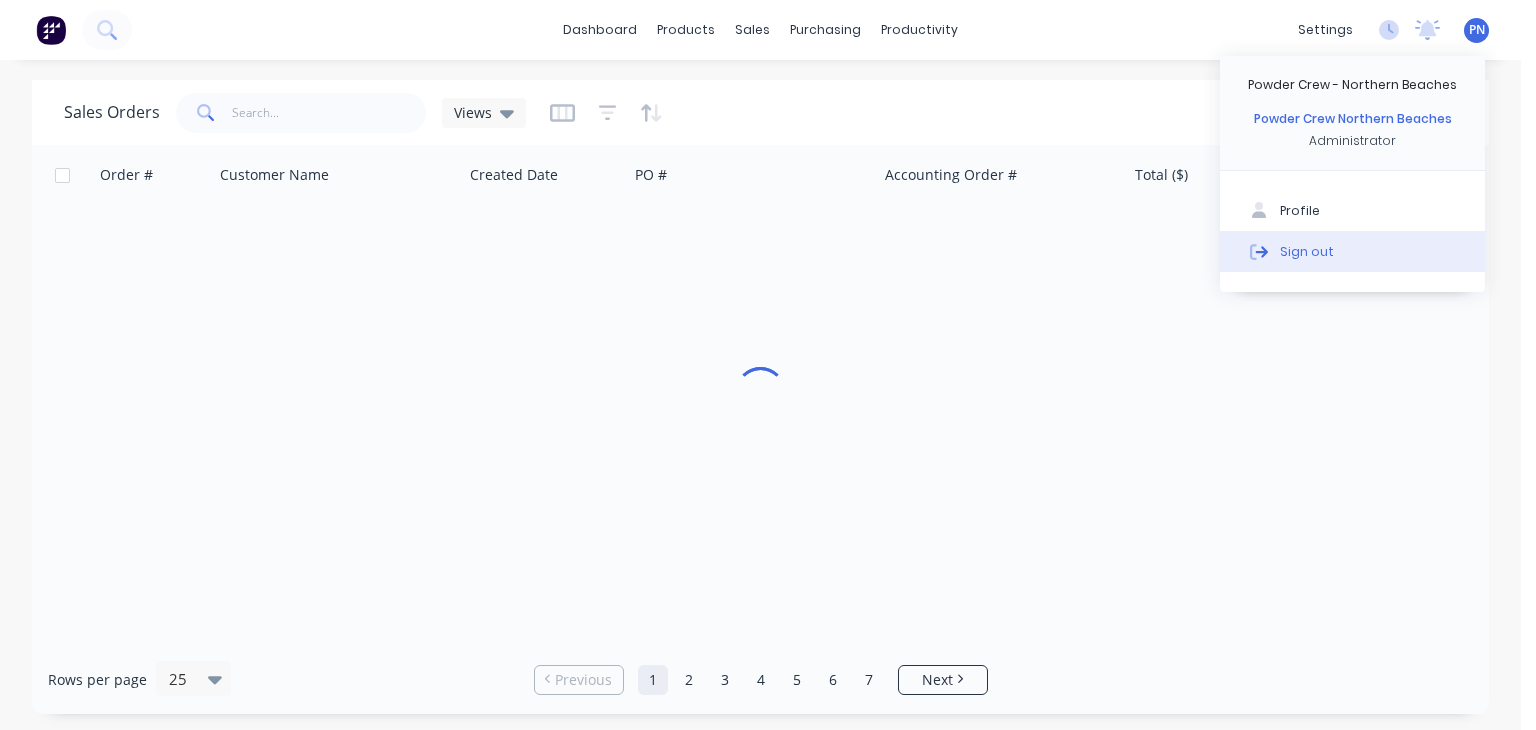 click on "Sign out" at bounding box center (1352, 251) 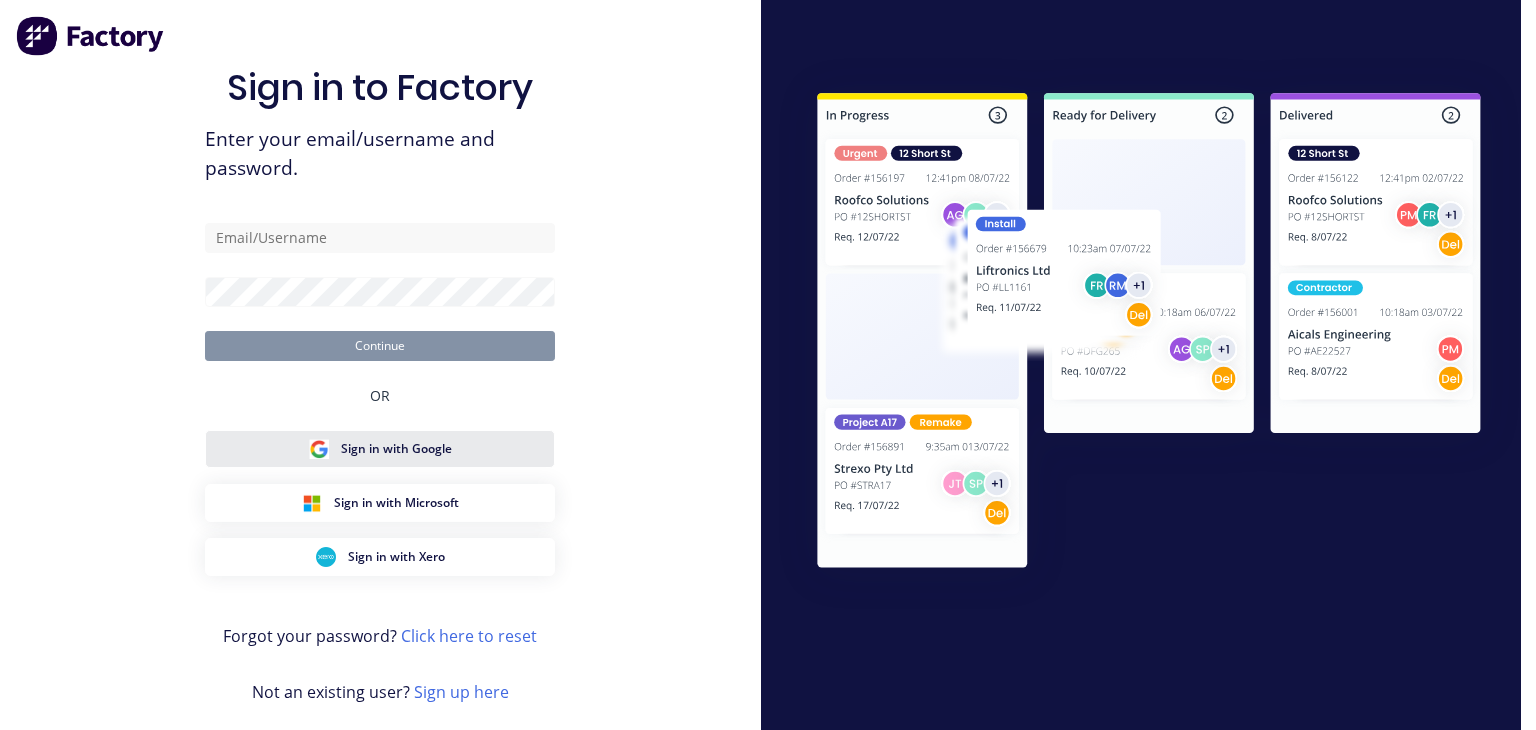 click on "Sign in with Google" at bounding box center [380, 449] 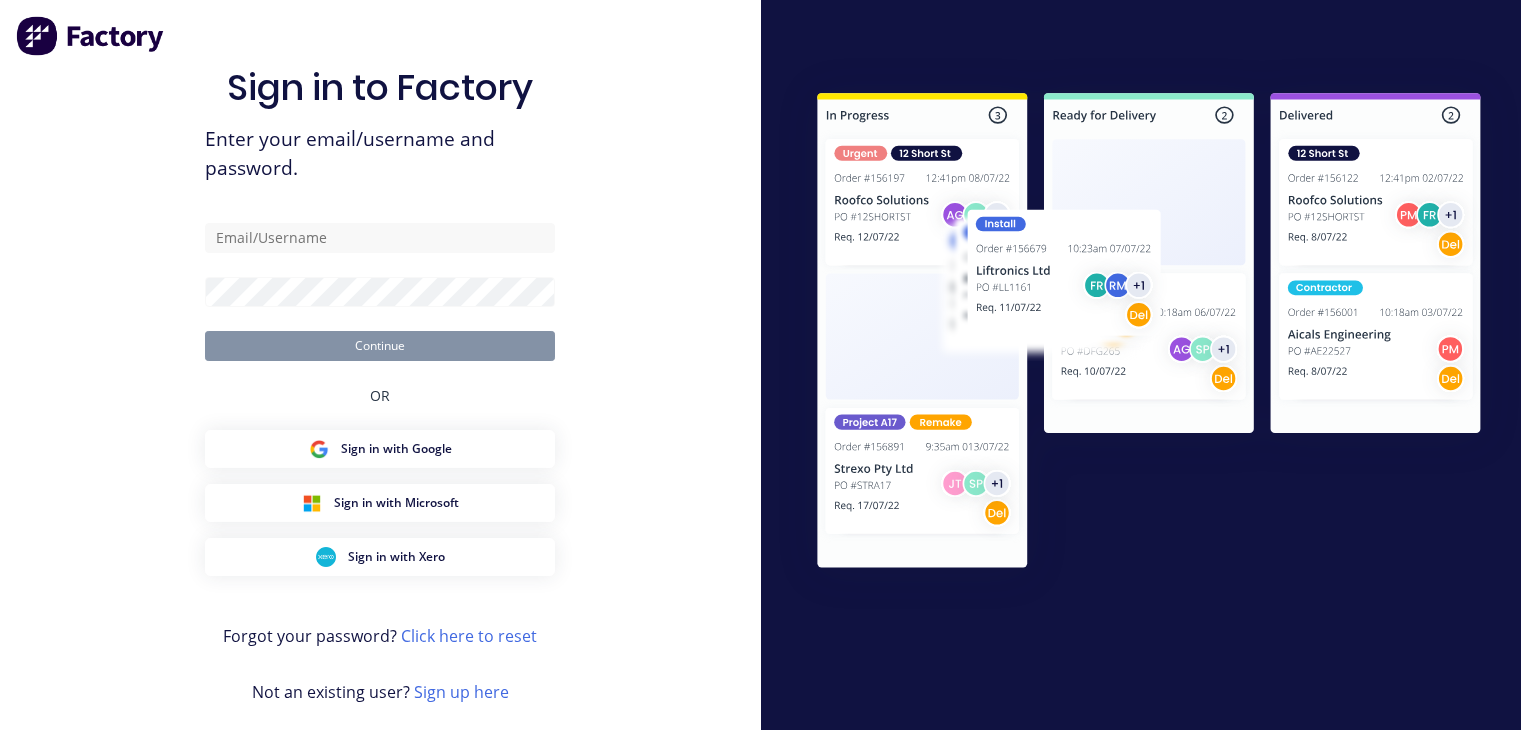 drag, startPoint x: 59, startPoint y: 191, endPoint x: 75, endPoint y: 210, distance: 24.839485 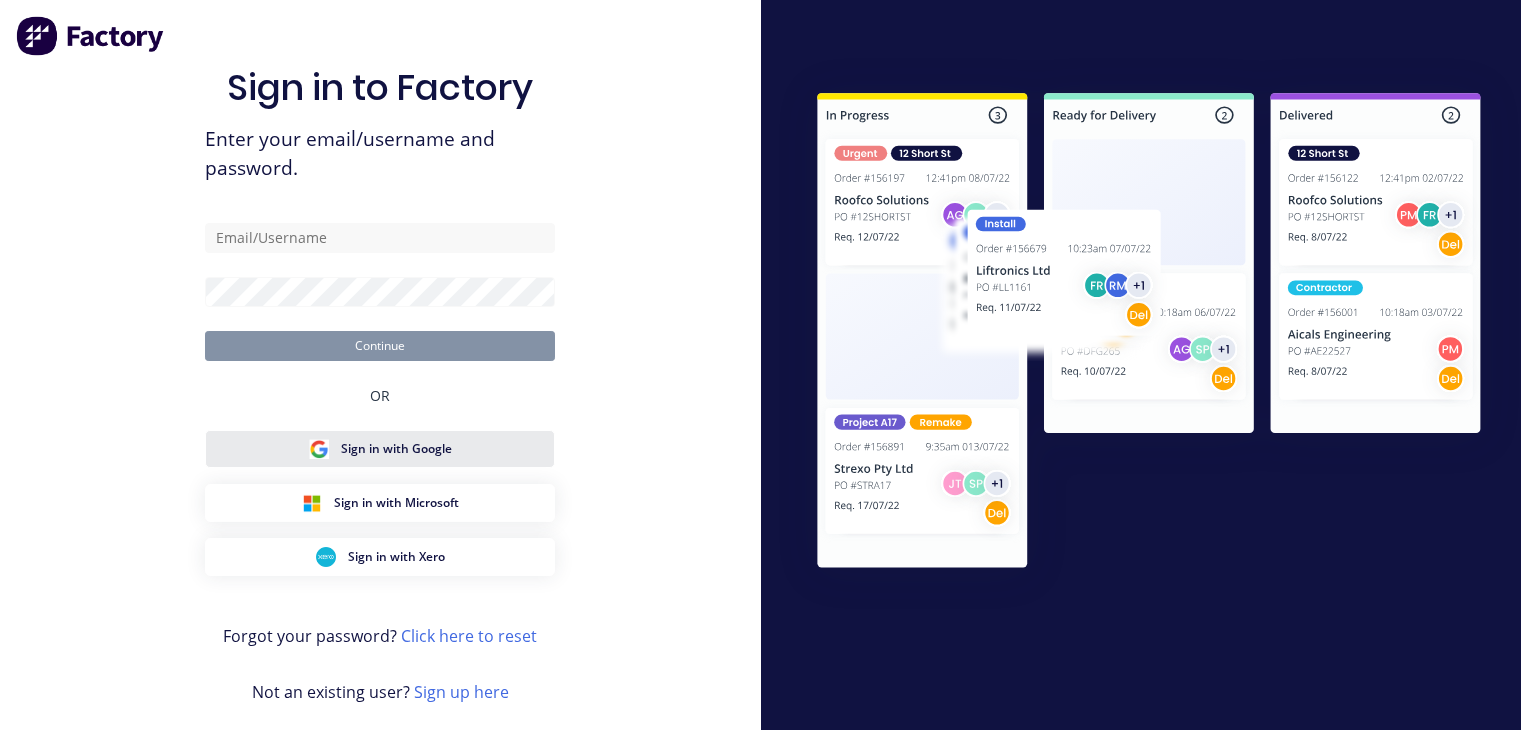 click on "Sign in with Google" at bounding box center (396, 449) 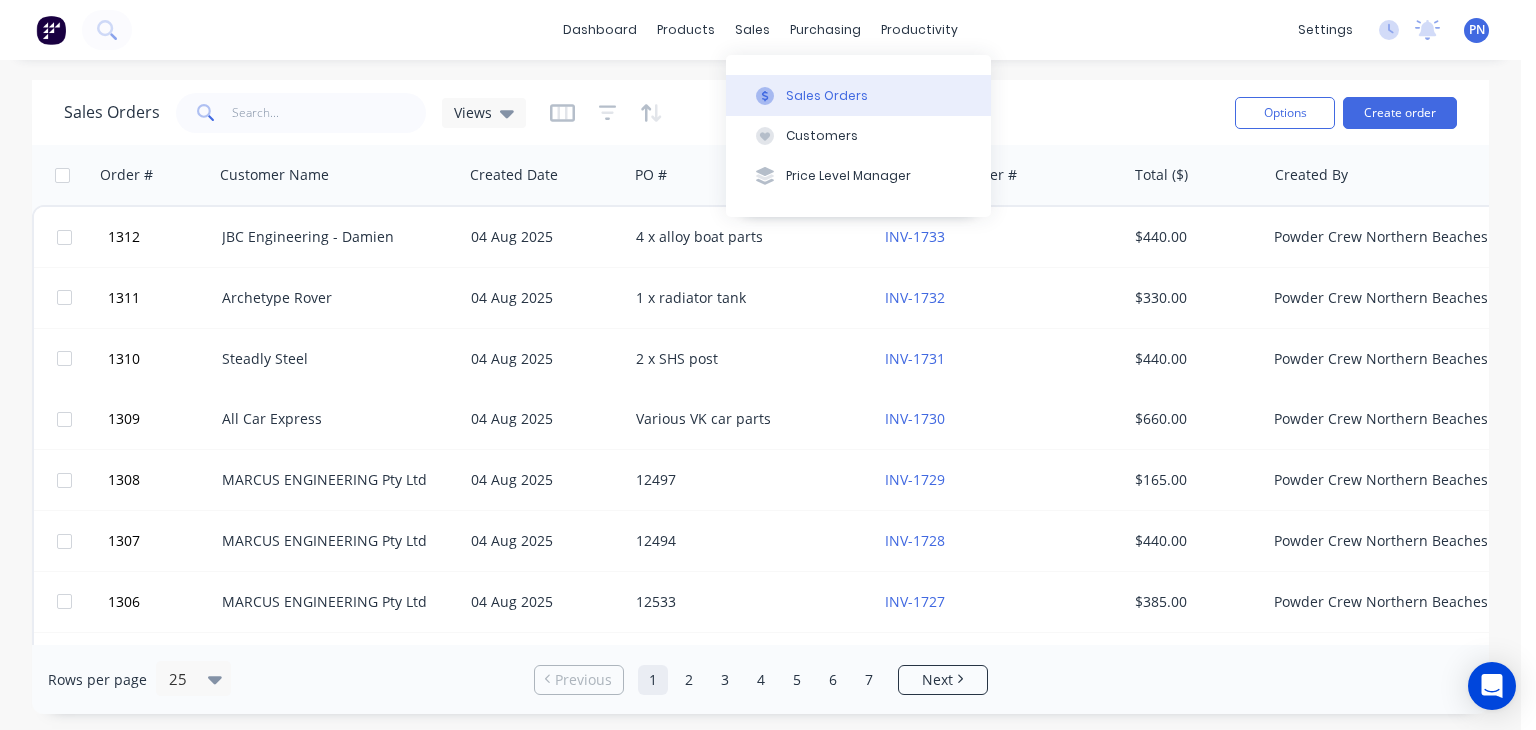 click on "Sales Orders" at bounding box center [858, 95] 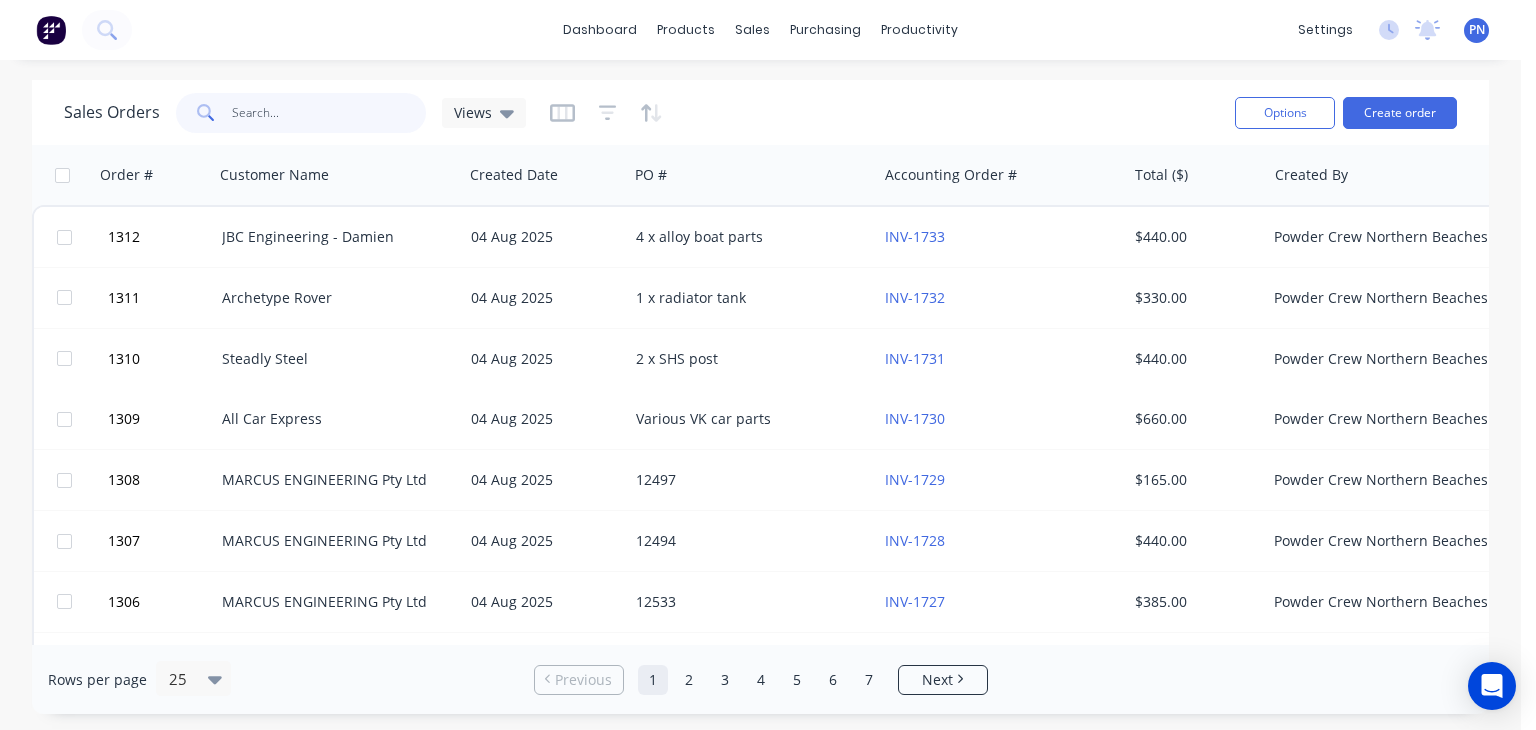 click at bounding box center (329, 113) 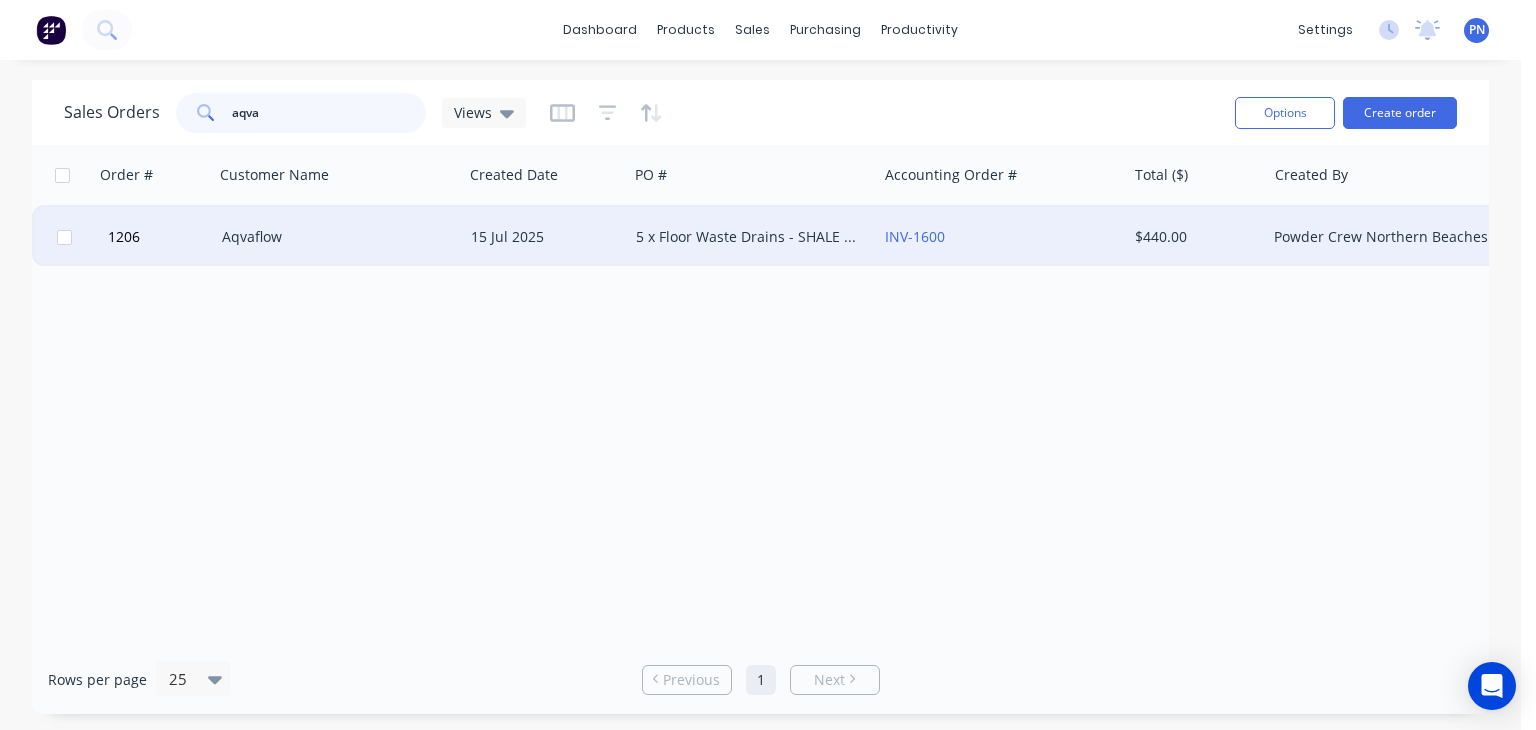 type on "aqva" 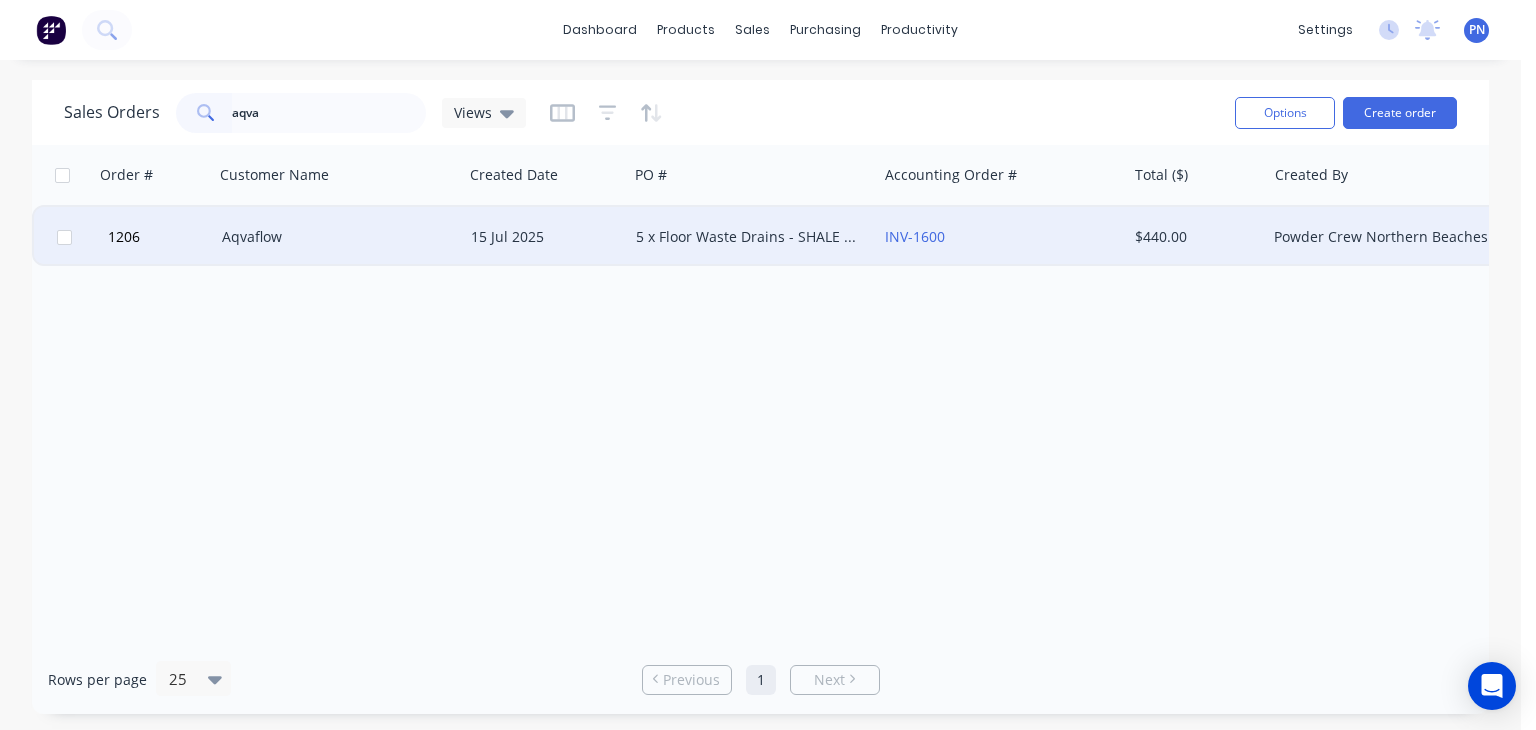 click on "5 x Floor Waste Drains - SHALE GREY" at bounding box center (747, 237) 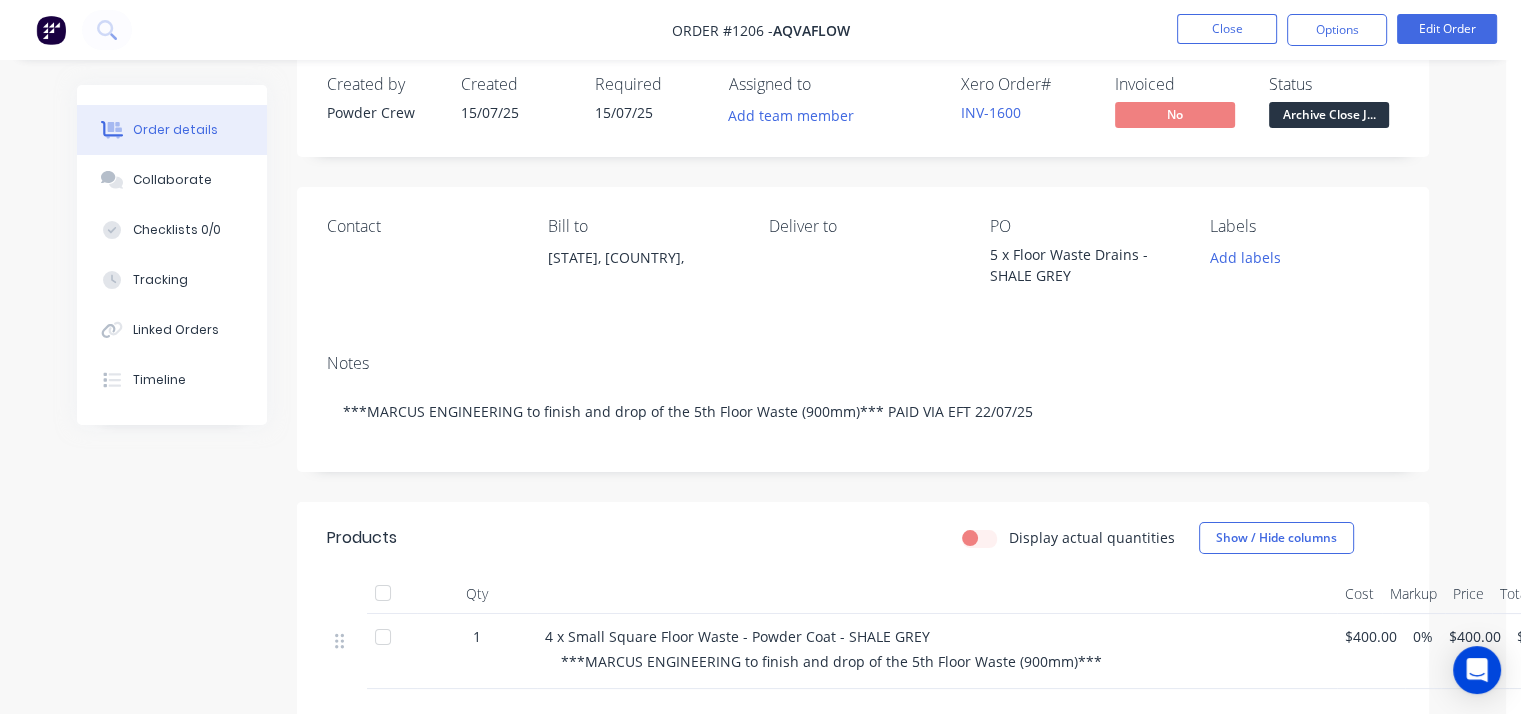 scroll, scrollTop: 0, scrollLeft: 0, axis: both 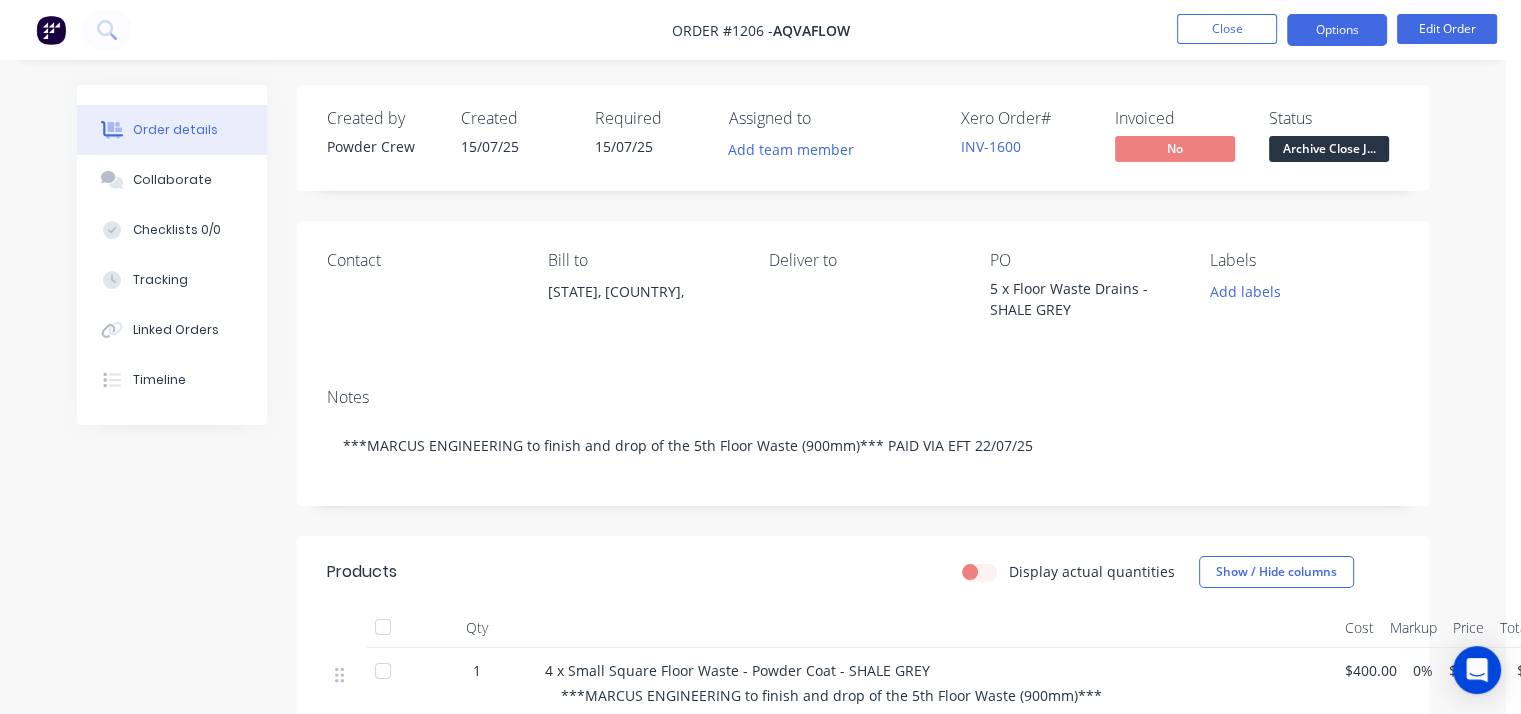 click on "Options" at bounding box center [1337, 30] 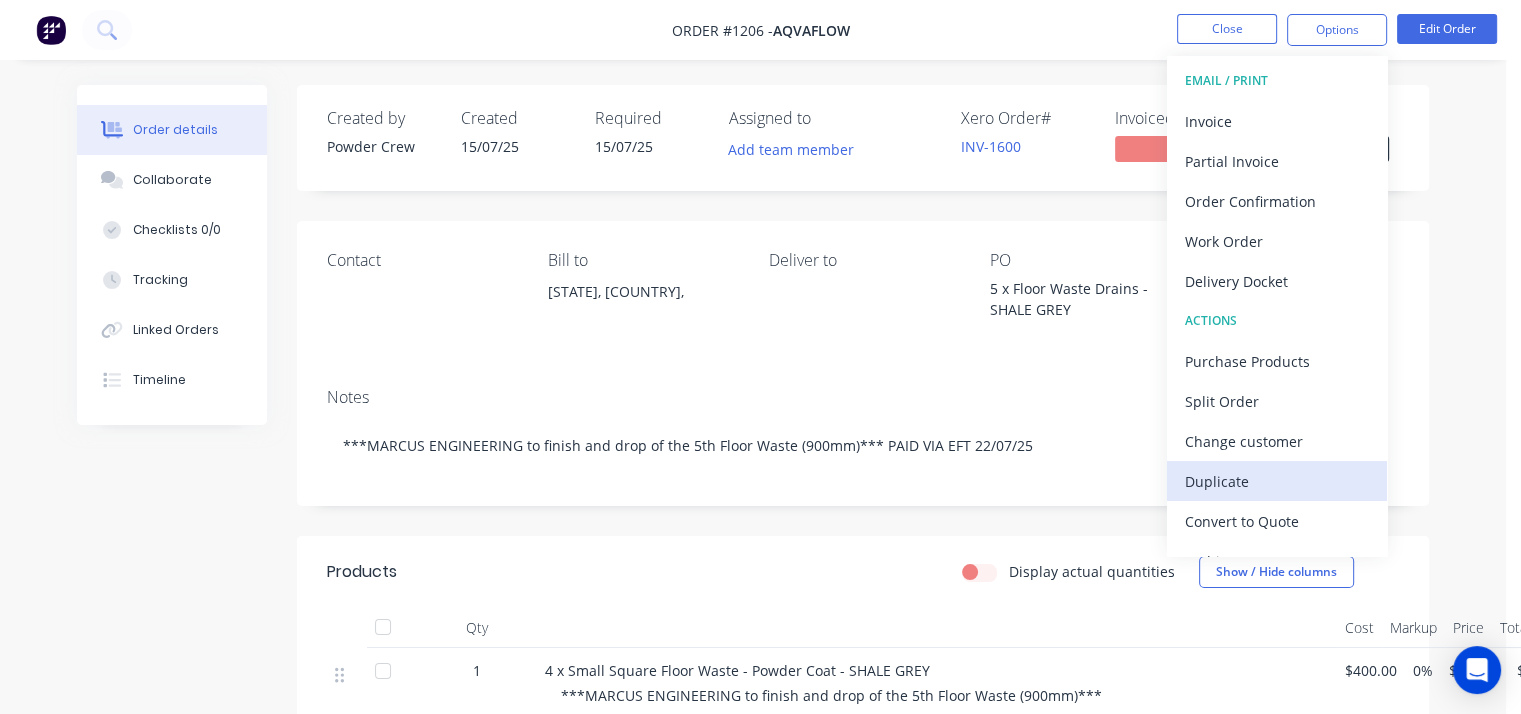 click on "Duplicate" at bounding box center (1277, 481) 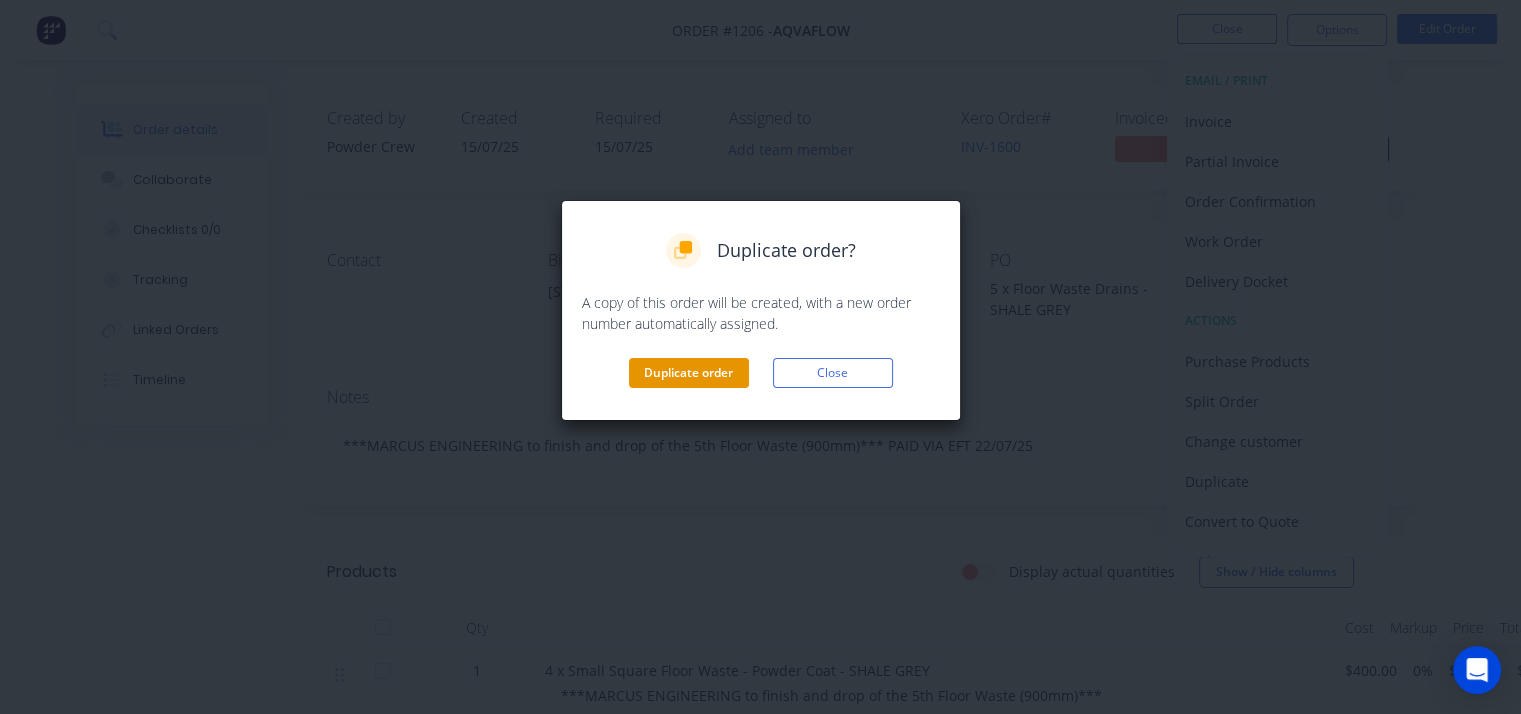 click on "Duplicate order" at bounding box center [689, 373] 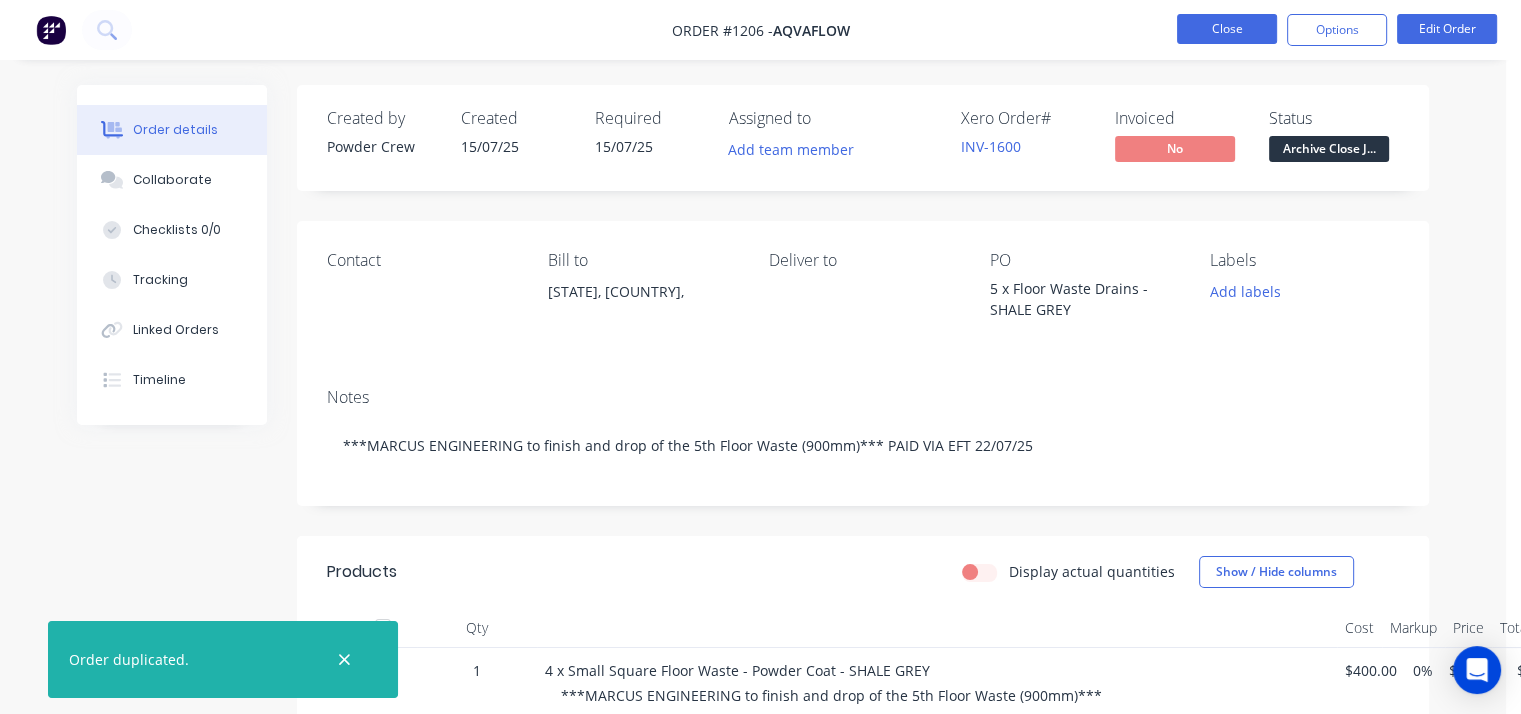 click on "Close" at bounding box center [1227, 29] 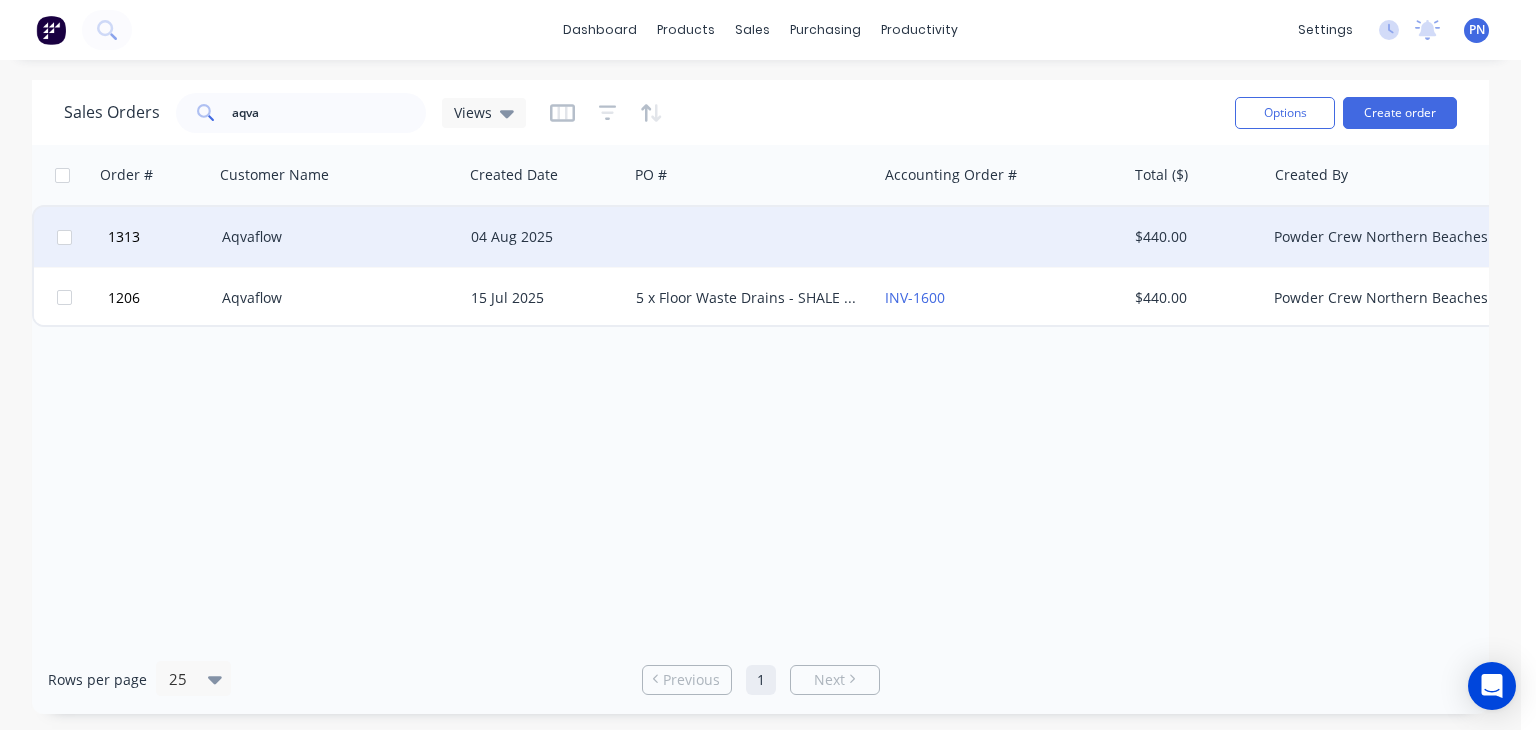 click at bounding box center (752, 237) 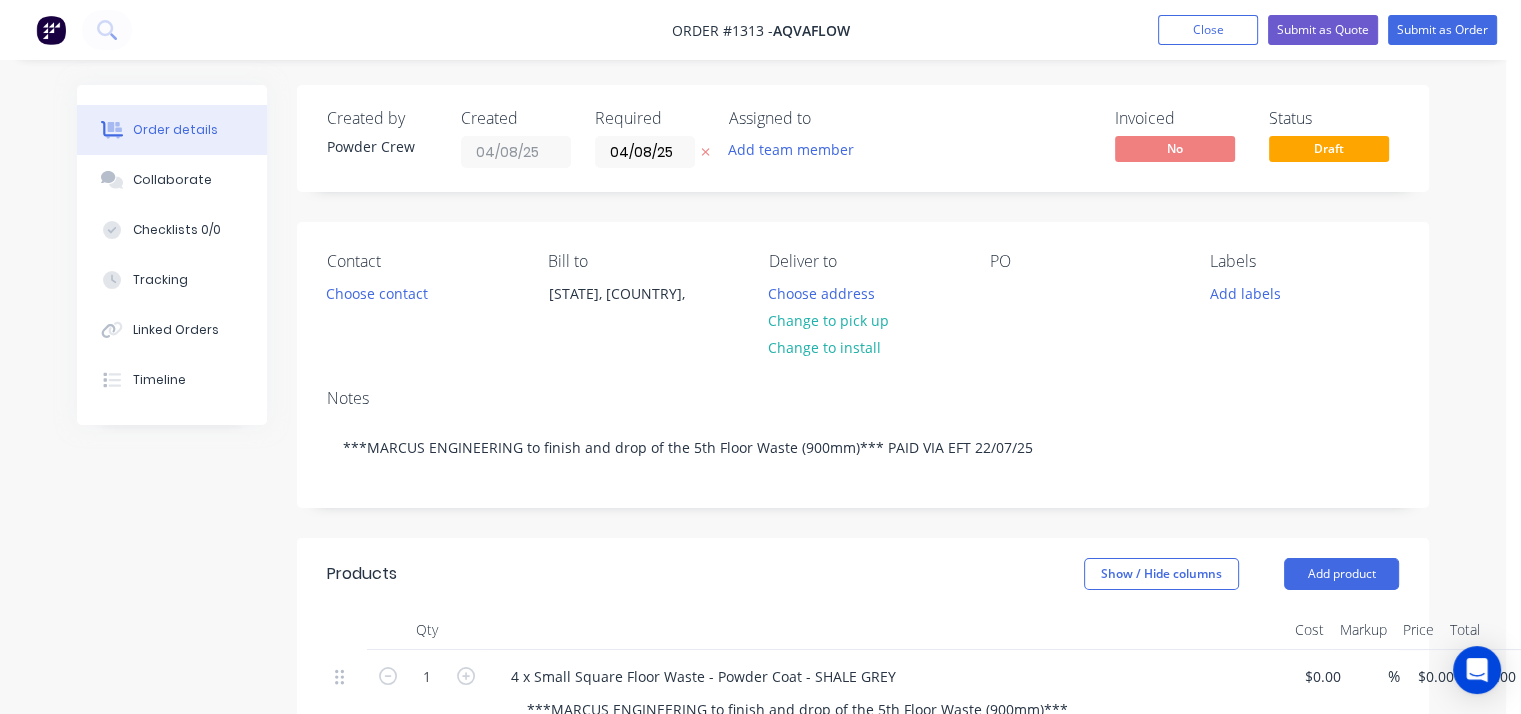 type on "$400.00" 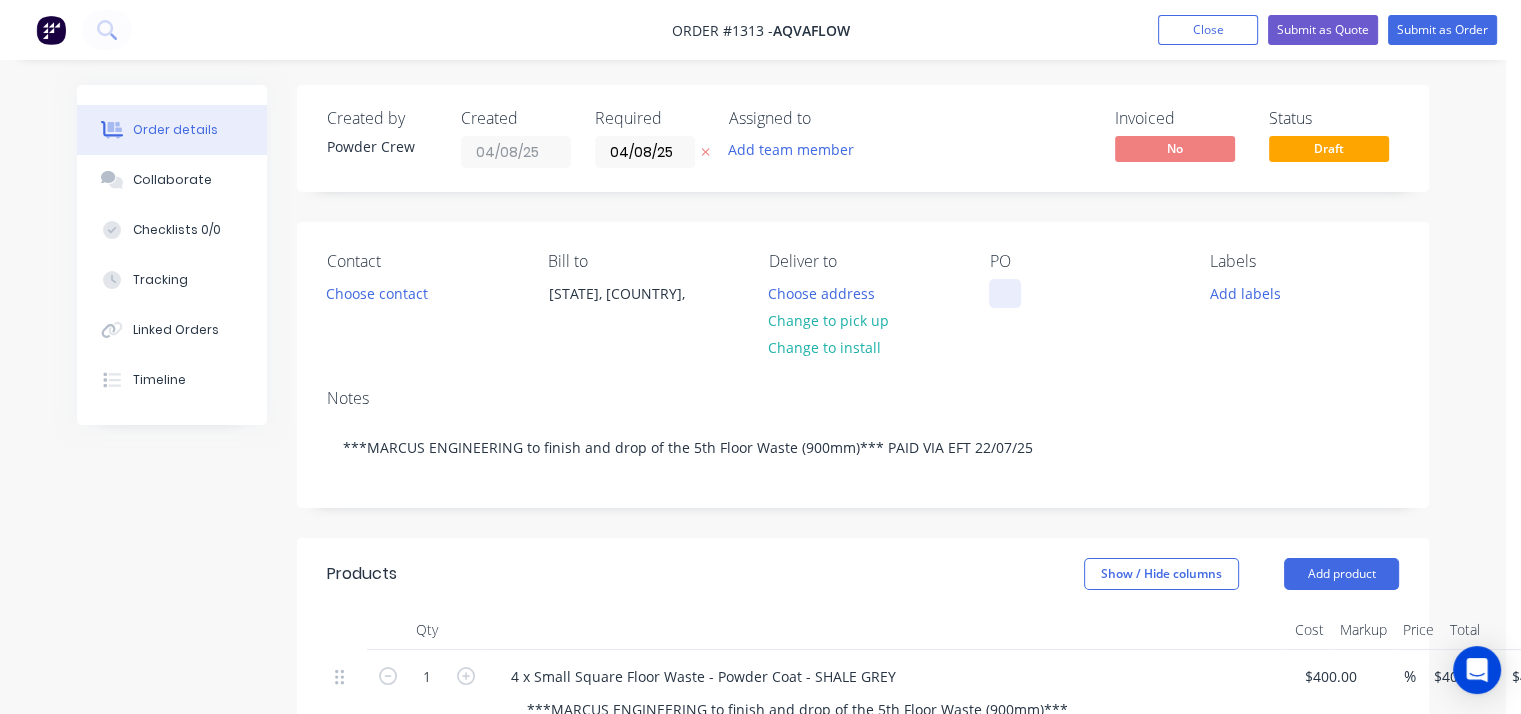 click at bounding box center (1005, 293) 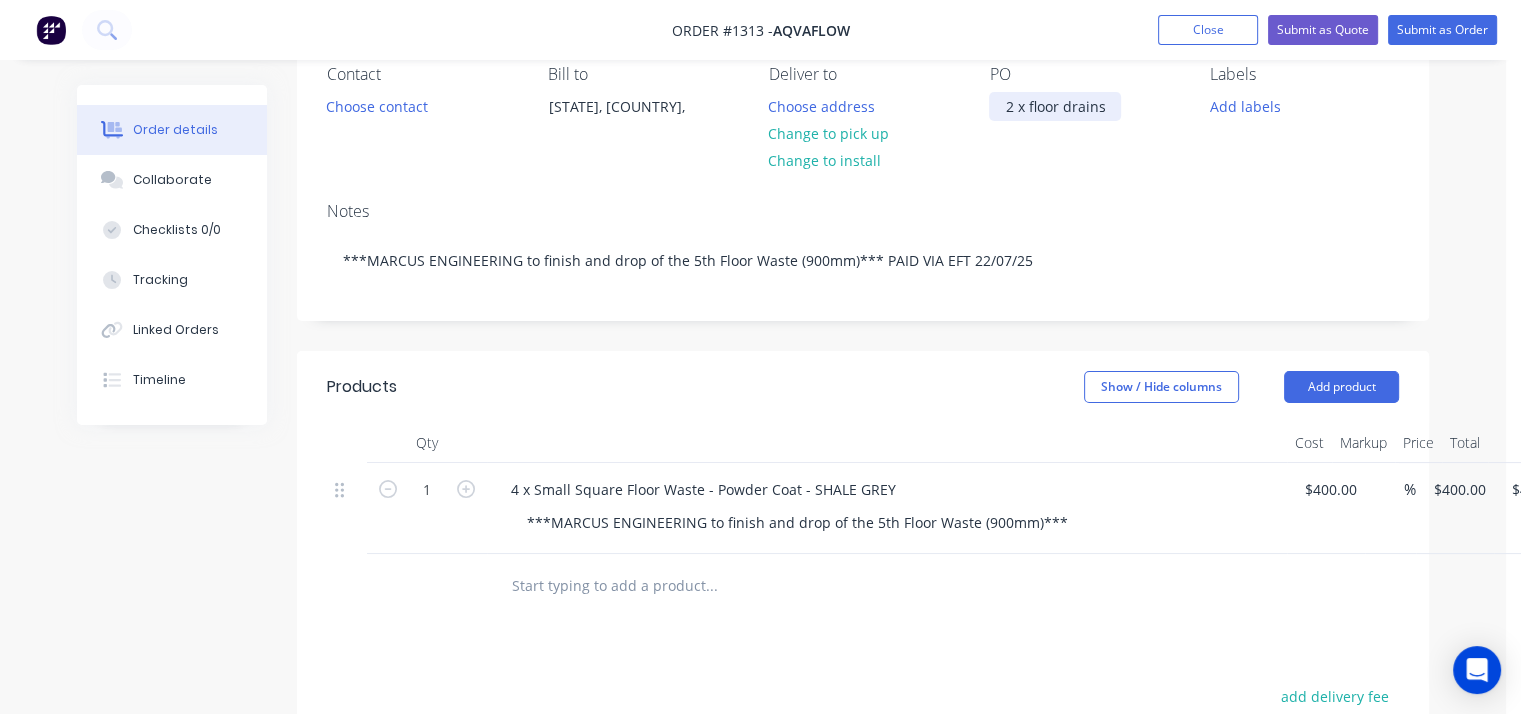 scroll, scrollTop: 200, scrollLeft: 0, axis: vertical 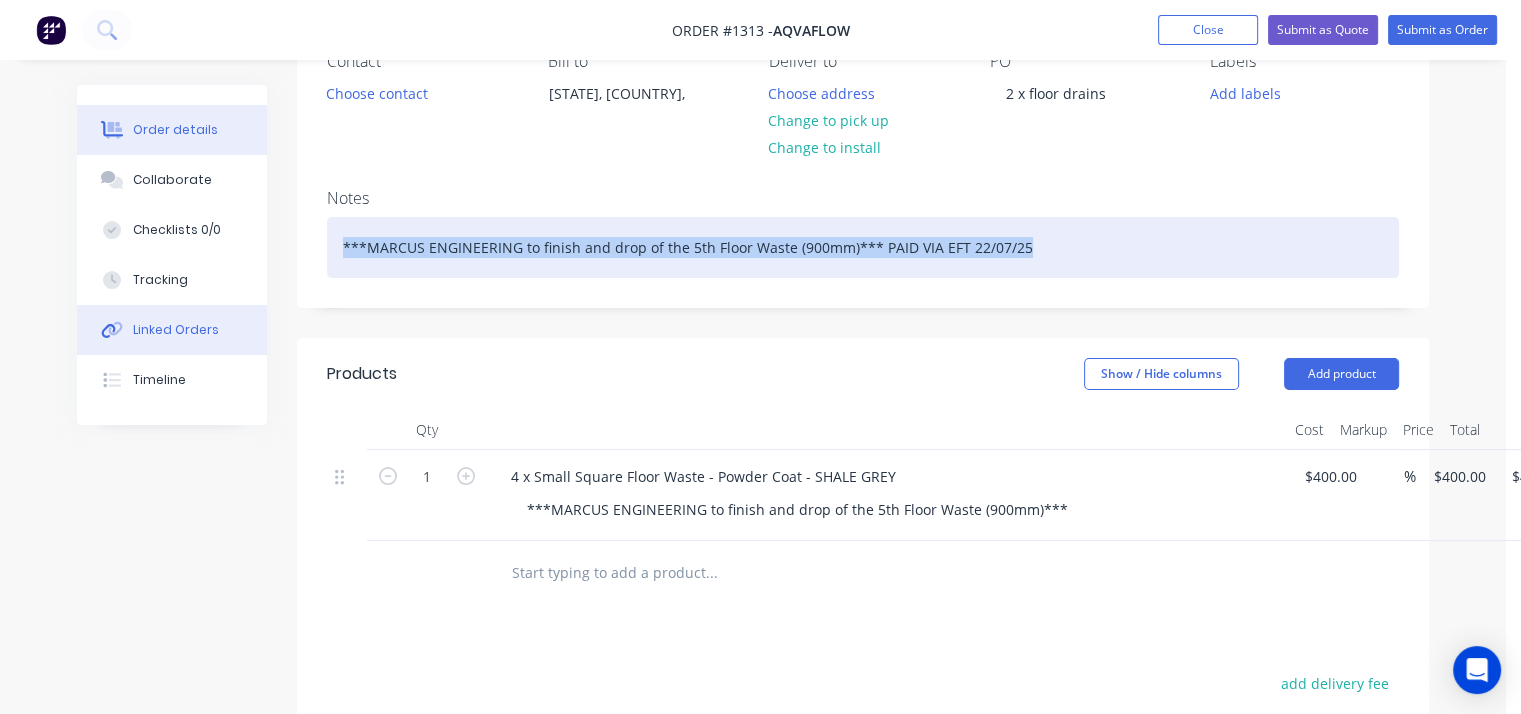 drag, startPoint x: 1040, startPoint y: 252, endPoint x: 132, endPoint y: 326, distance: 911.01044 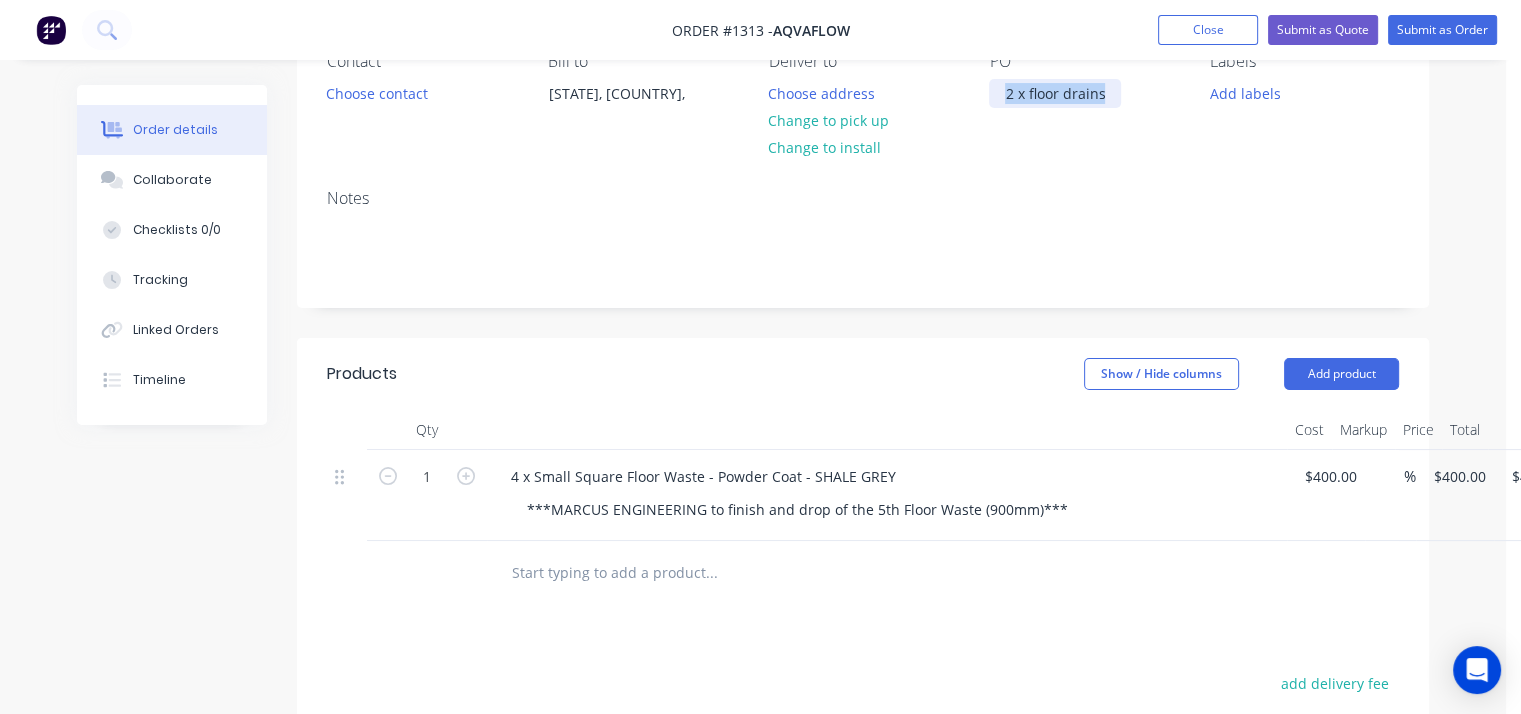 drag, startPoint x: 1111, startPoint y: 97, endPoint x: 932, endPoint y: 97, distance: 179 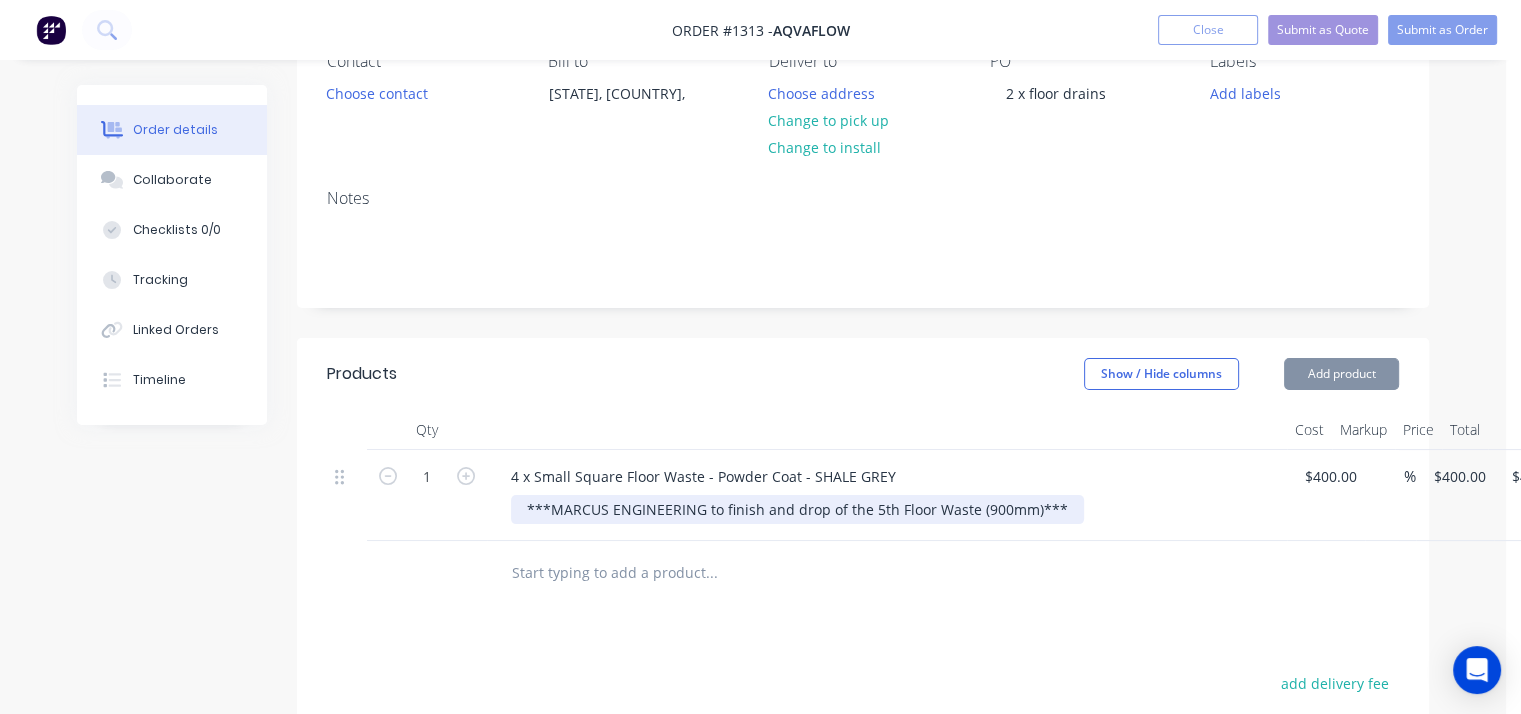 drag, startPoint x: 634, startPoint y: 547, endPoint x: 638, endPoint y: 493, distance: 54.147945 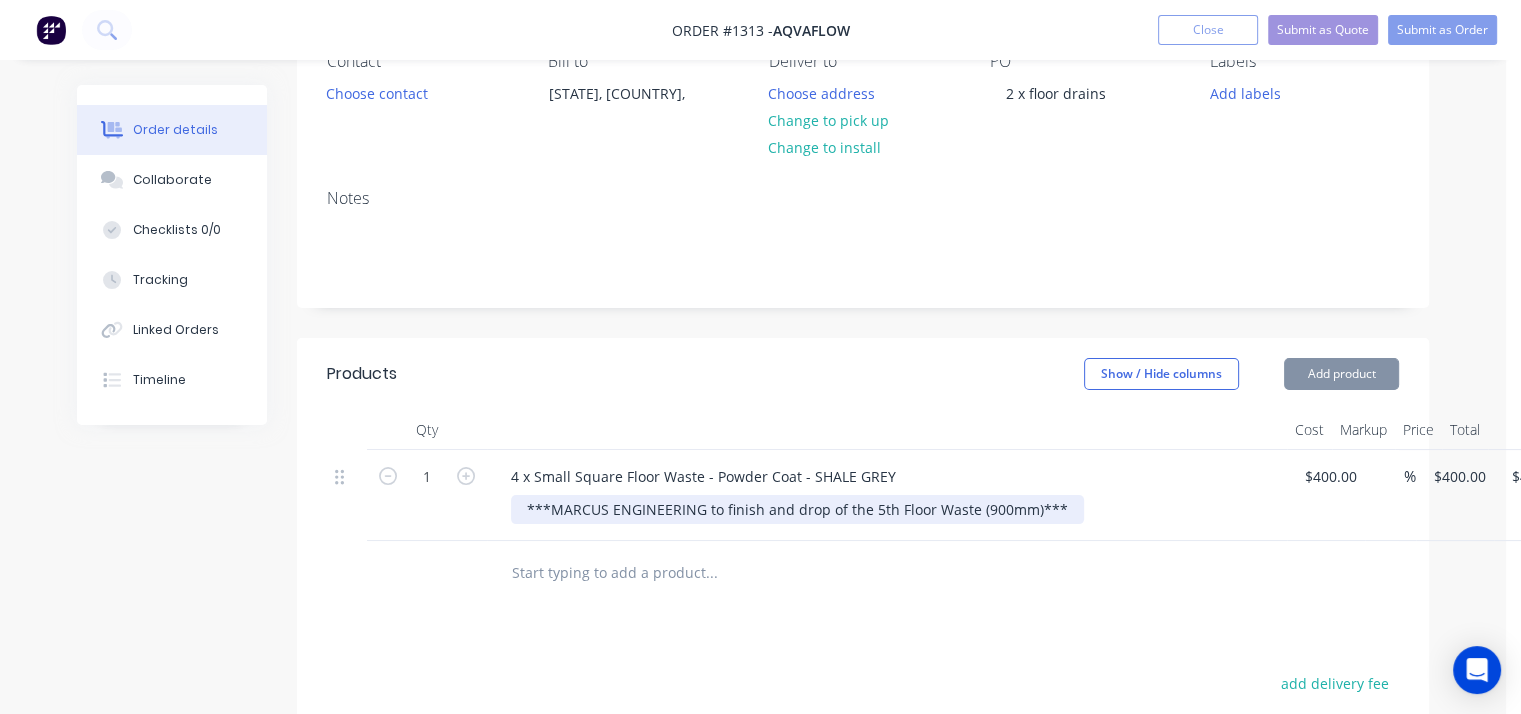 click at bounding box center [847, 573] 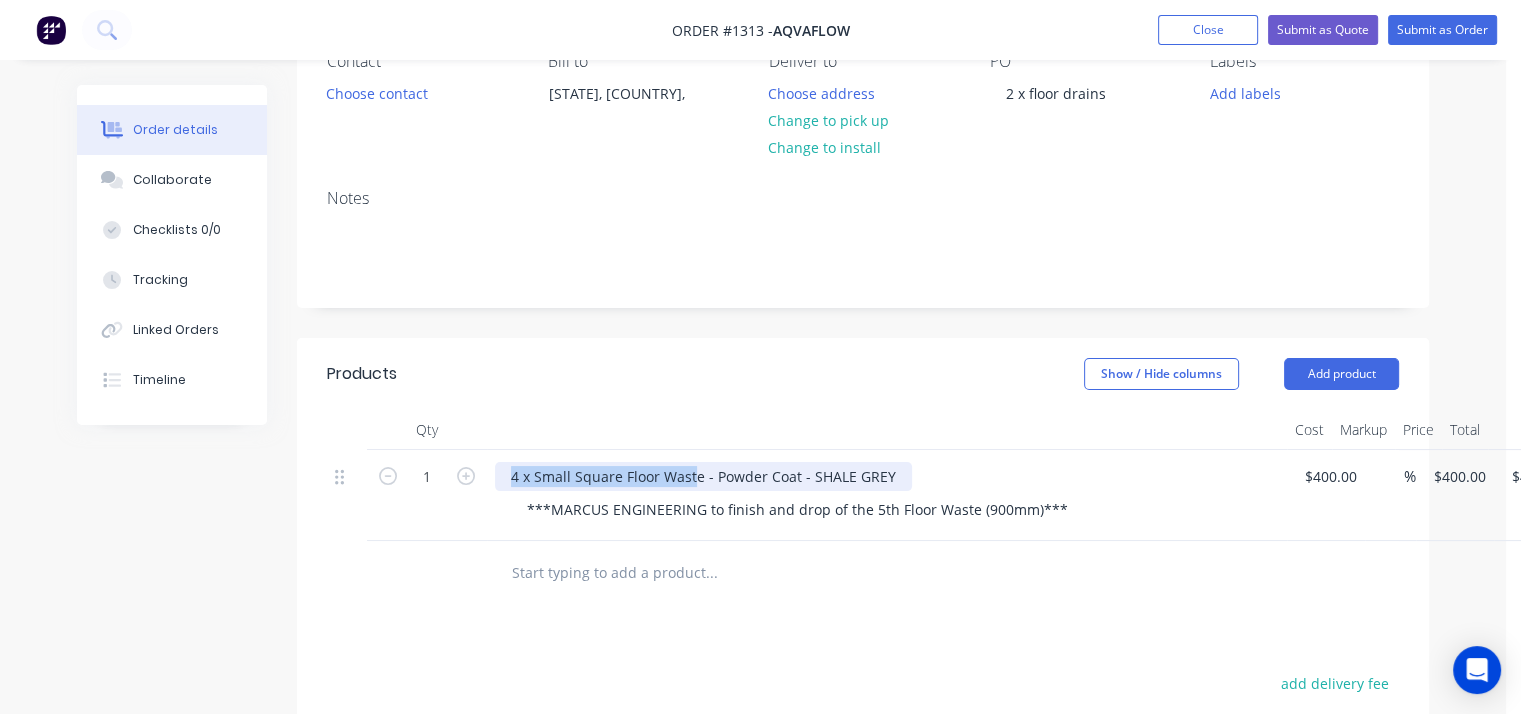drag, startPoint x: 693, startPoint y: 479, endPoint x: 508, endPoint y: 479, distance: 185 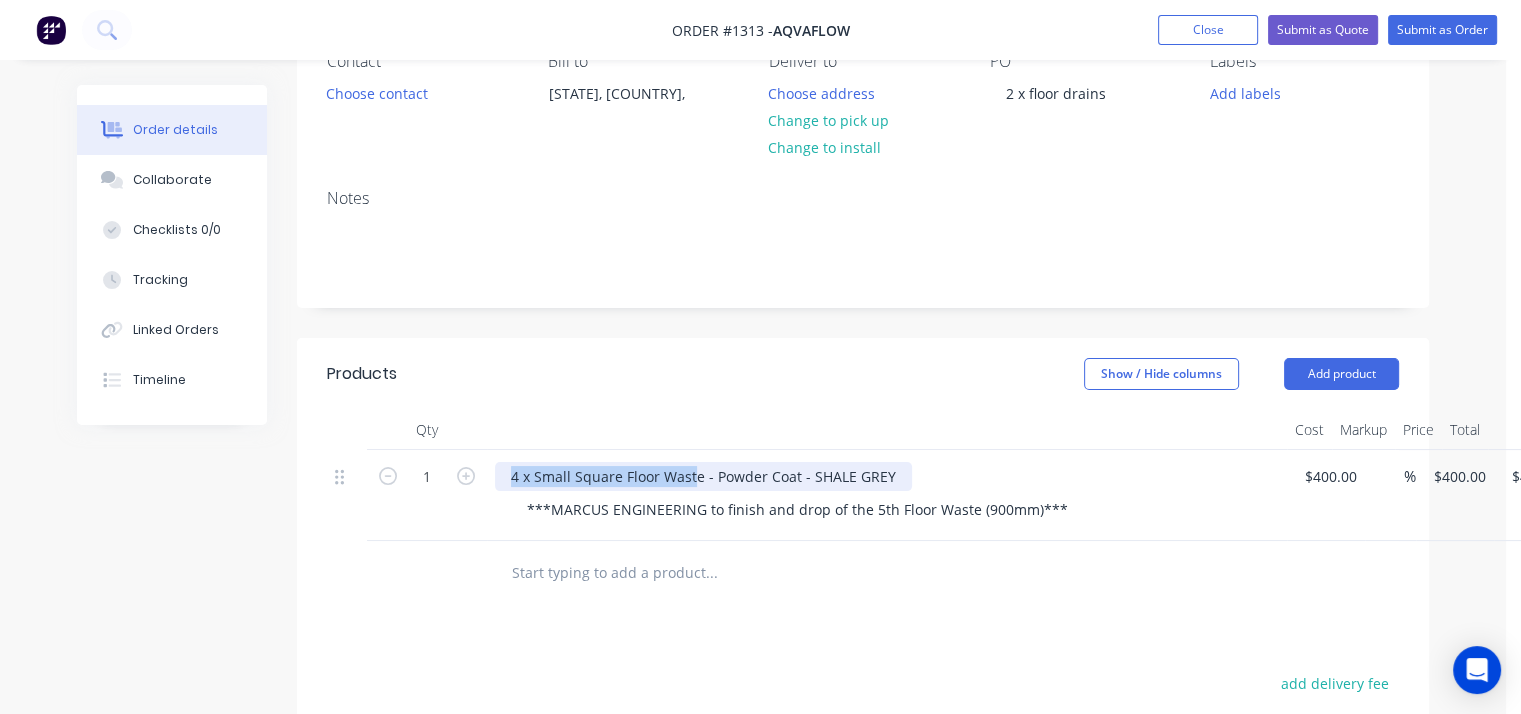 paste 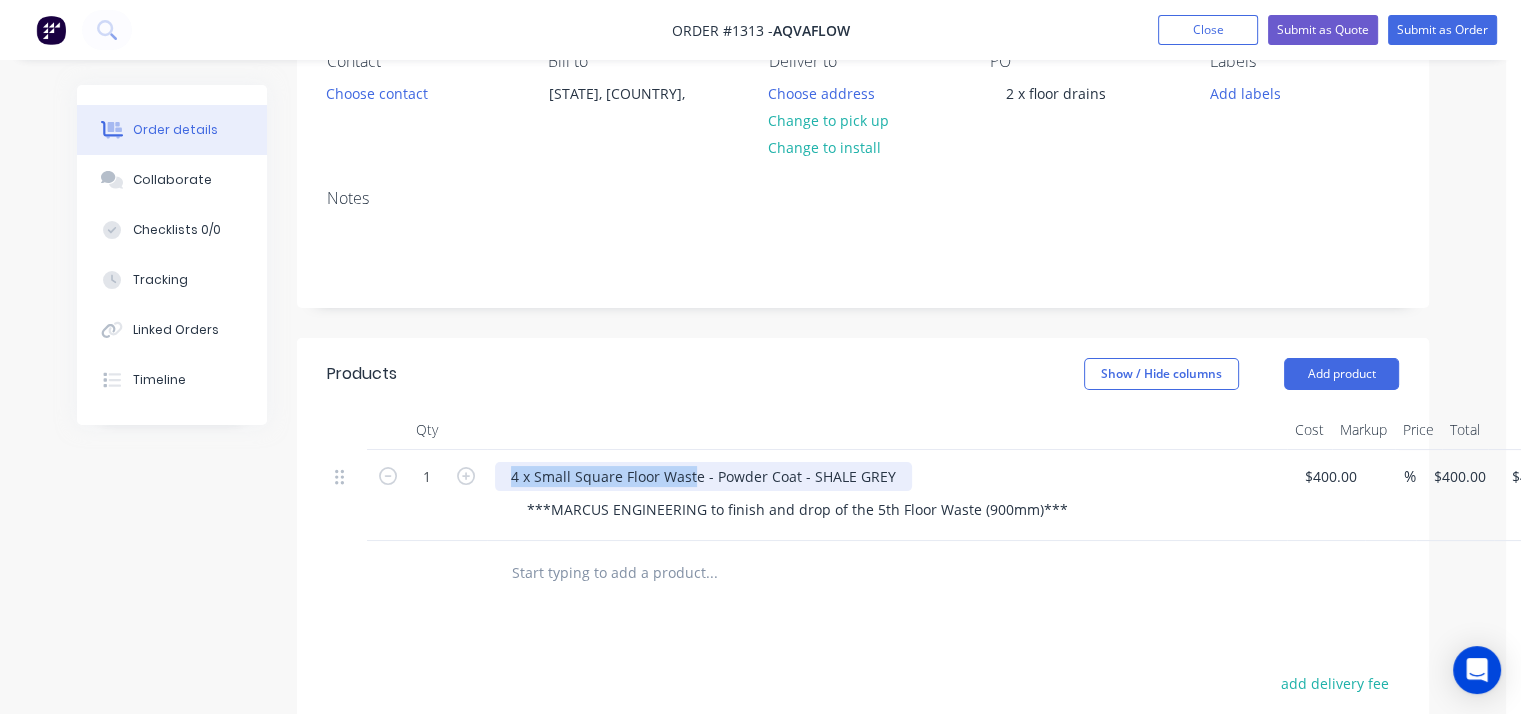 type 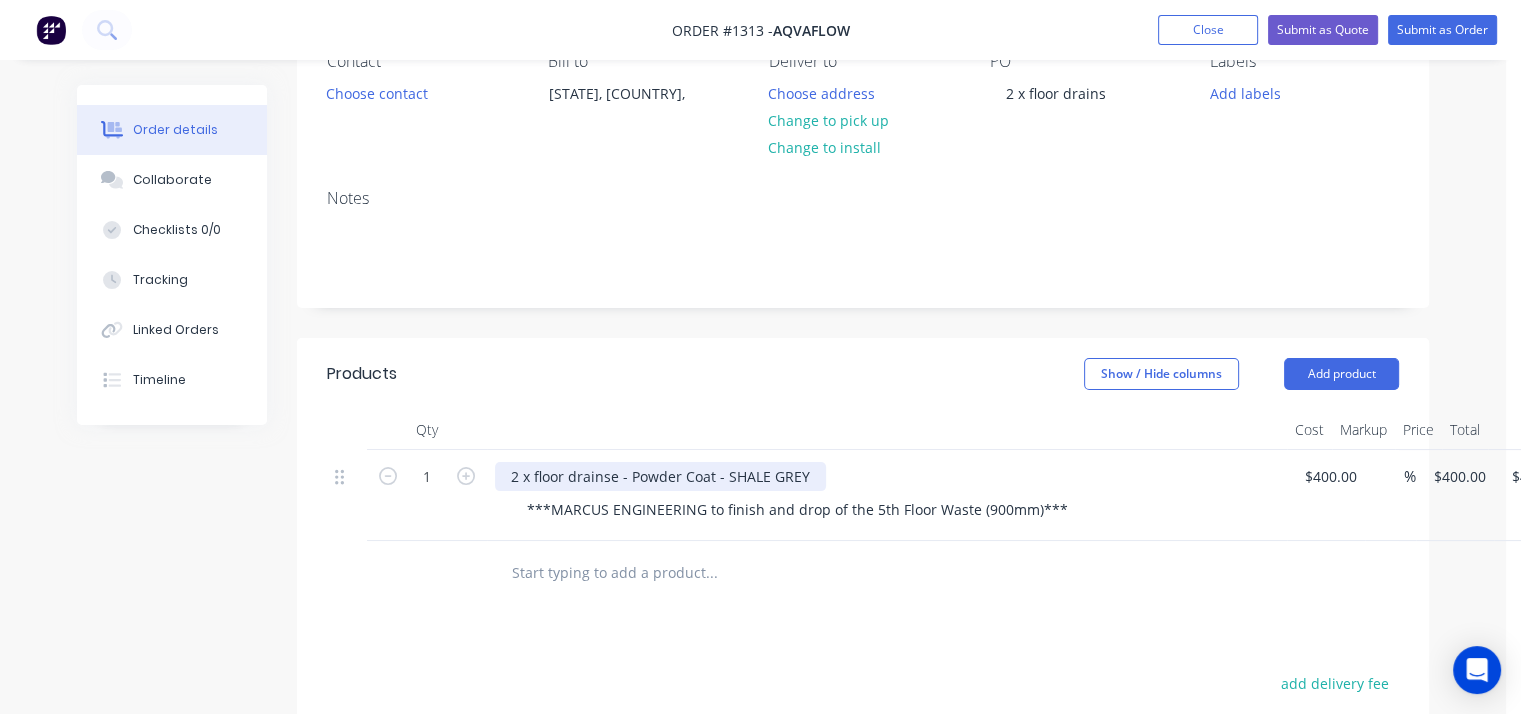 click on "2 x floor drainse - Powder Coat - SHALE GREY" at bounding box center (660, 476) 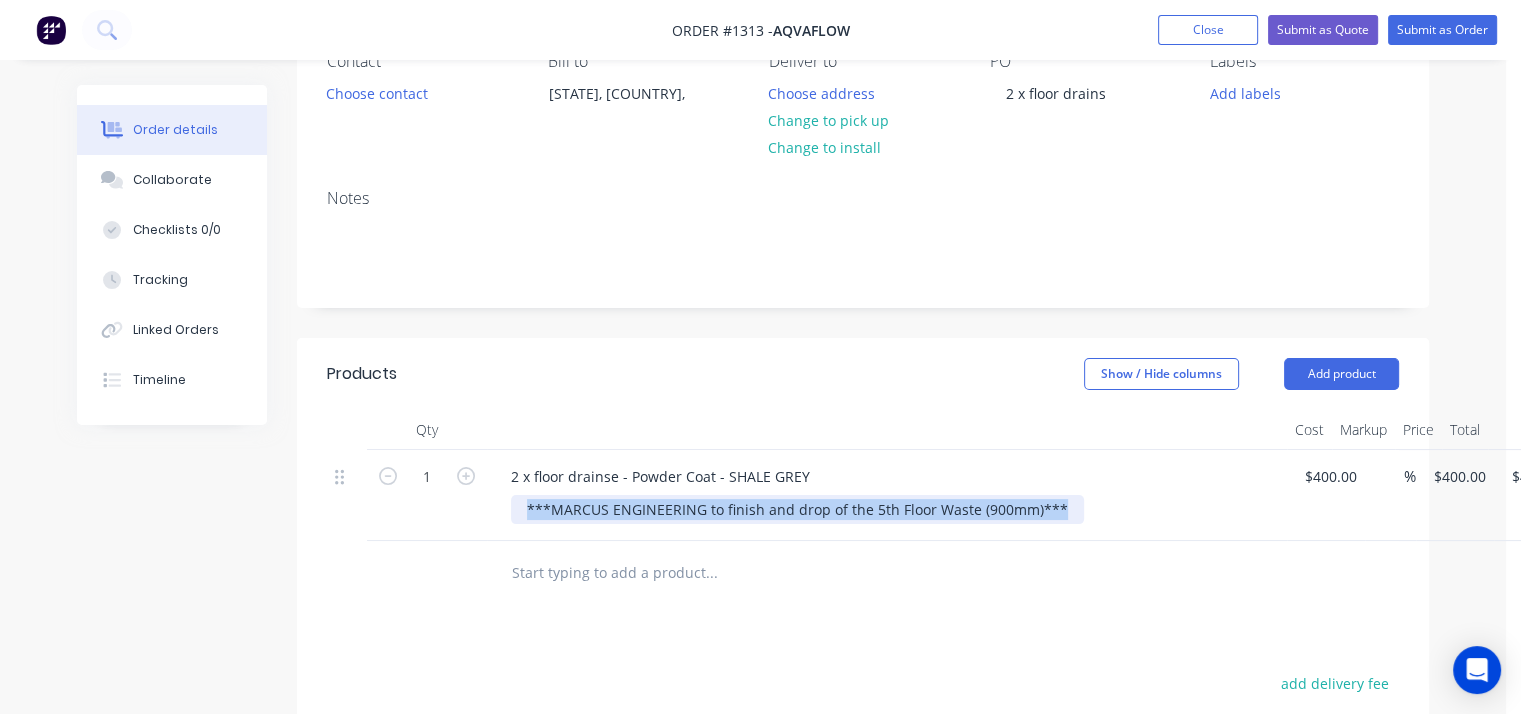 drag, startPoint x: 1053, startPoint y: 504, endPoint x: 486, endPoint y: 504, distance: 567 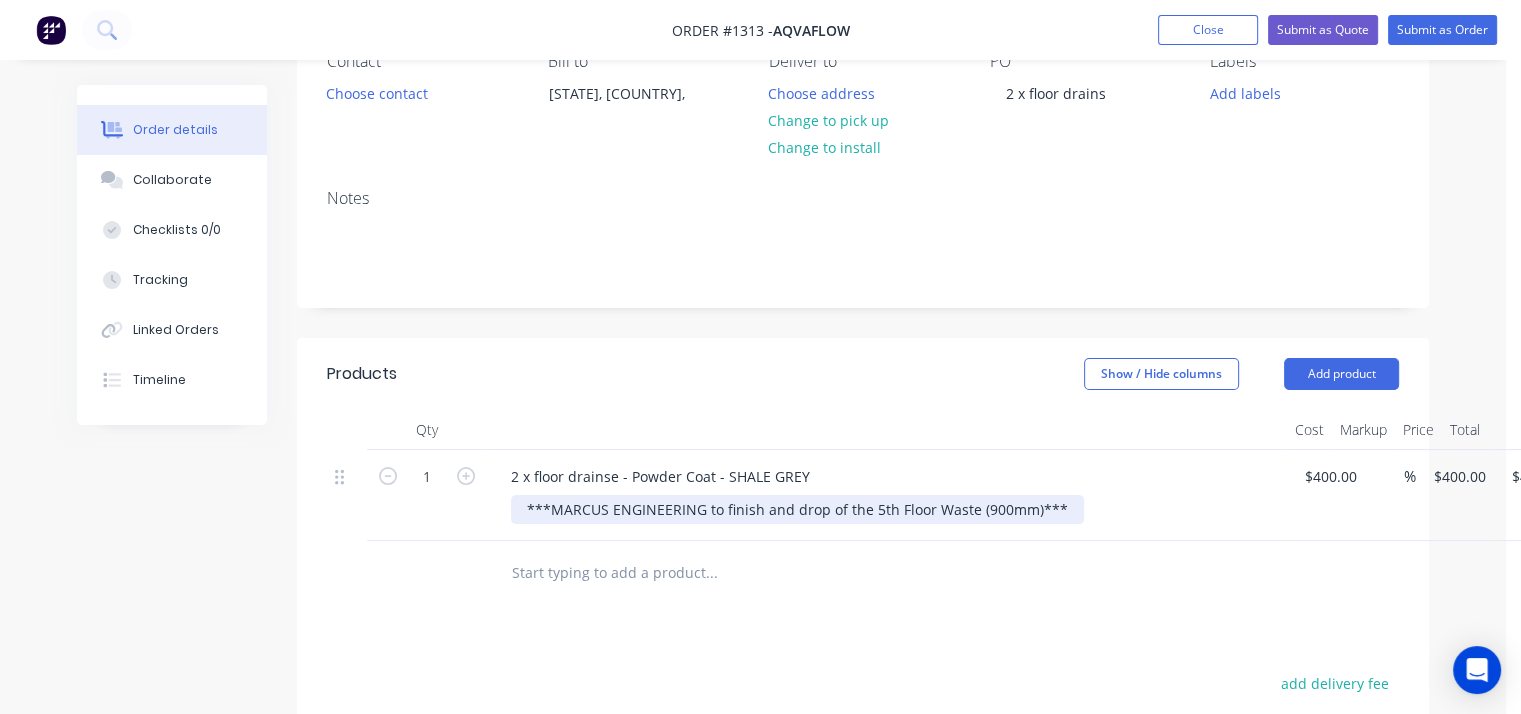 click on "***MARCUS ENGINEERING to finish and drop of the 5th Floor Waste (900mm)***" at bounding box center (797, 509) 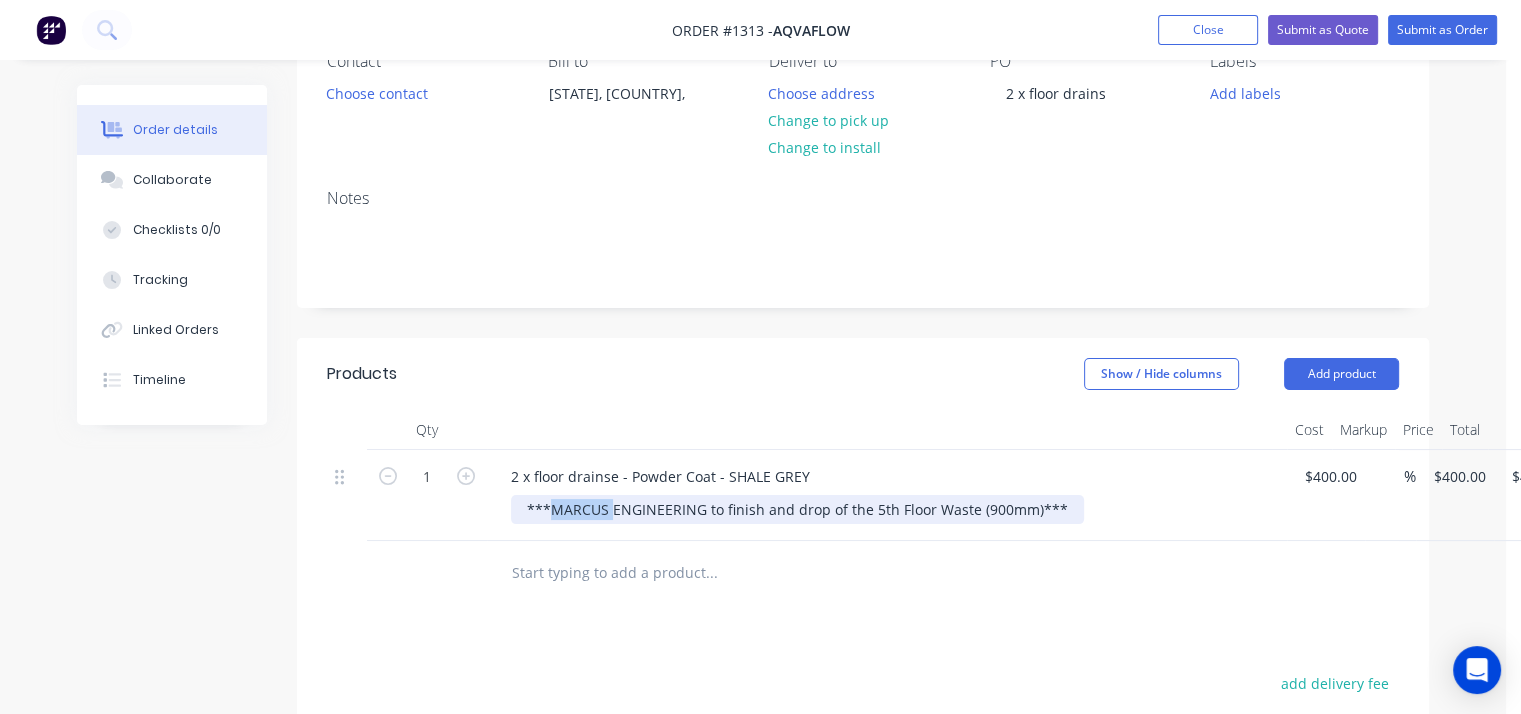click on "***MARCUS ENGINEERING to finish and drop of the 5th Floor Waste (900mm)***" at bounding box center [797, 509] 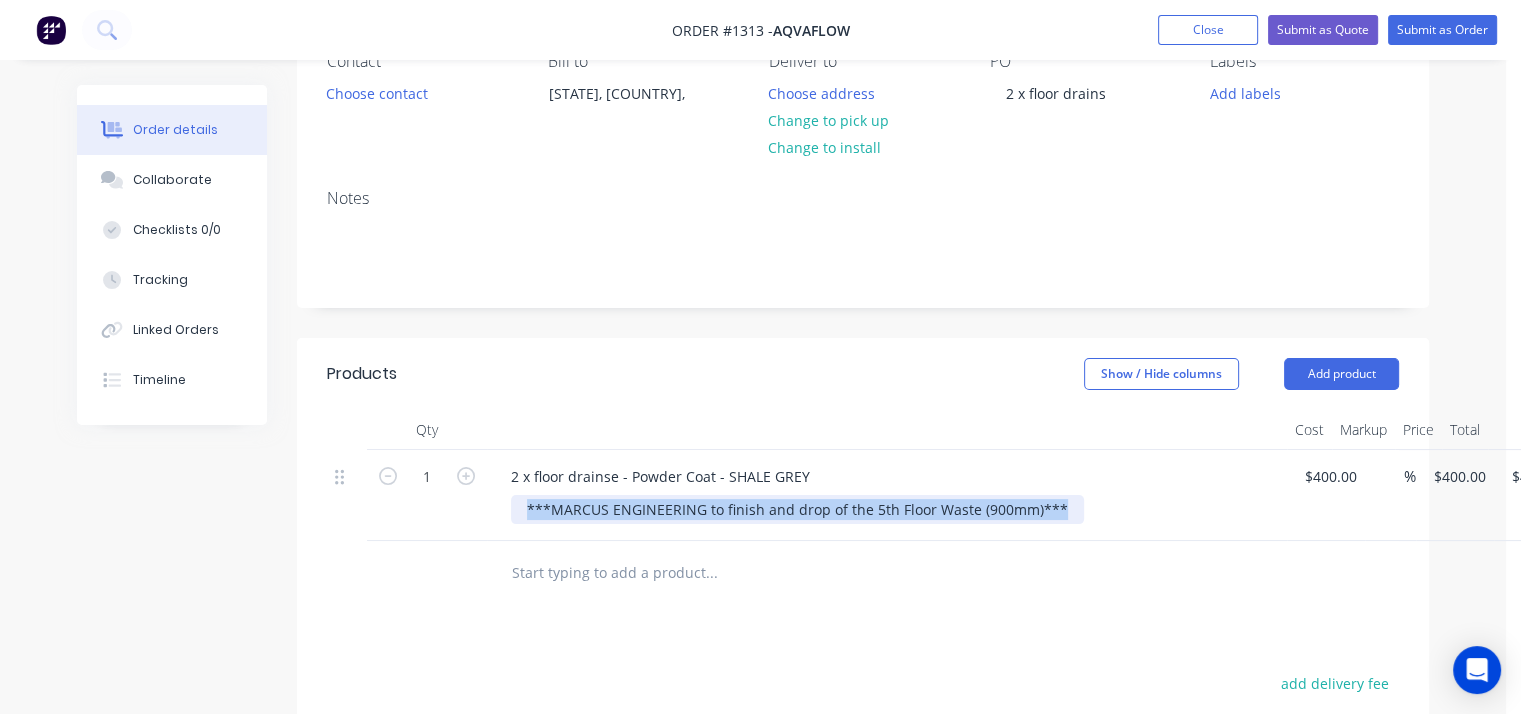 click on "***MARCUS ENGINEERING to finish and drop of the 5th Floor Waste (900mm)***" at bounding box center (797, 509) 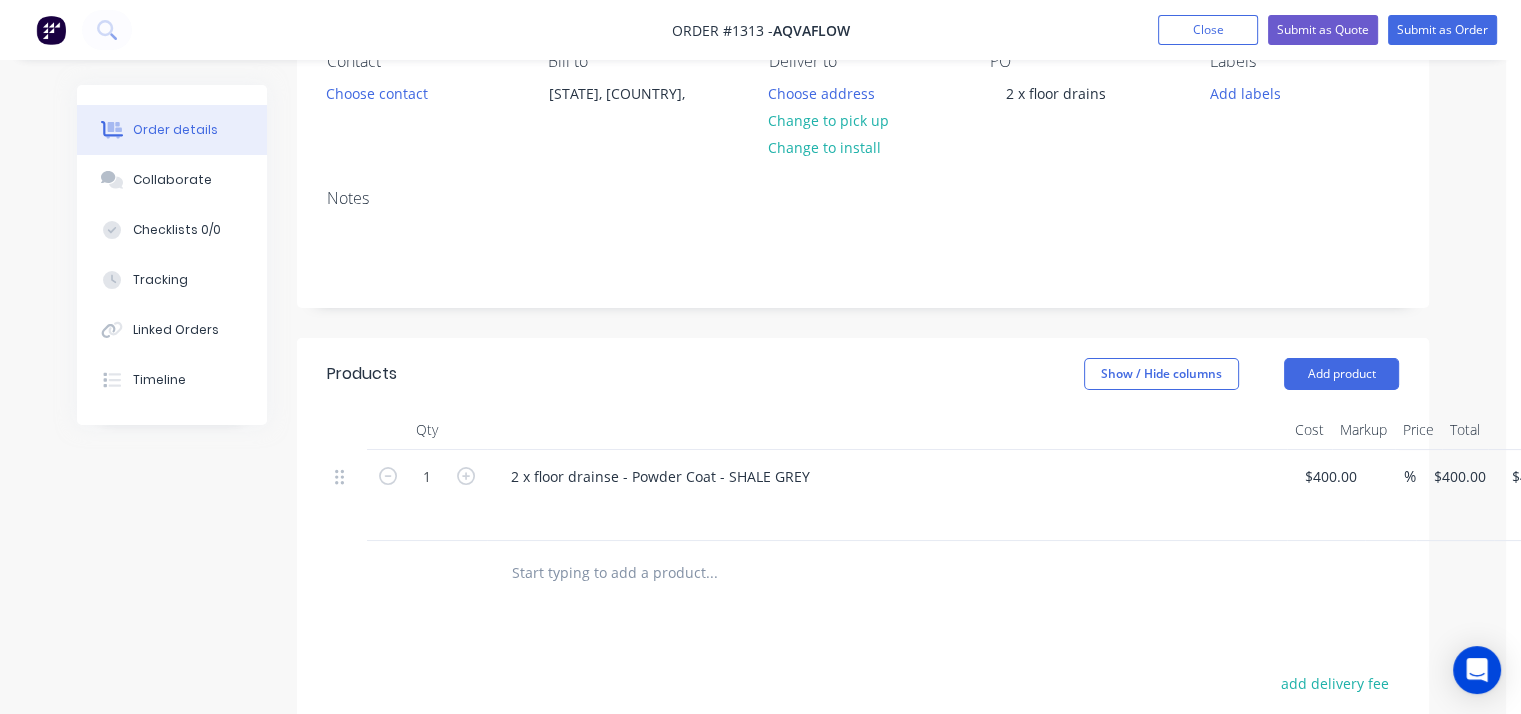 drag, startPoint x: 1108, startPoint y: 577, endPoint x: 1188, endPoint y: 552, distance: 83.81527 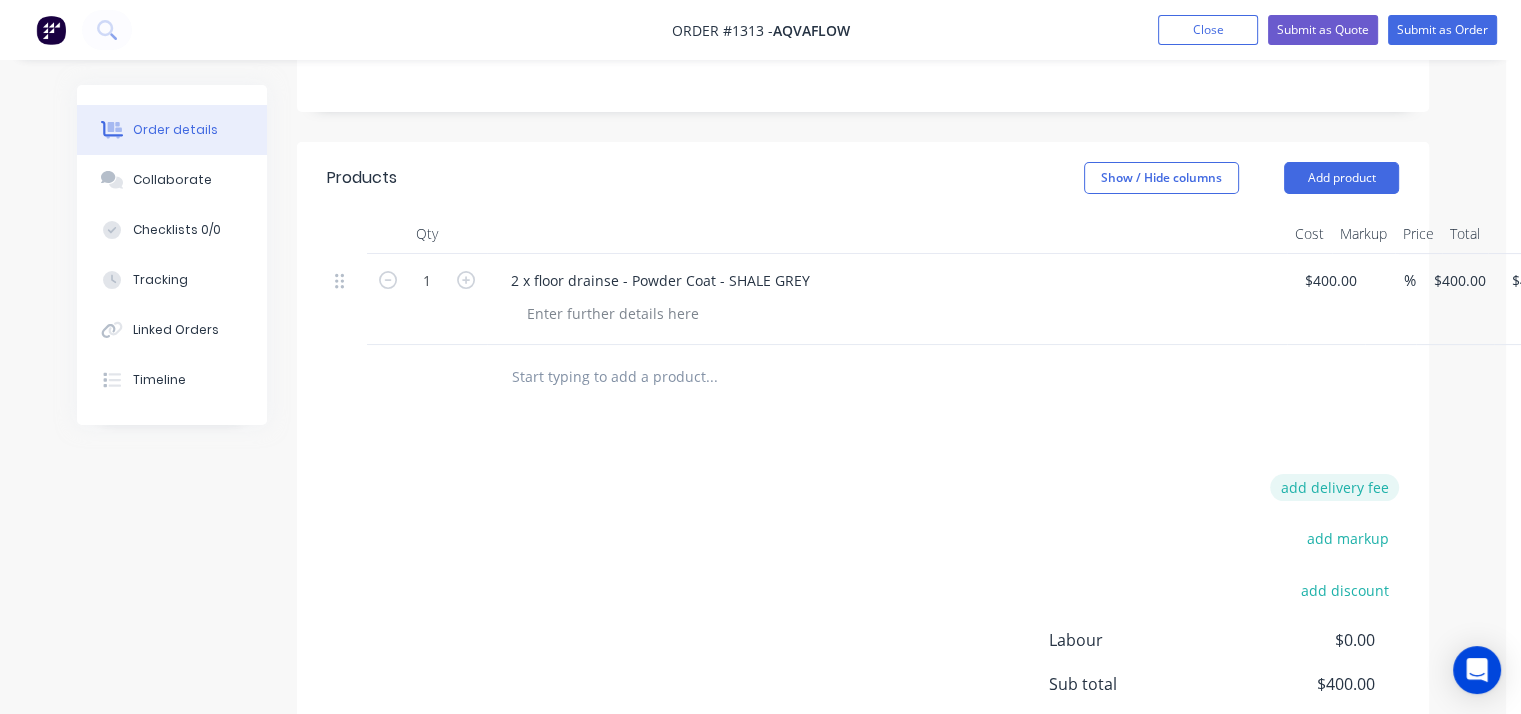 scroll, scrollTop: 400, scrollLeft: 0, axis: vertical 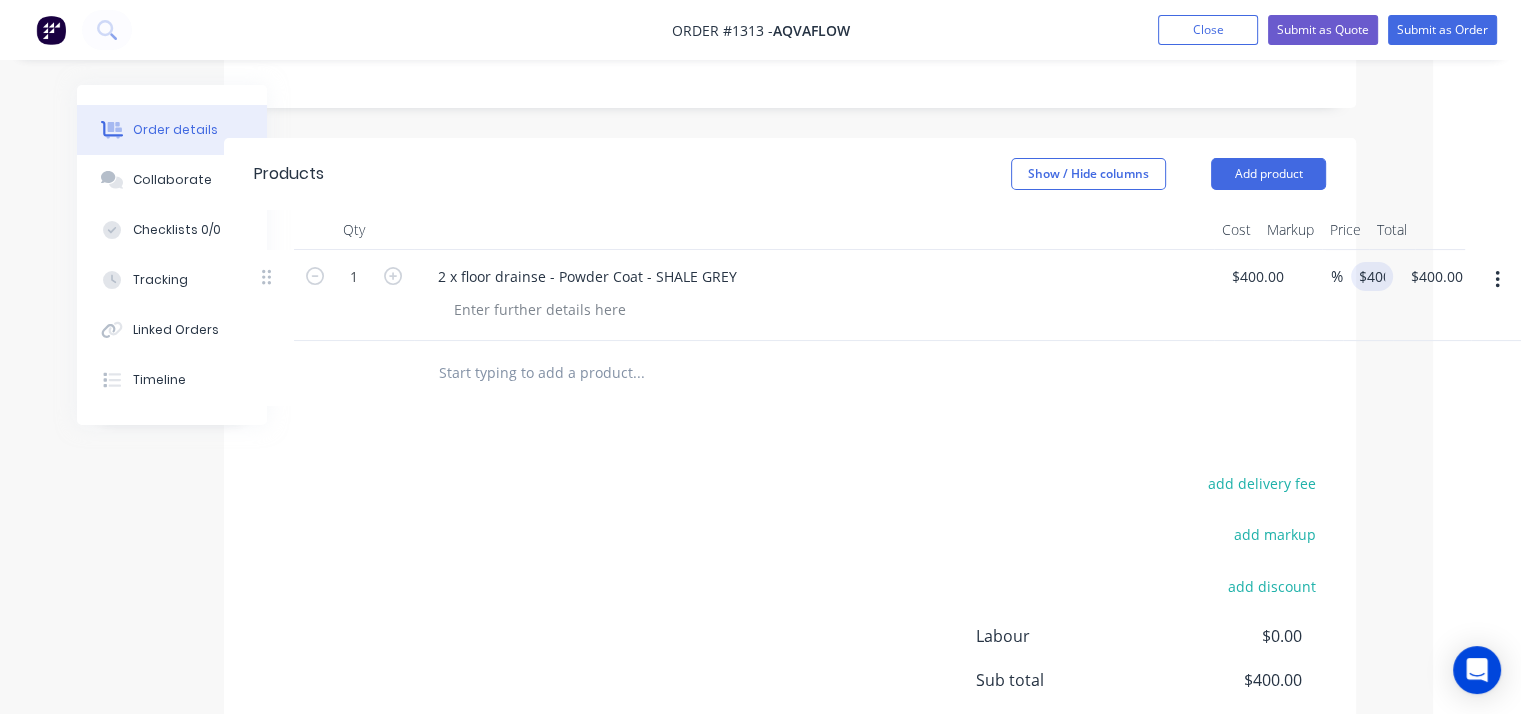 type on "400" 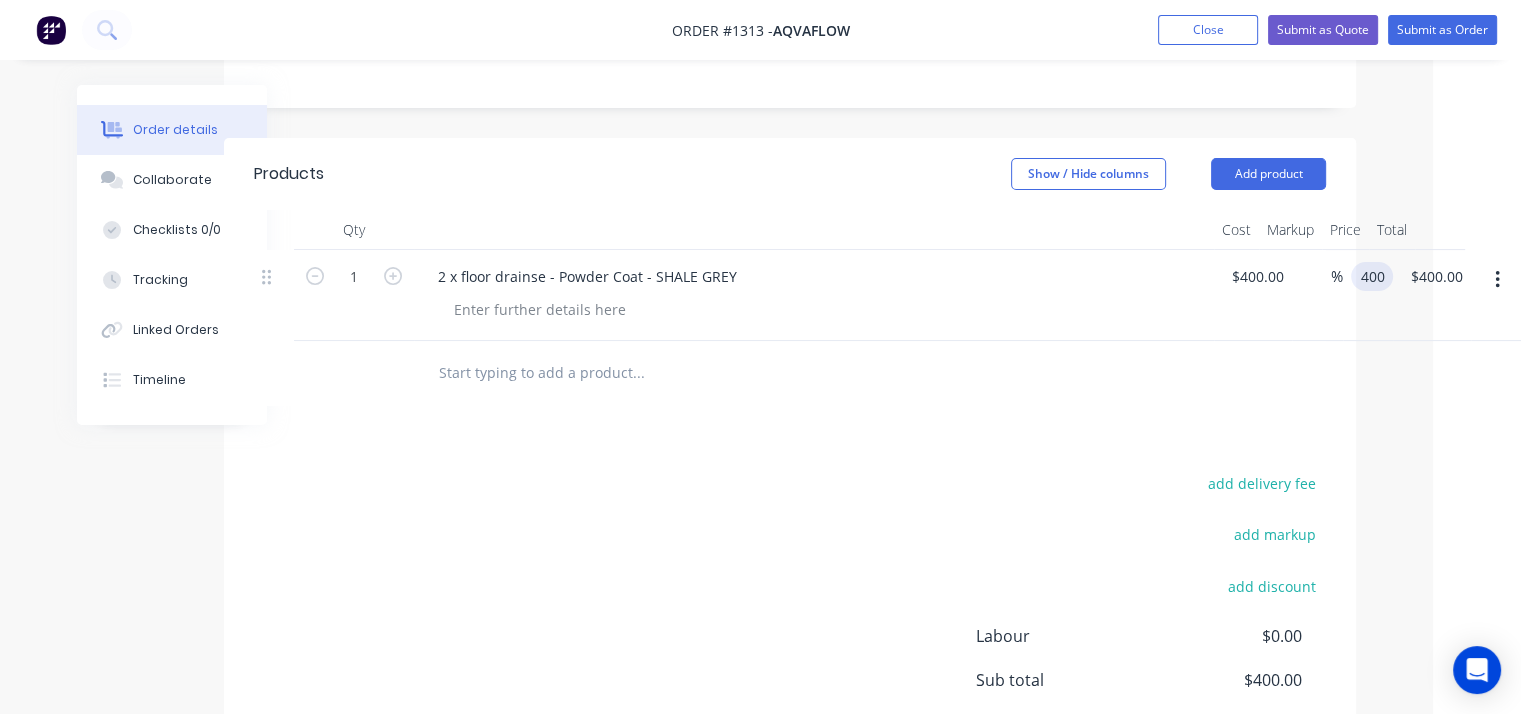 scroll, scrollTop: 400, scrollLeft: 73, axis: both 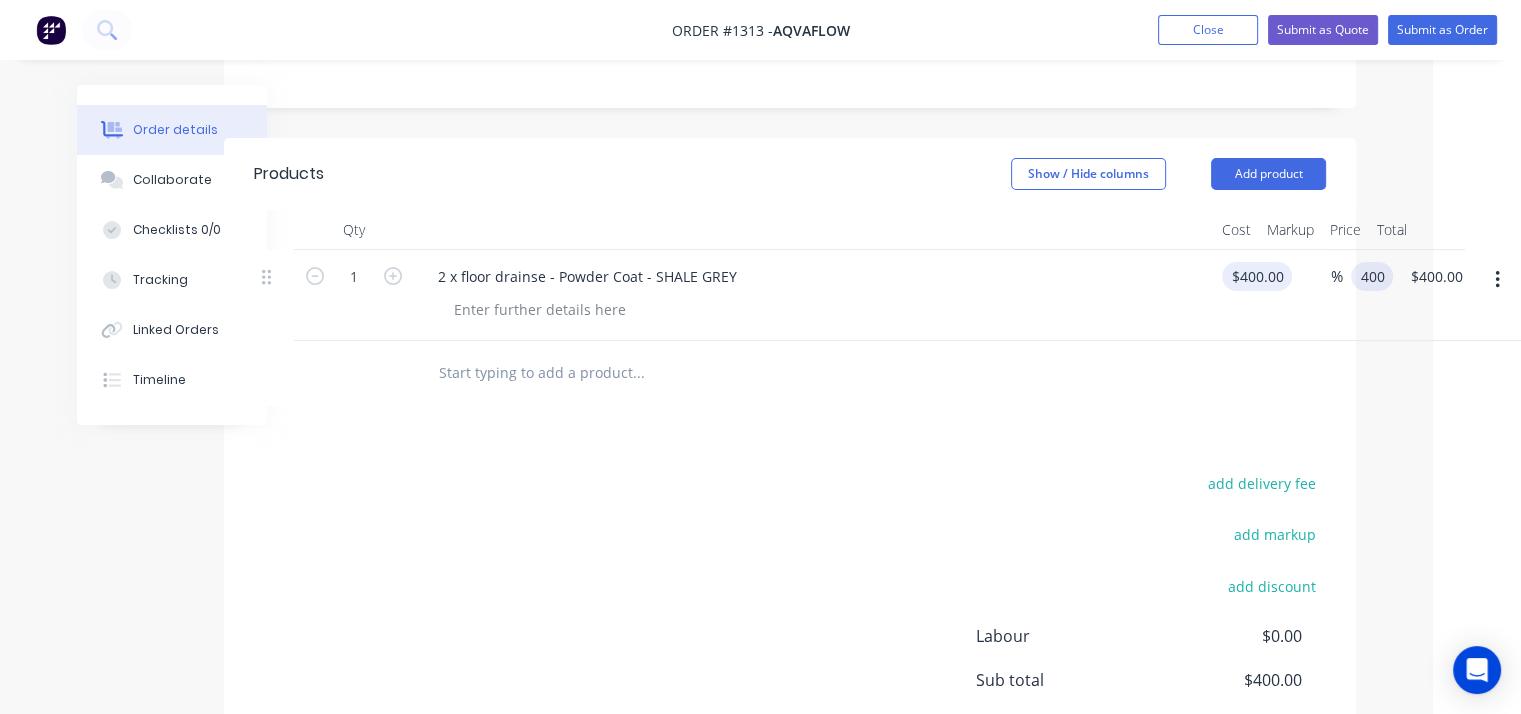 type on "400" 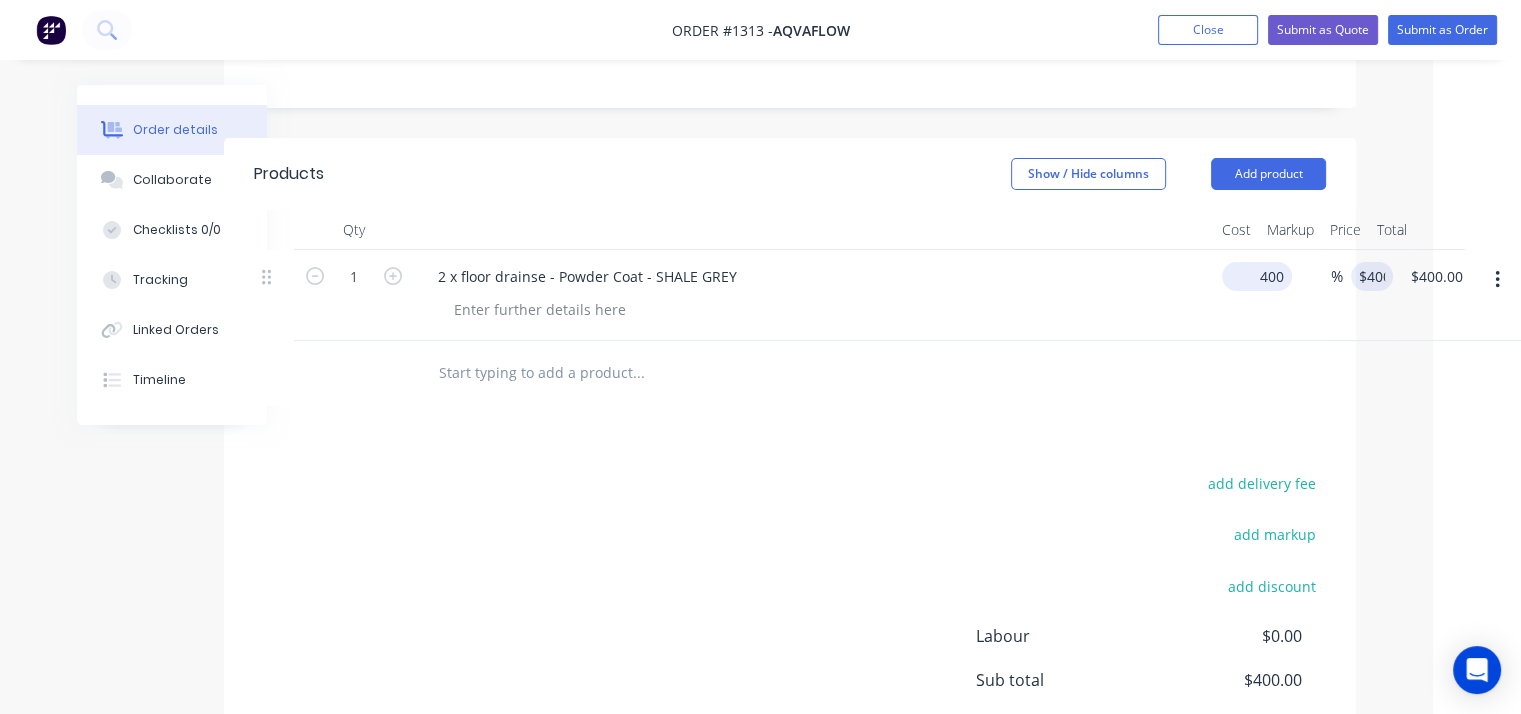 click on "400" at bounding box center [1261, 276] 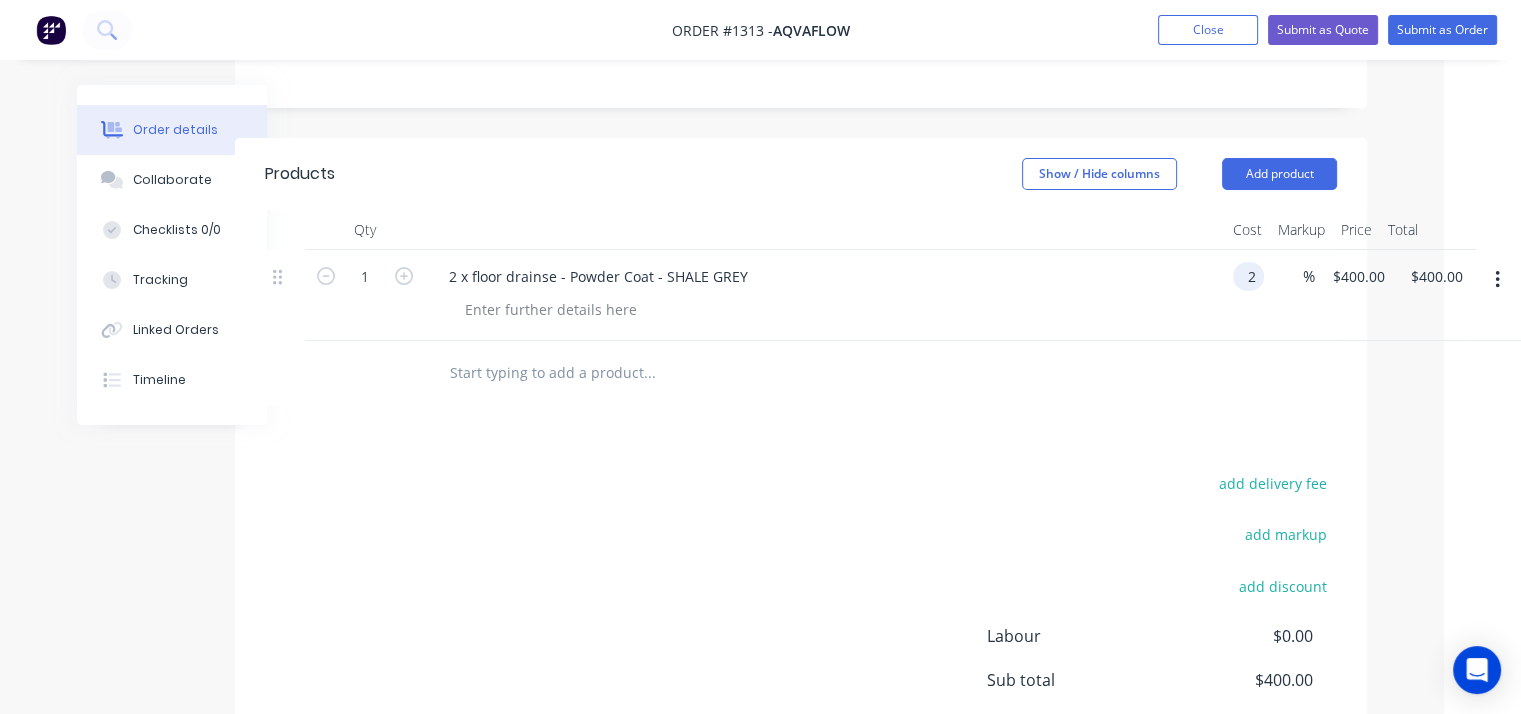 scroll, scrollTop: 400, scrollLeft: 62, axis: both 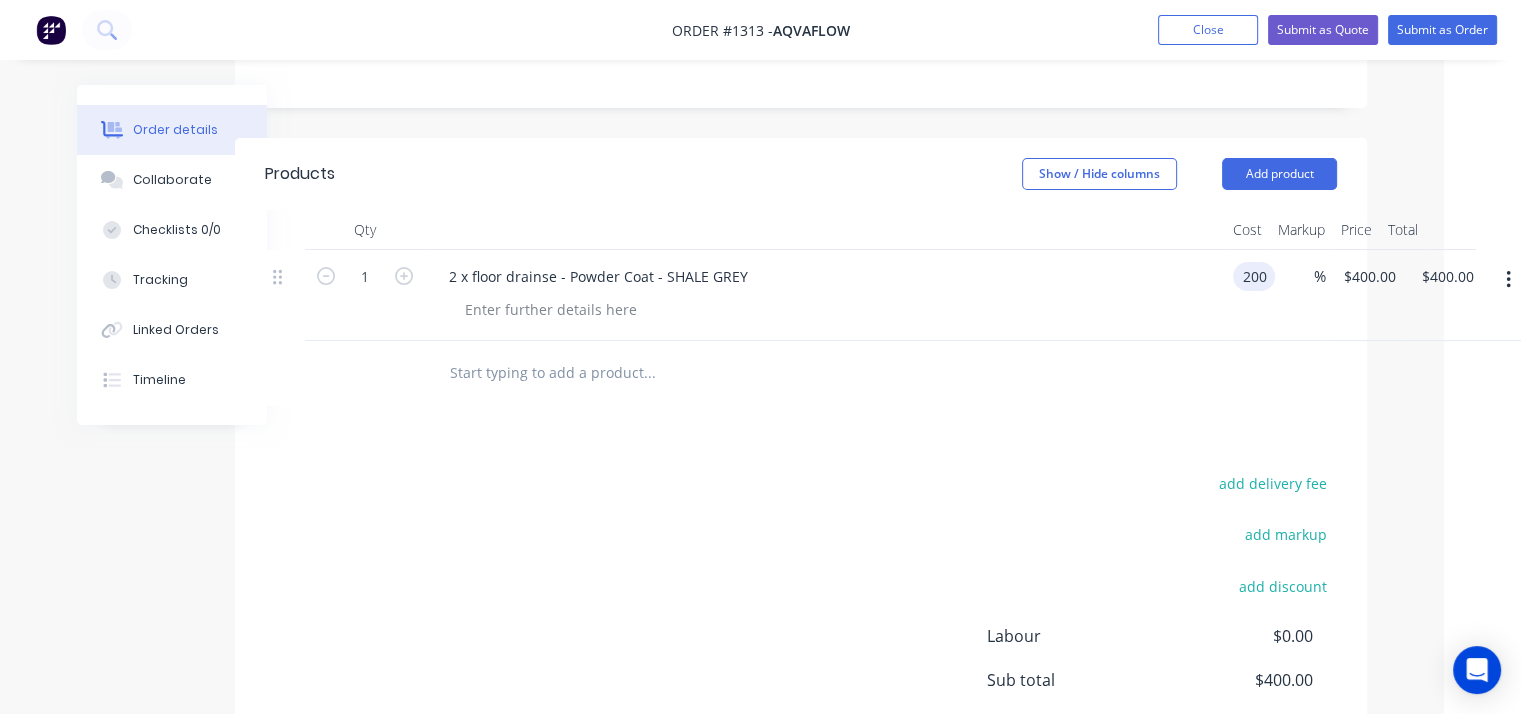 type on "$200.00" 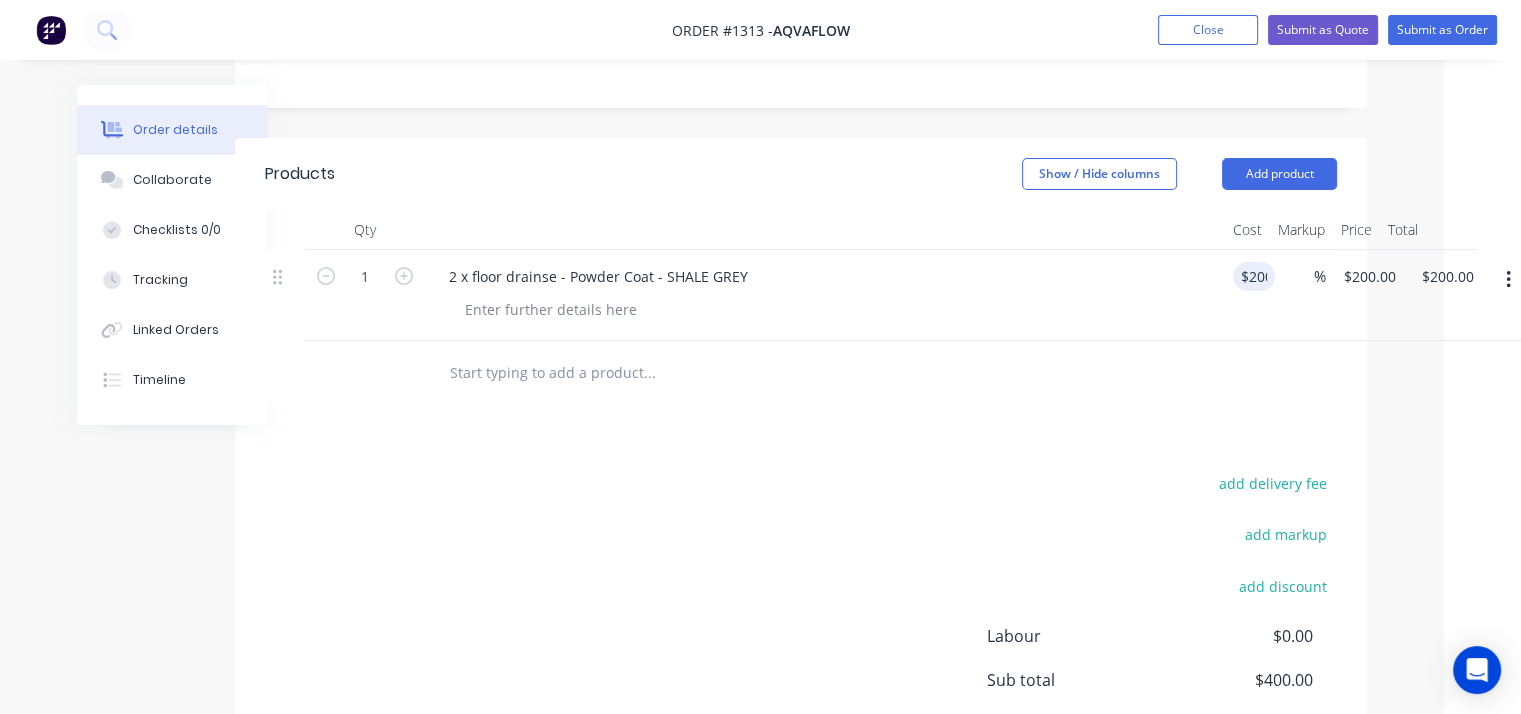 click at bounding box center [801, 373] 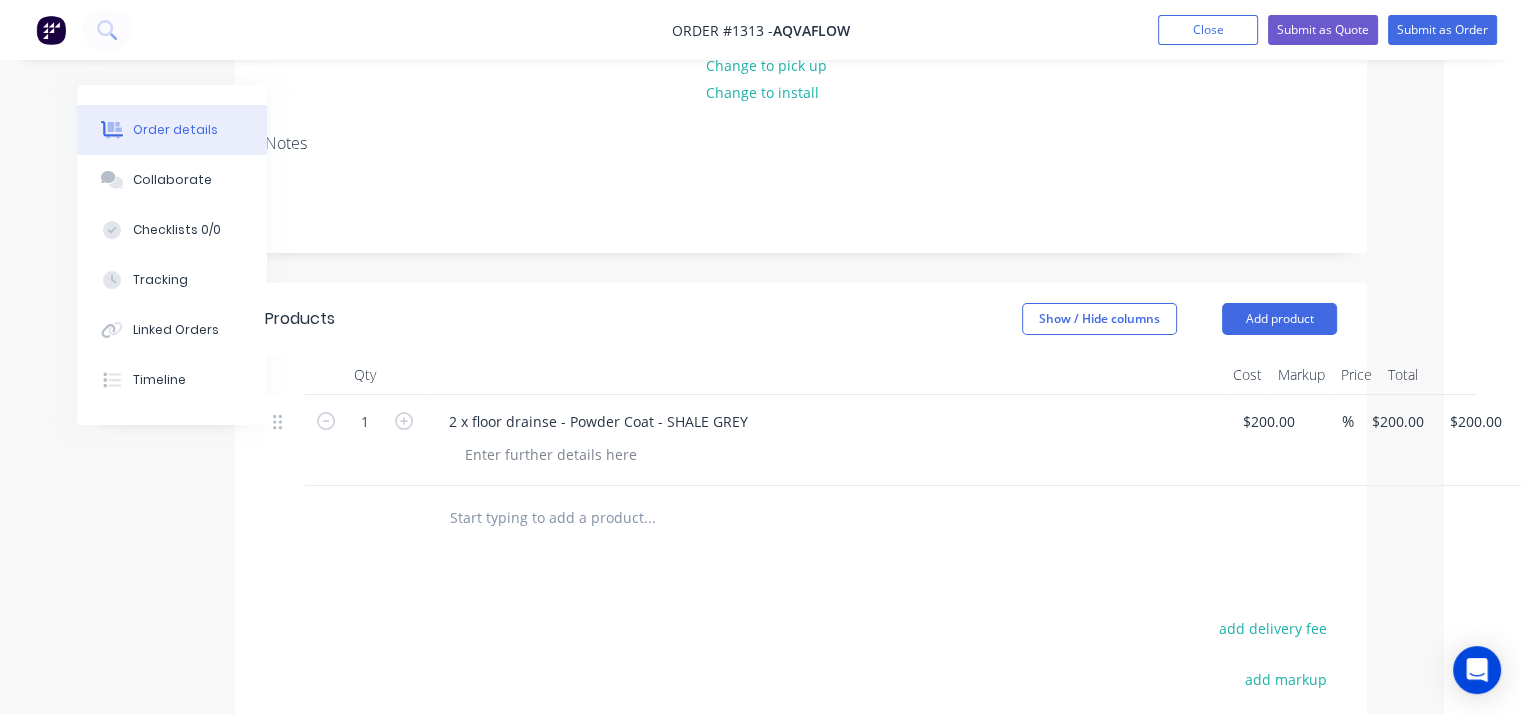 scroll, scrollTop: 200, scrollLeft: 62, axis: both 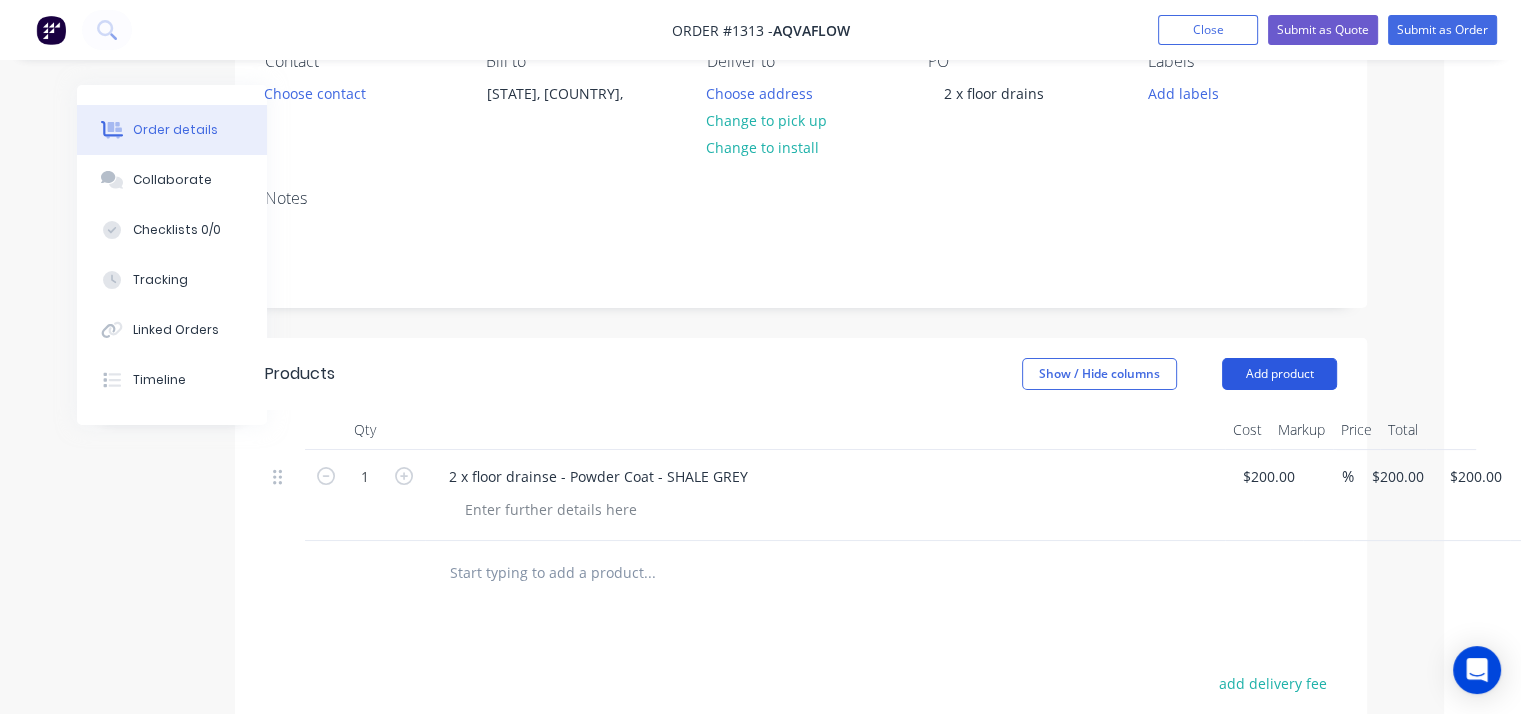 click on "Add product" at bounding box center [1279, 374] 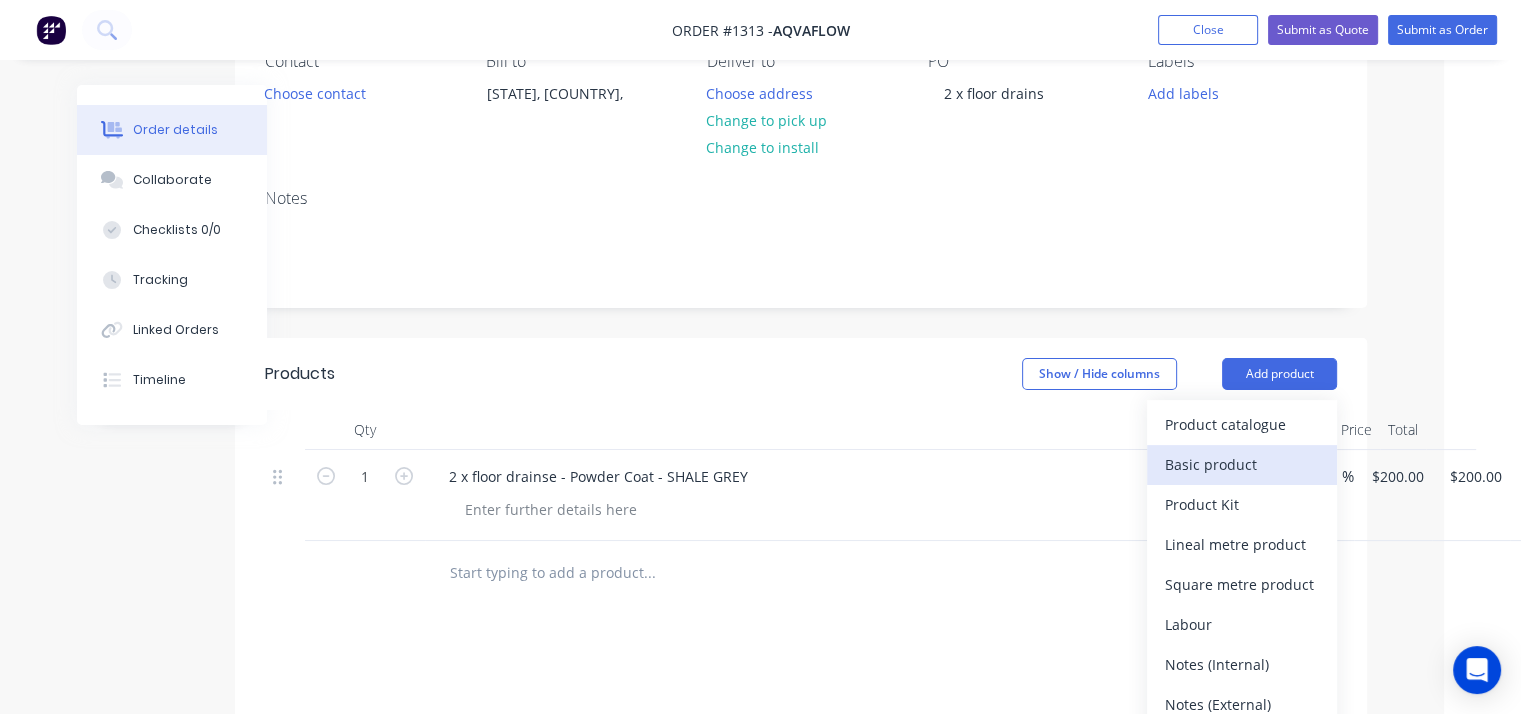 click on "Basic product" at bounding box center (1242, 464) 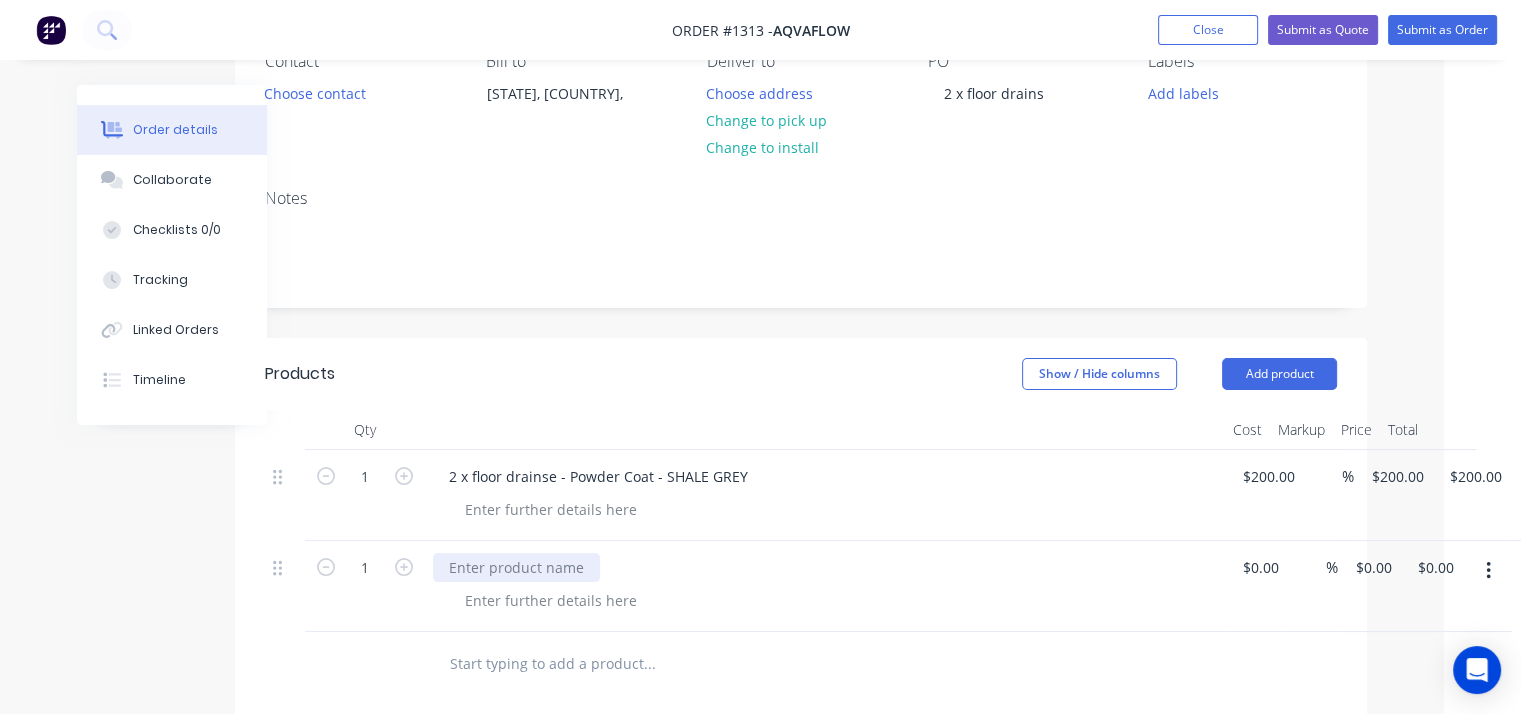 click at bounding box center [516, 567] 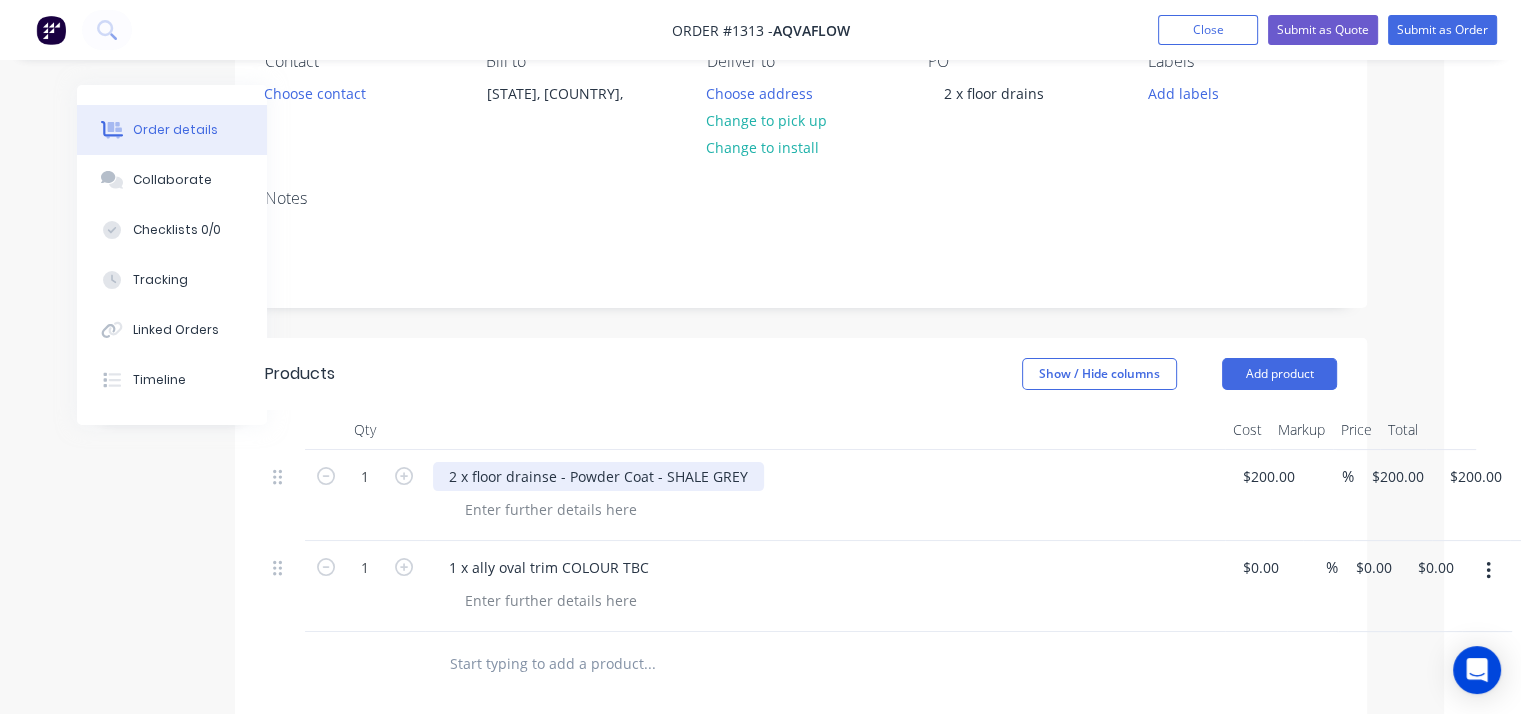 click on "2 x floor drainse - Powder Coat - SHALE GREY" at bounding box center (598, 476) 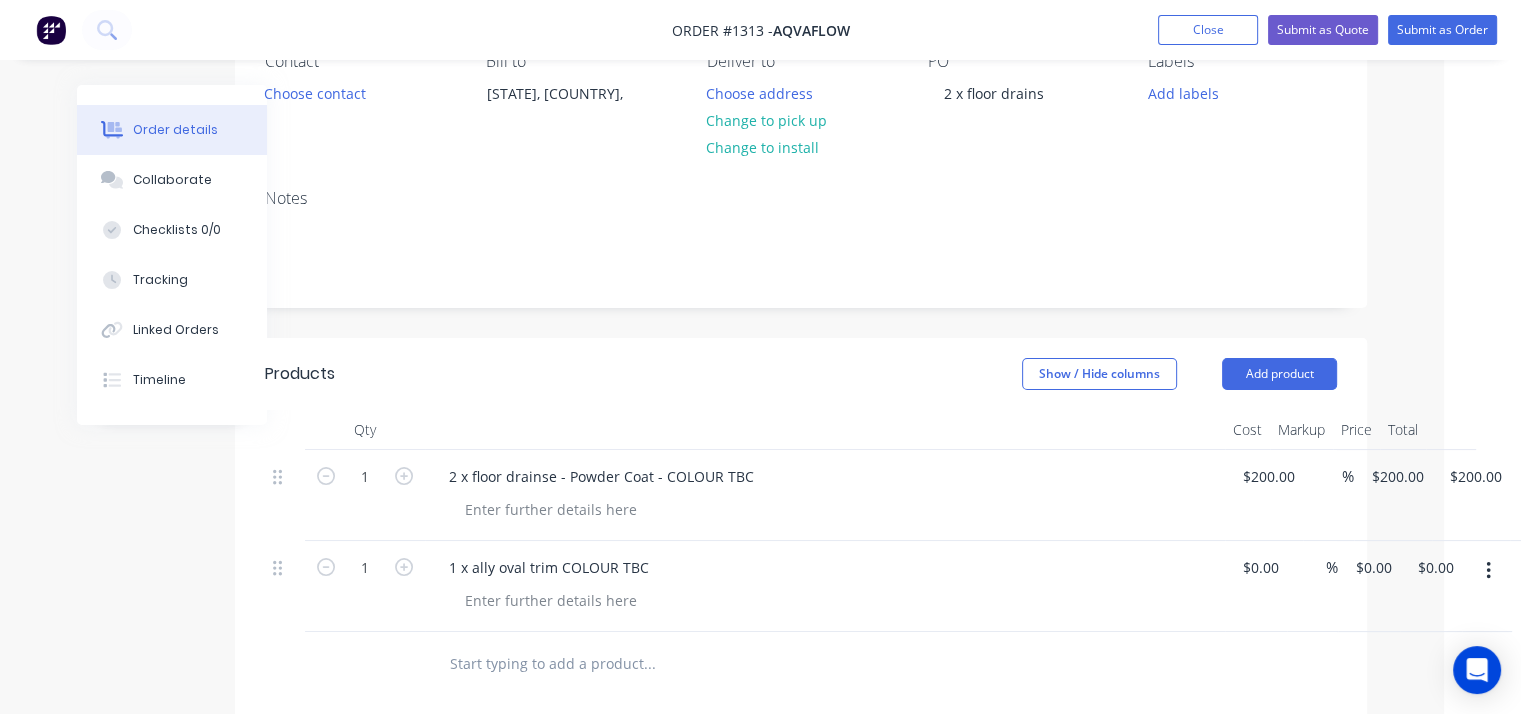 click at bounding box center (833, 509) 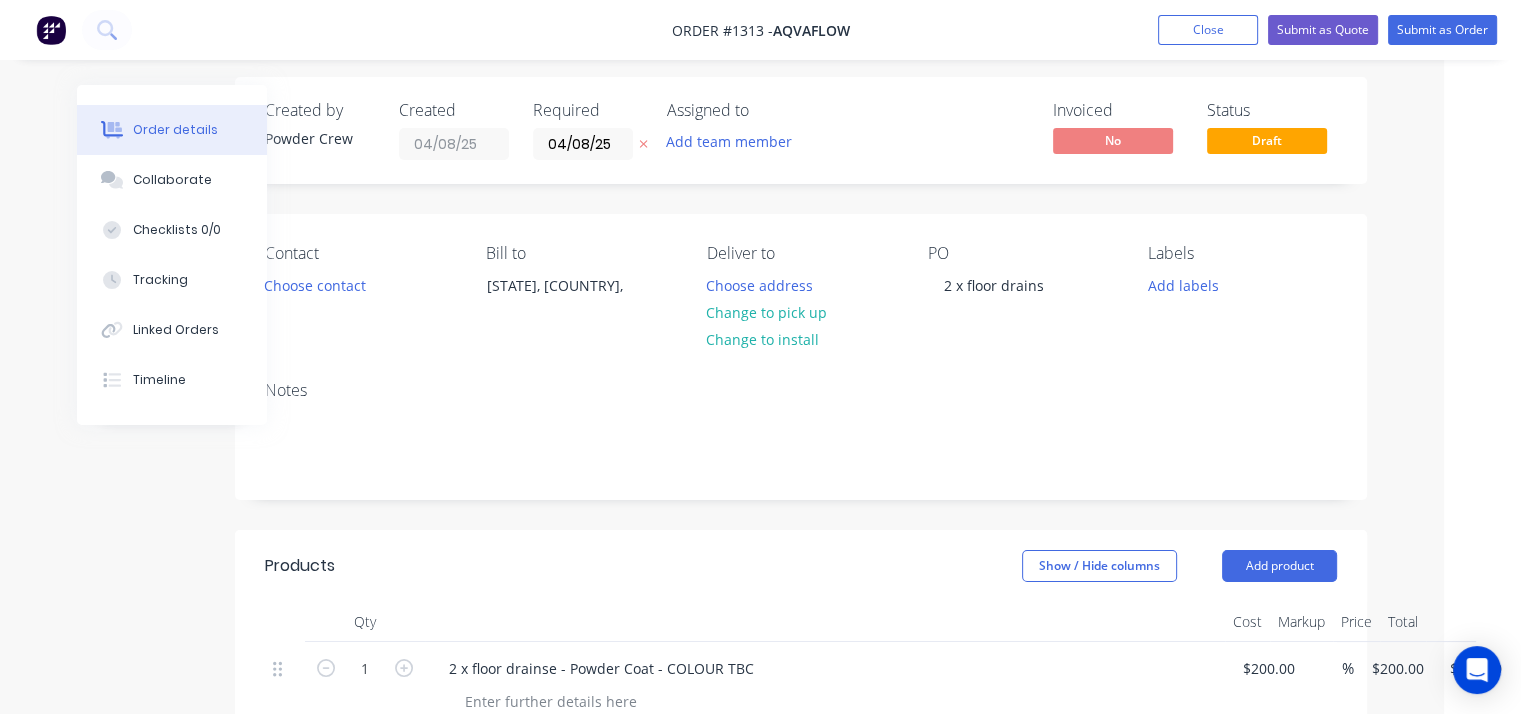scroll, scrollTop: 0, scrollLeft: 62, axis: horizontal 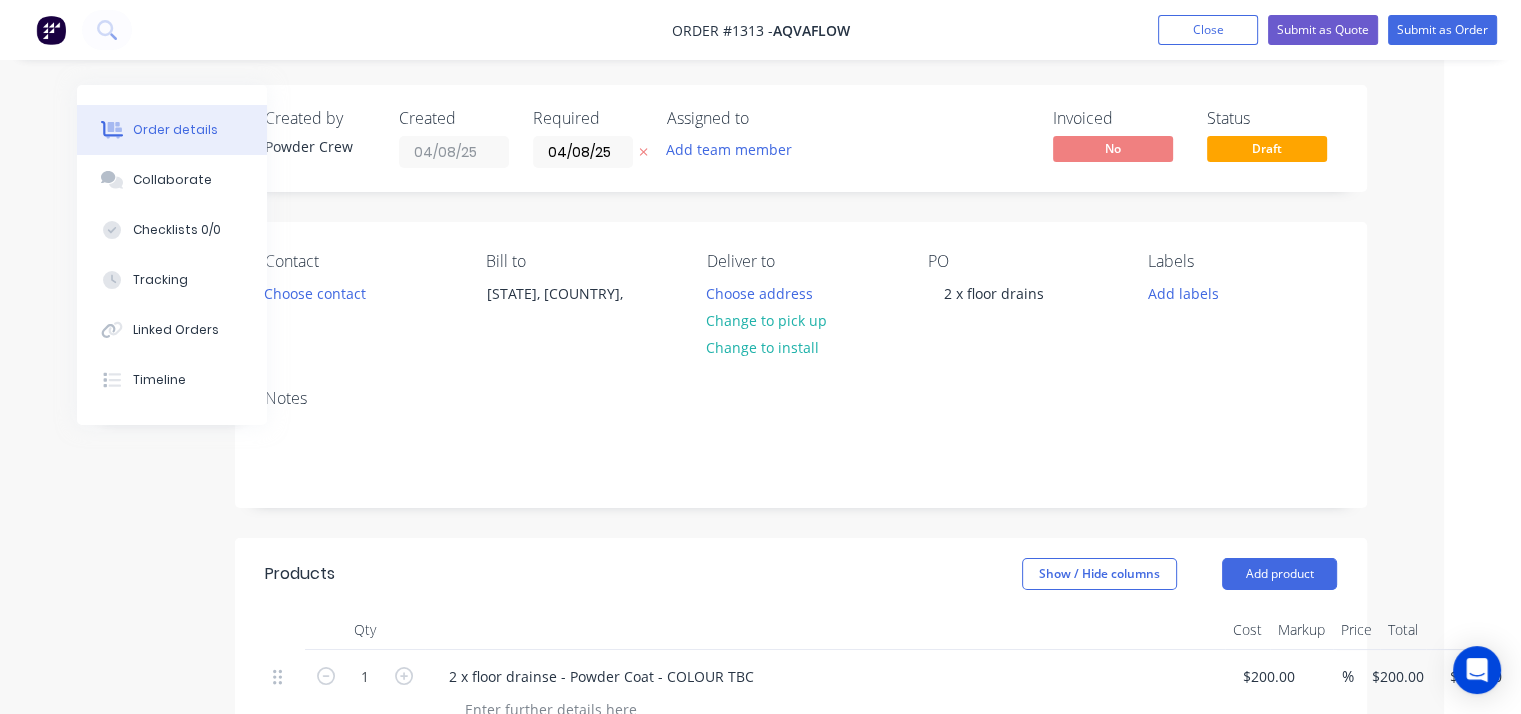 click on "PO 2 x floor drains" at bounding box center [1021, 297] 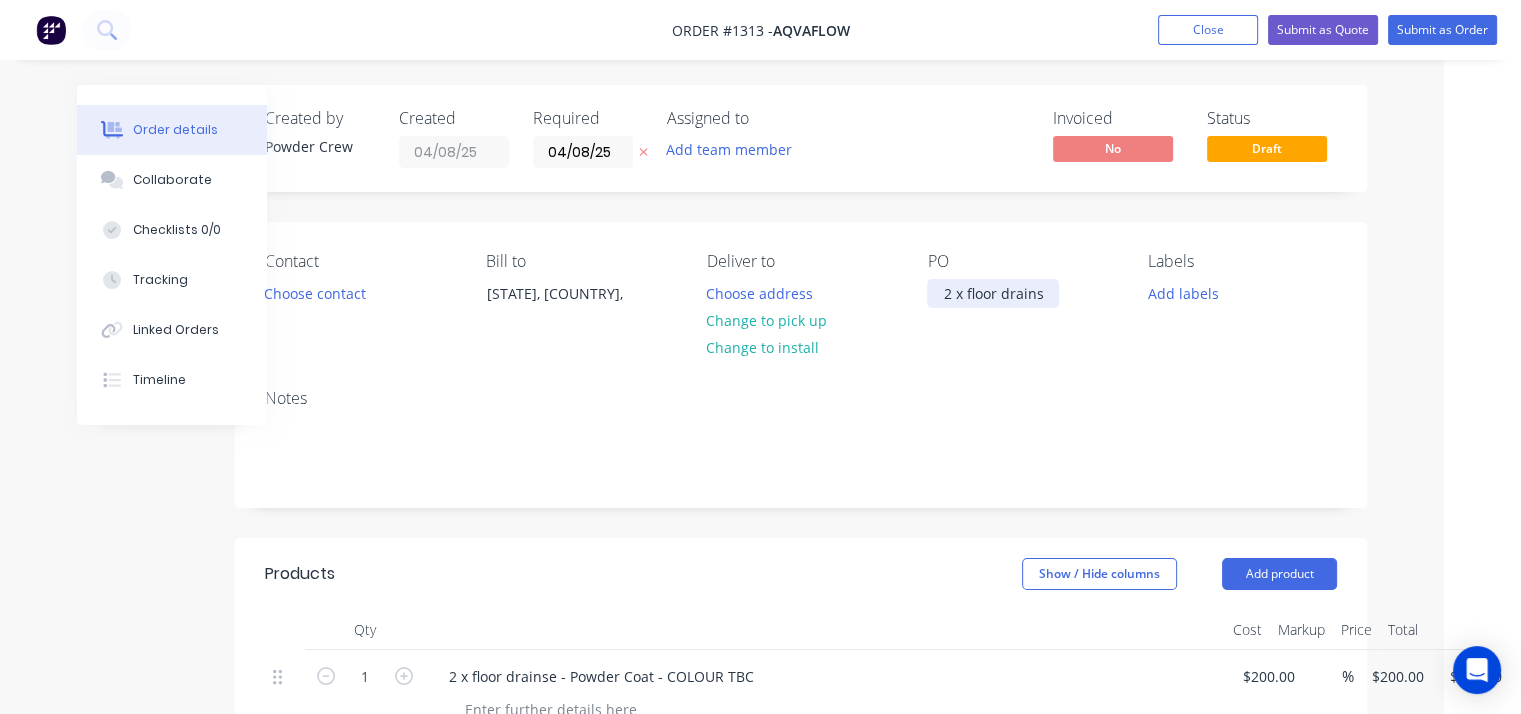 click on "2 x floor drains" at bounding box center [993, 293] 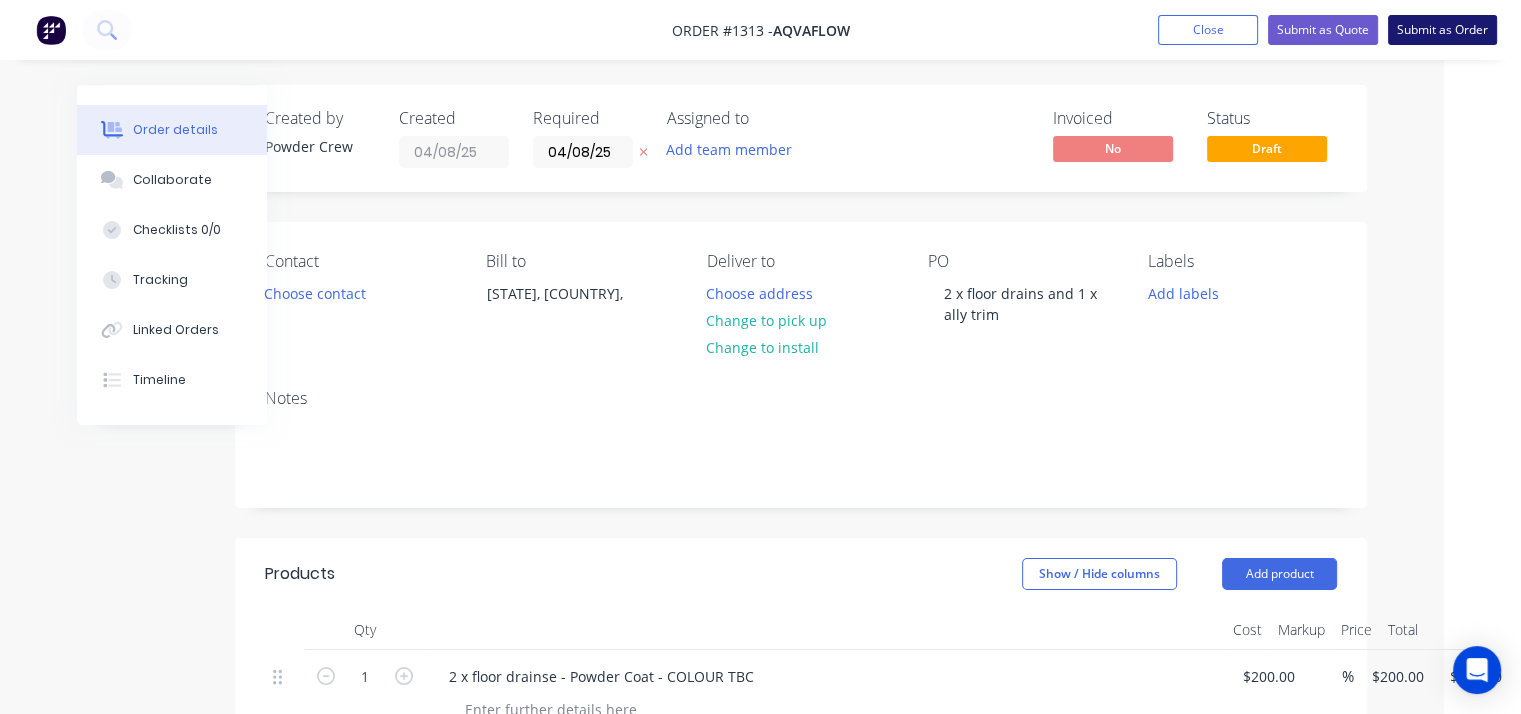 click on "Submit as Order" at bounding box center [1442, 30] 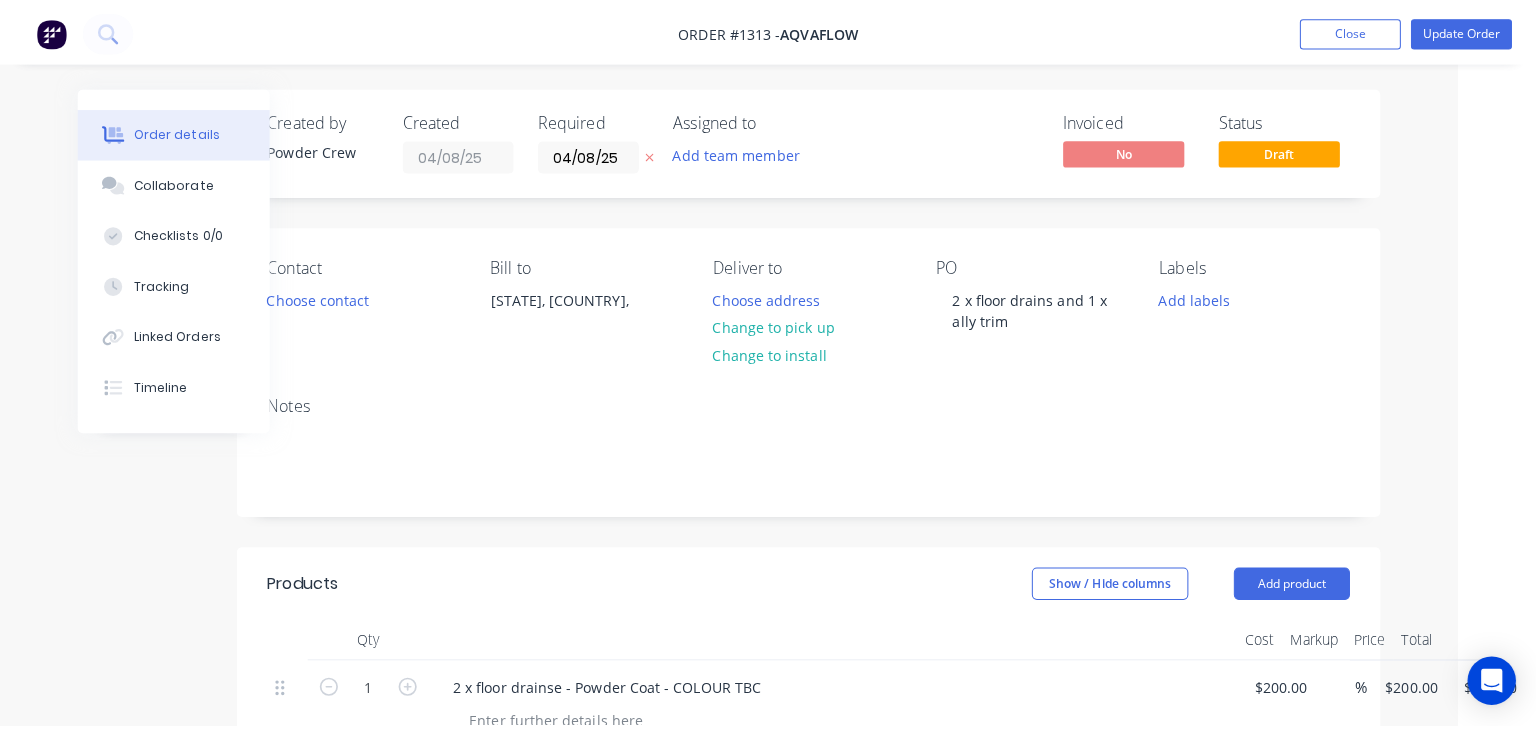 scroll, scrollTop: 0, scrollLeft: 0, axis: both 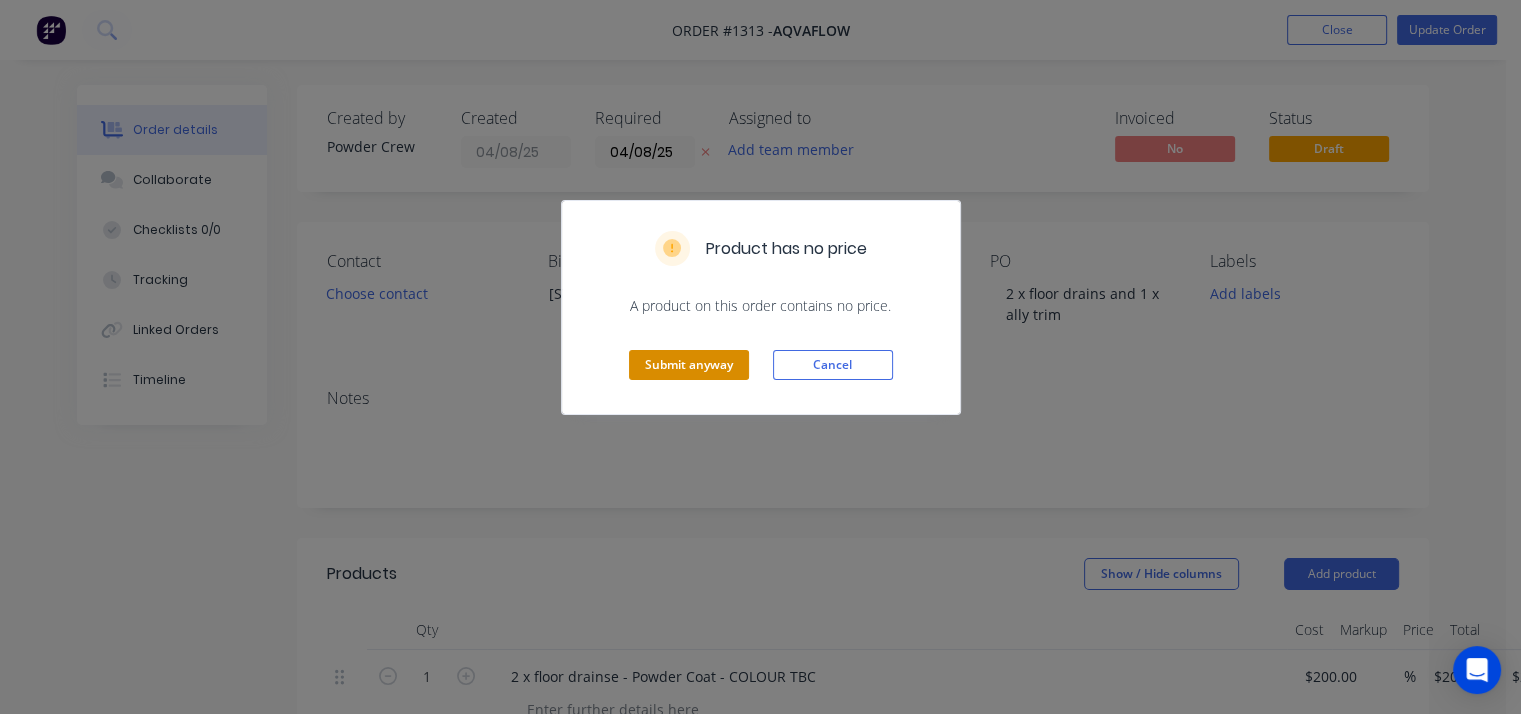 click on "Submit anyway" at bounding box center [689, 365] 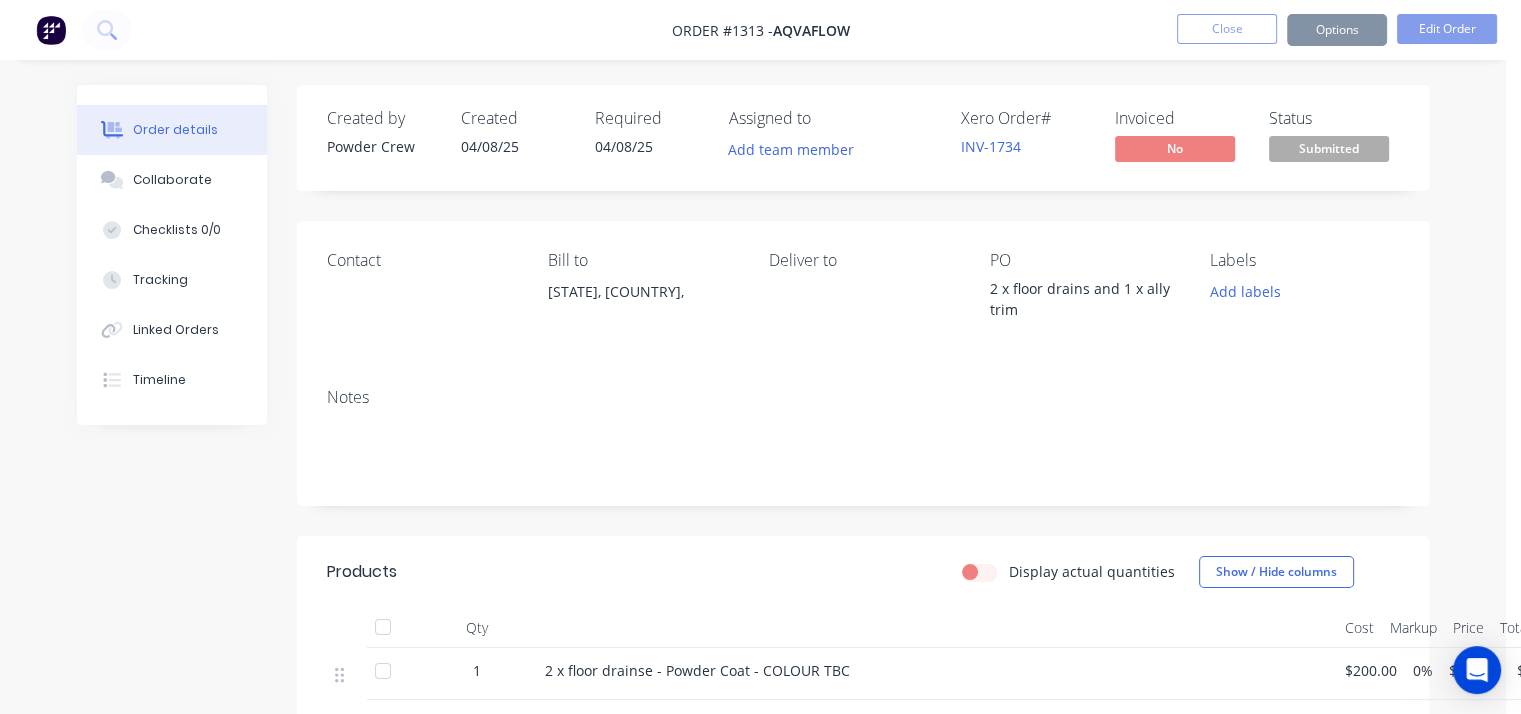 click on "Submitted" at bounding box center [1329, 148] 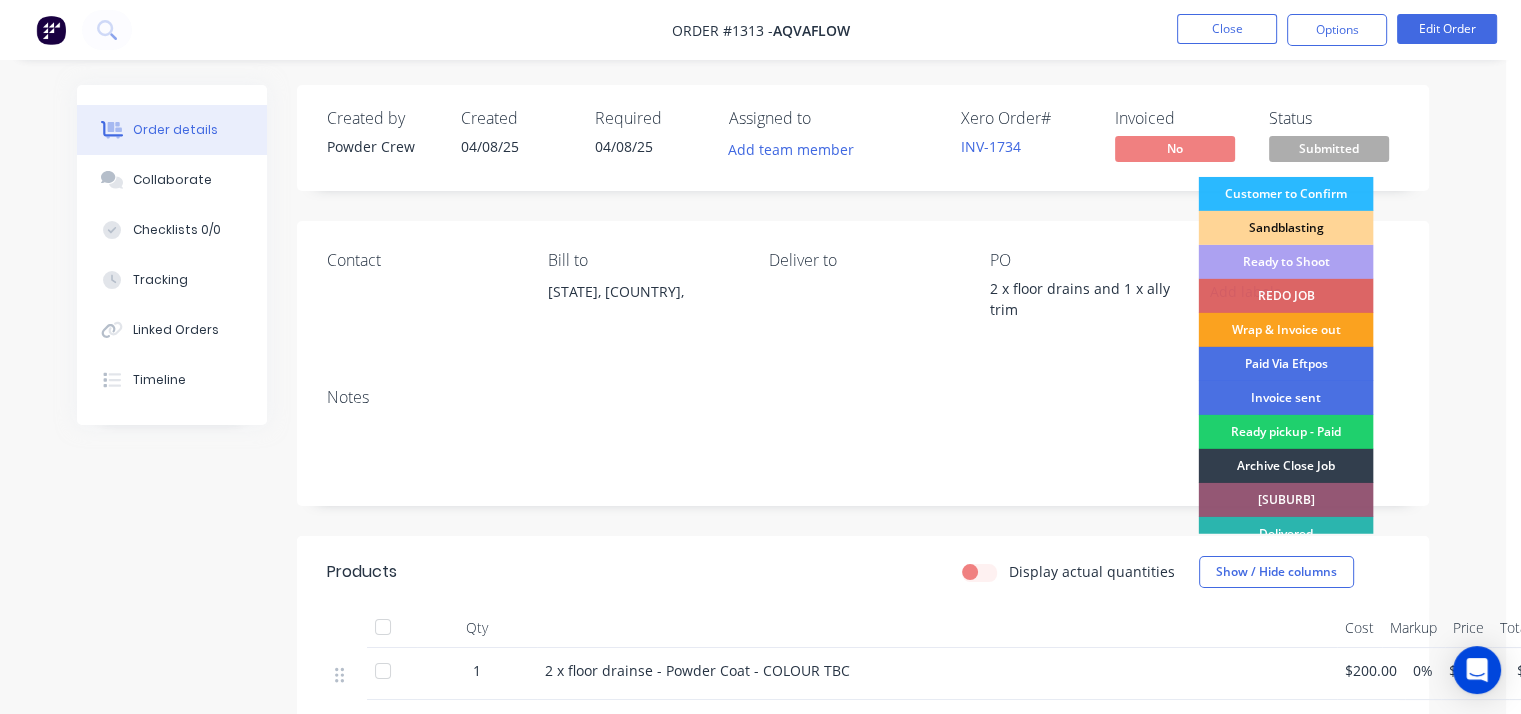click on "Ready to Shoot" at bounding box center (1285, 262) 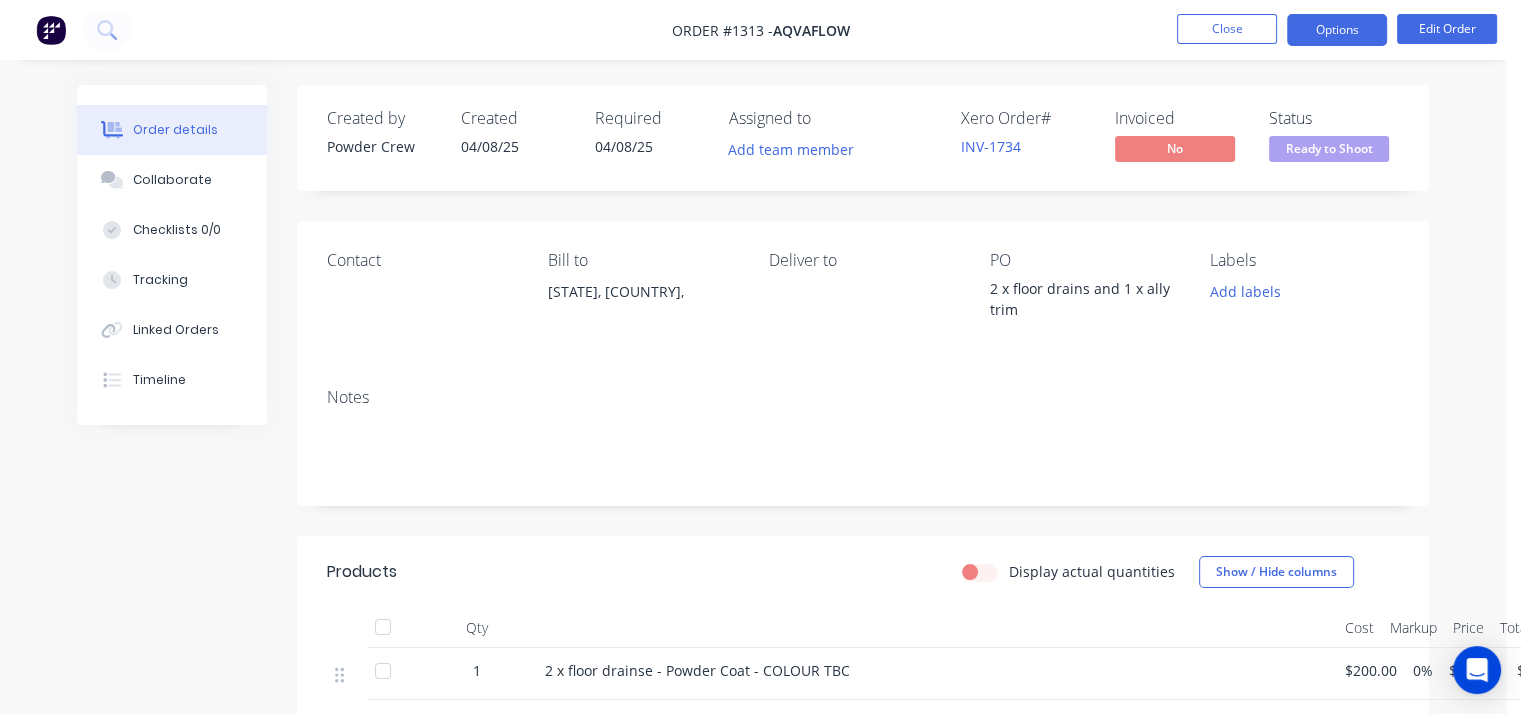 click on "Options" at bounding box center (1337, 30) 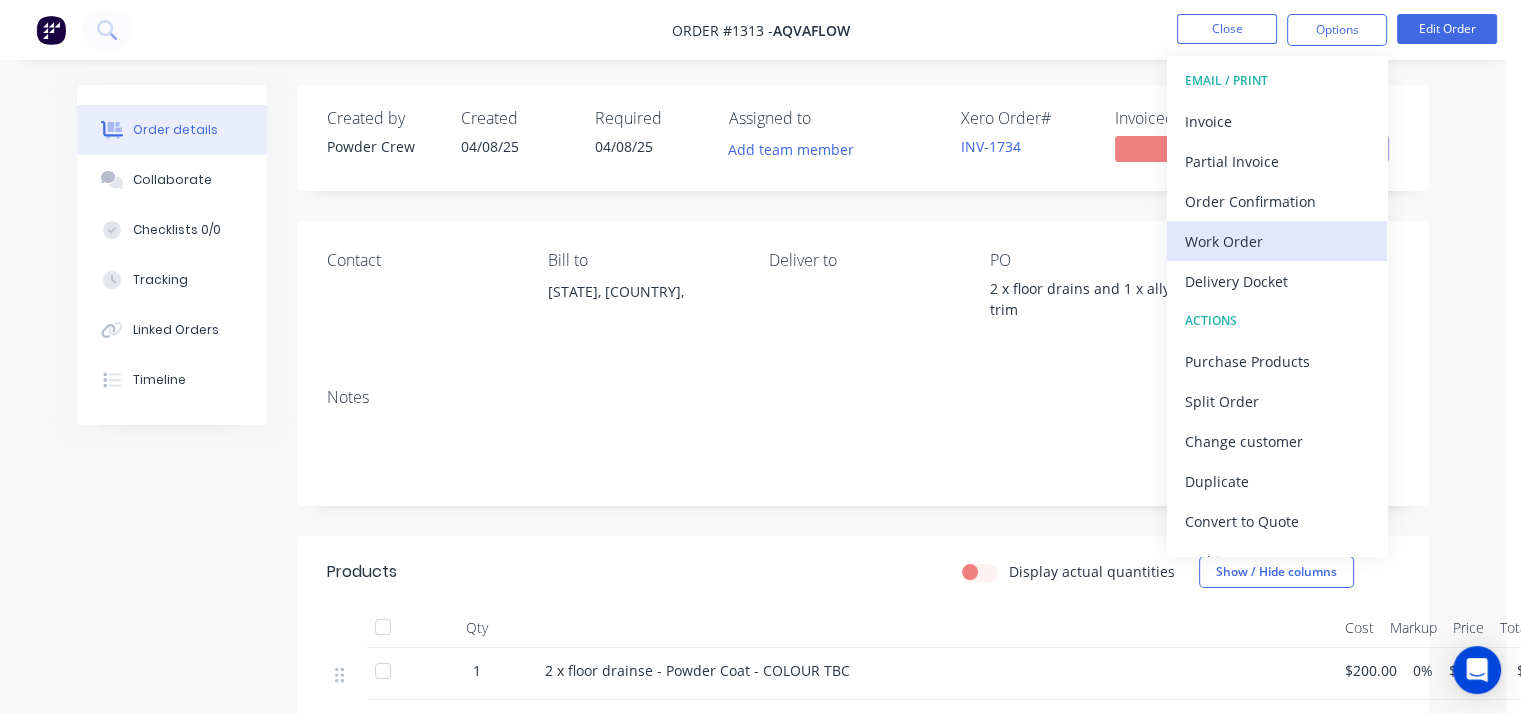 click on "Work Order" at bounding box center (1277, 241) 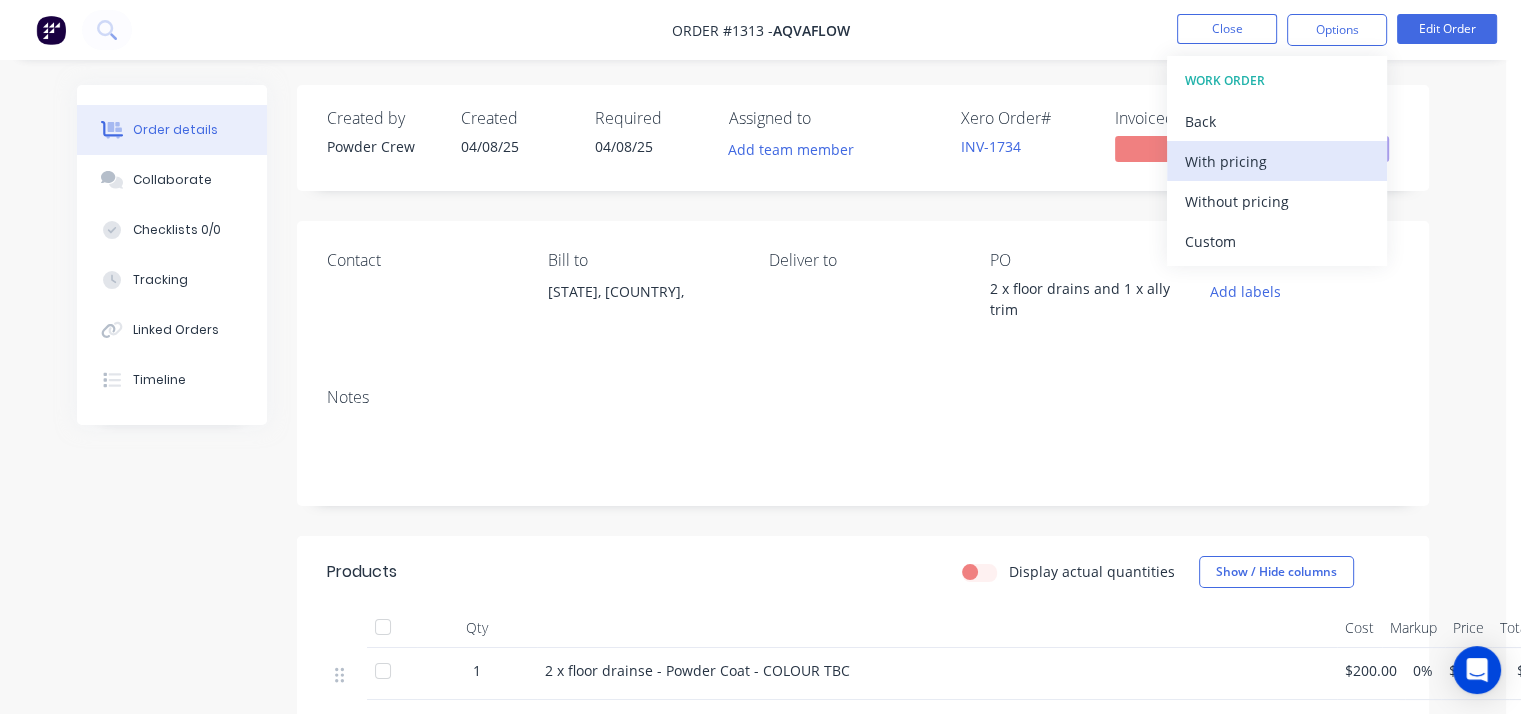 click on "With pricing" at bounding box center [1277, 161] 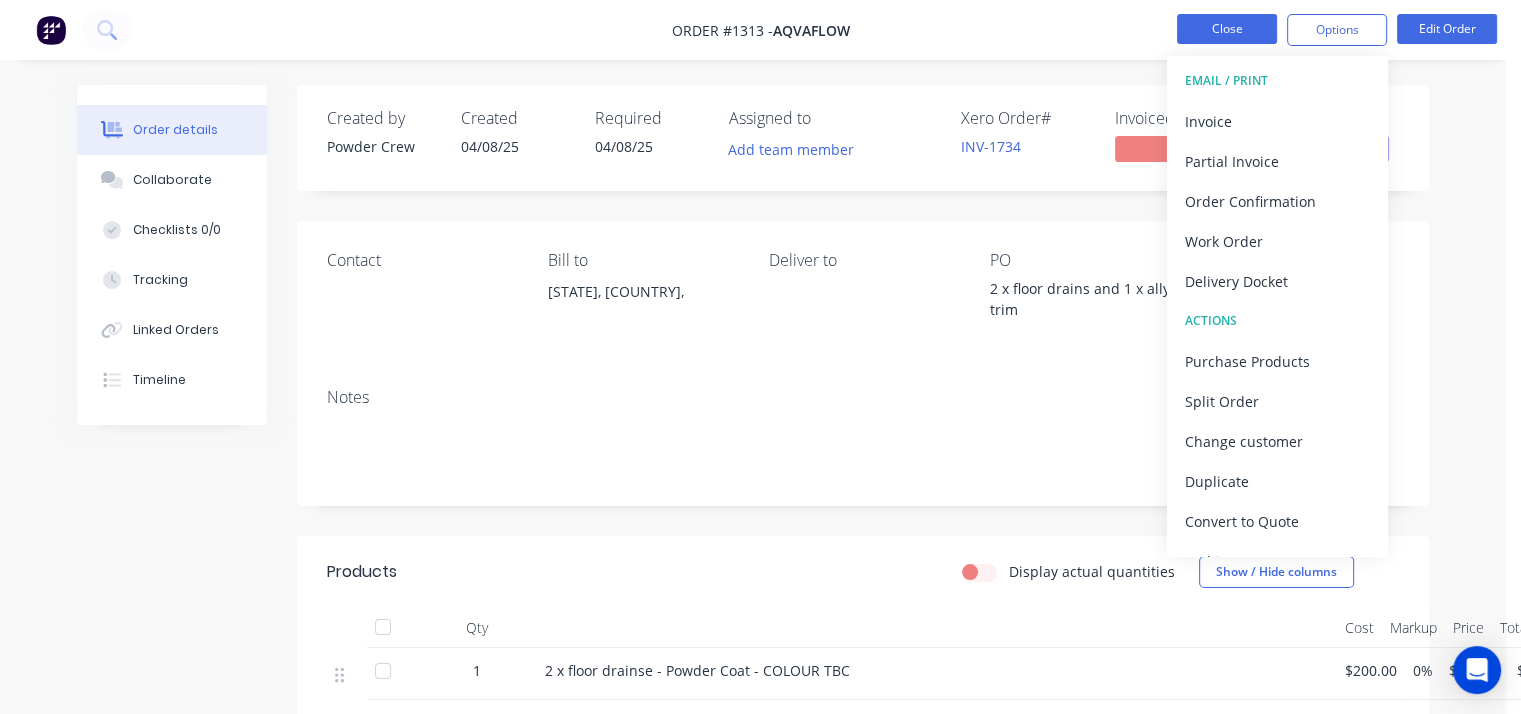click on "Close" at bounding box center [1227, 29] 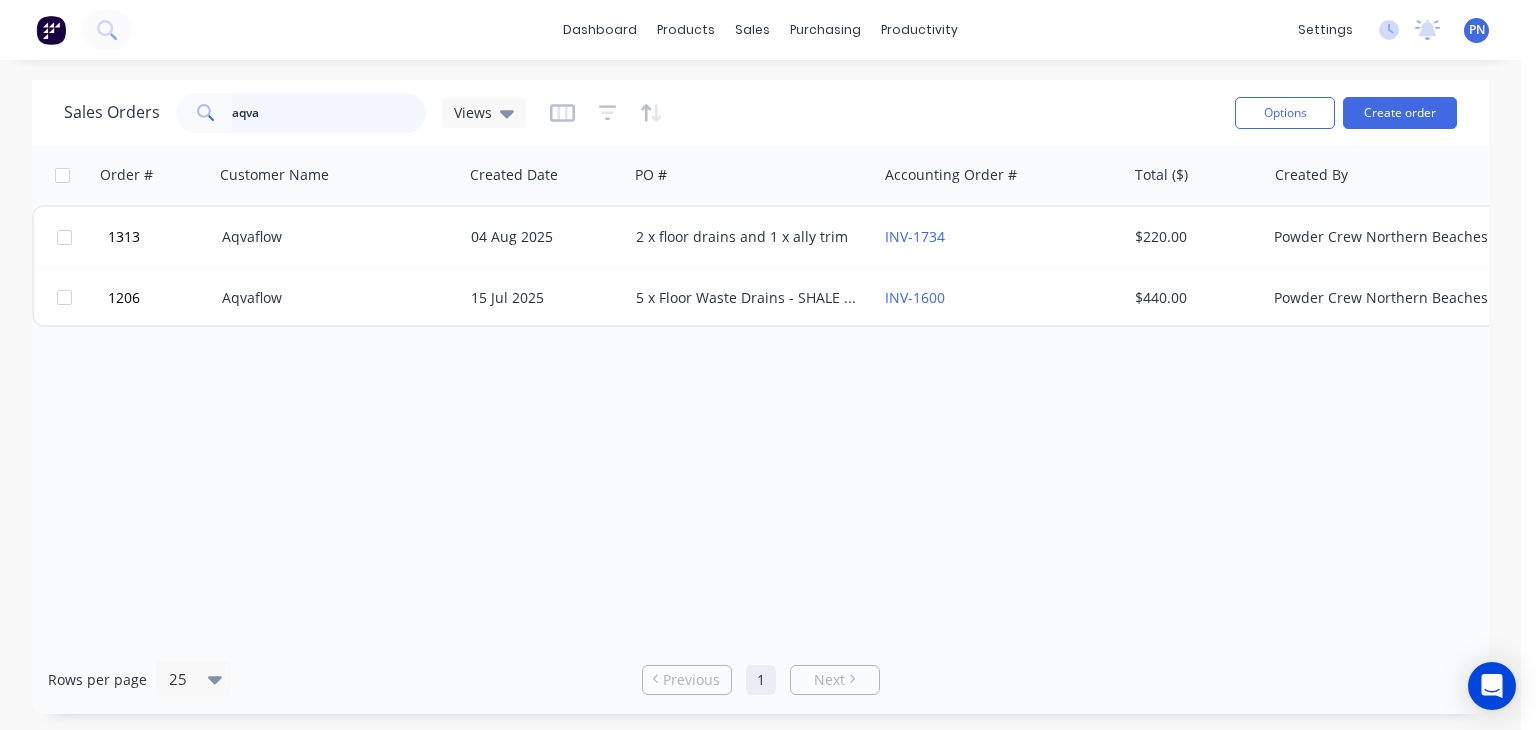 click on "aqva" at bounding box center (329, 113) 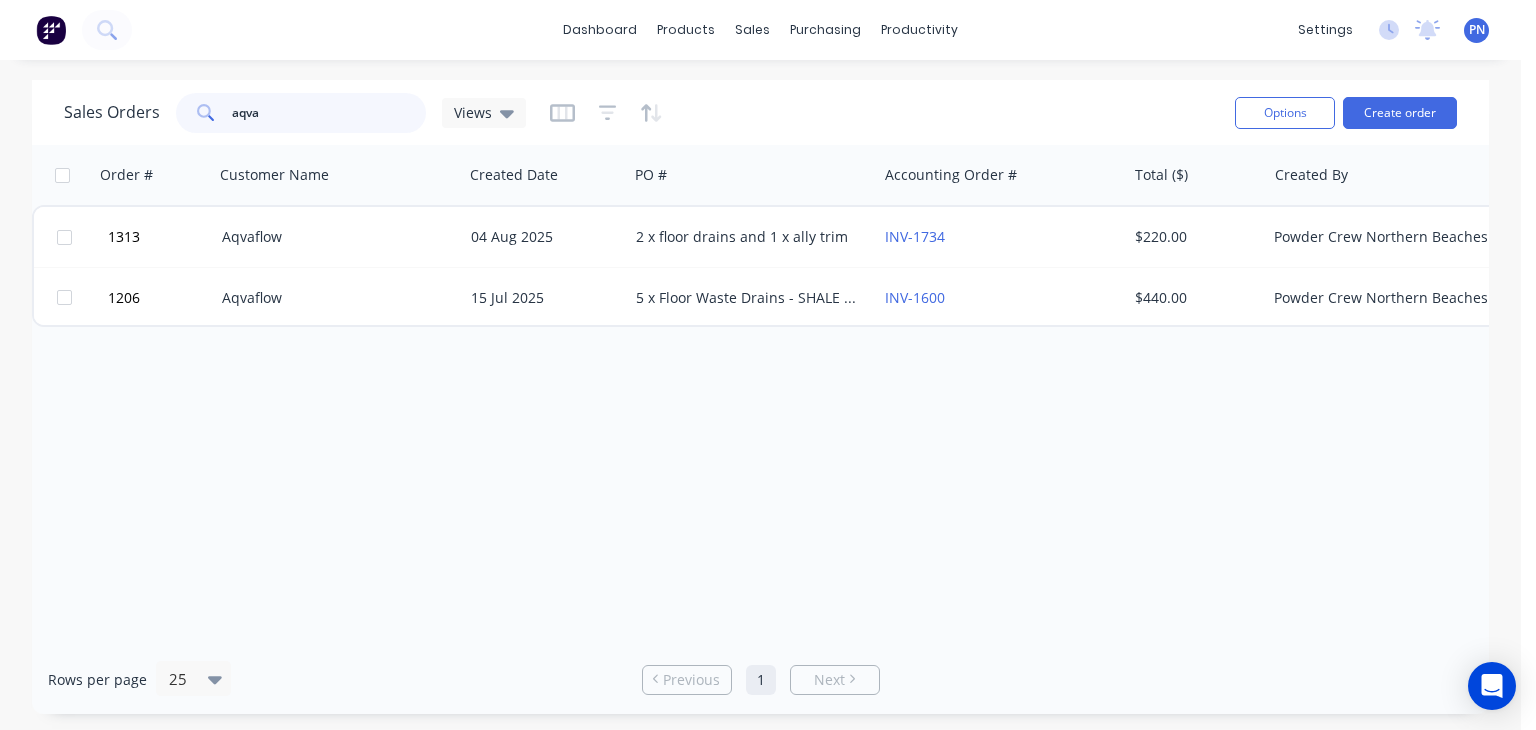 click on "aqva" at bounding box center [329, 113] 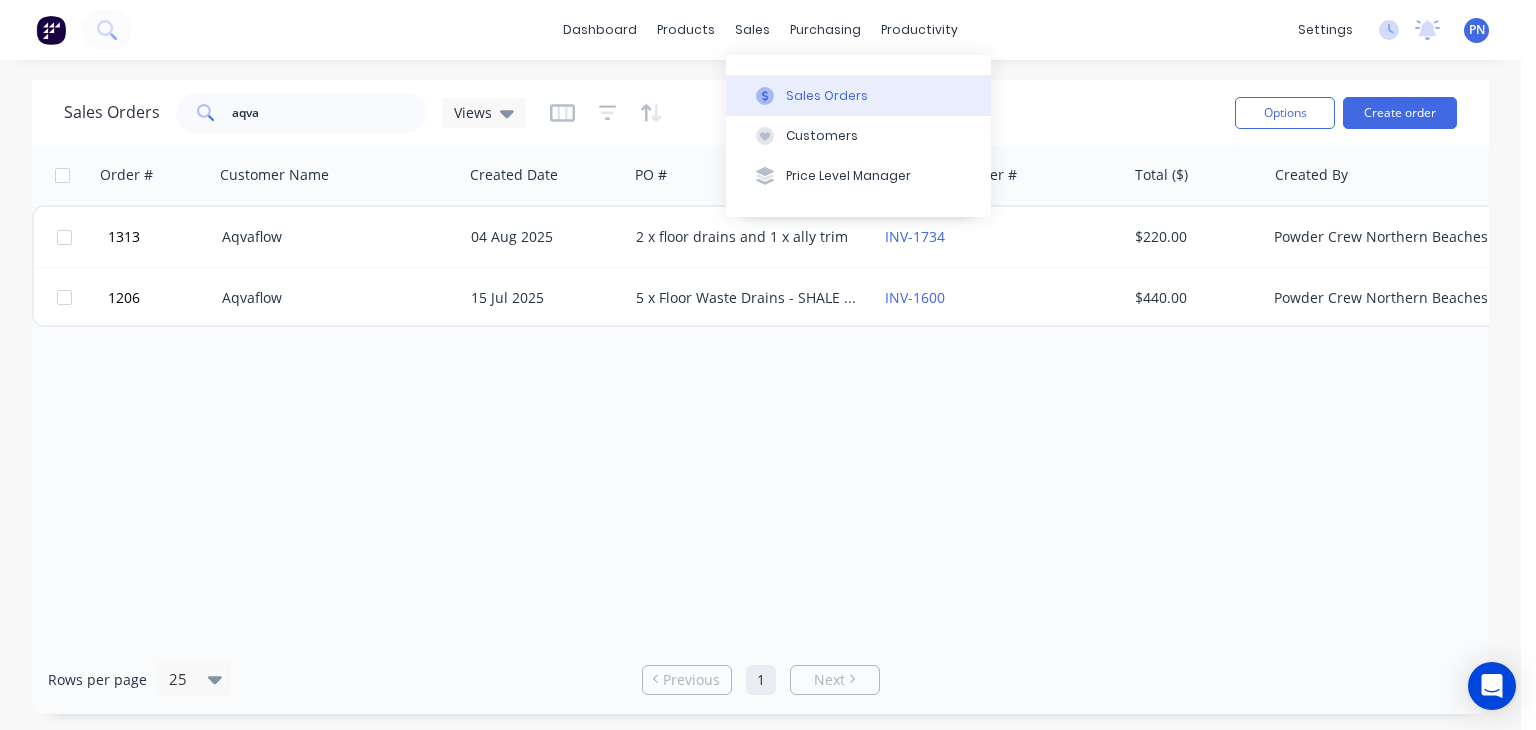click 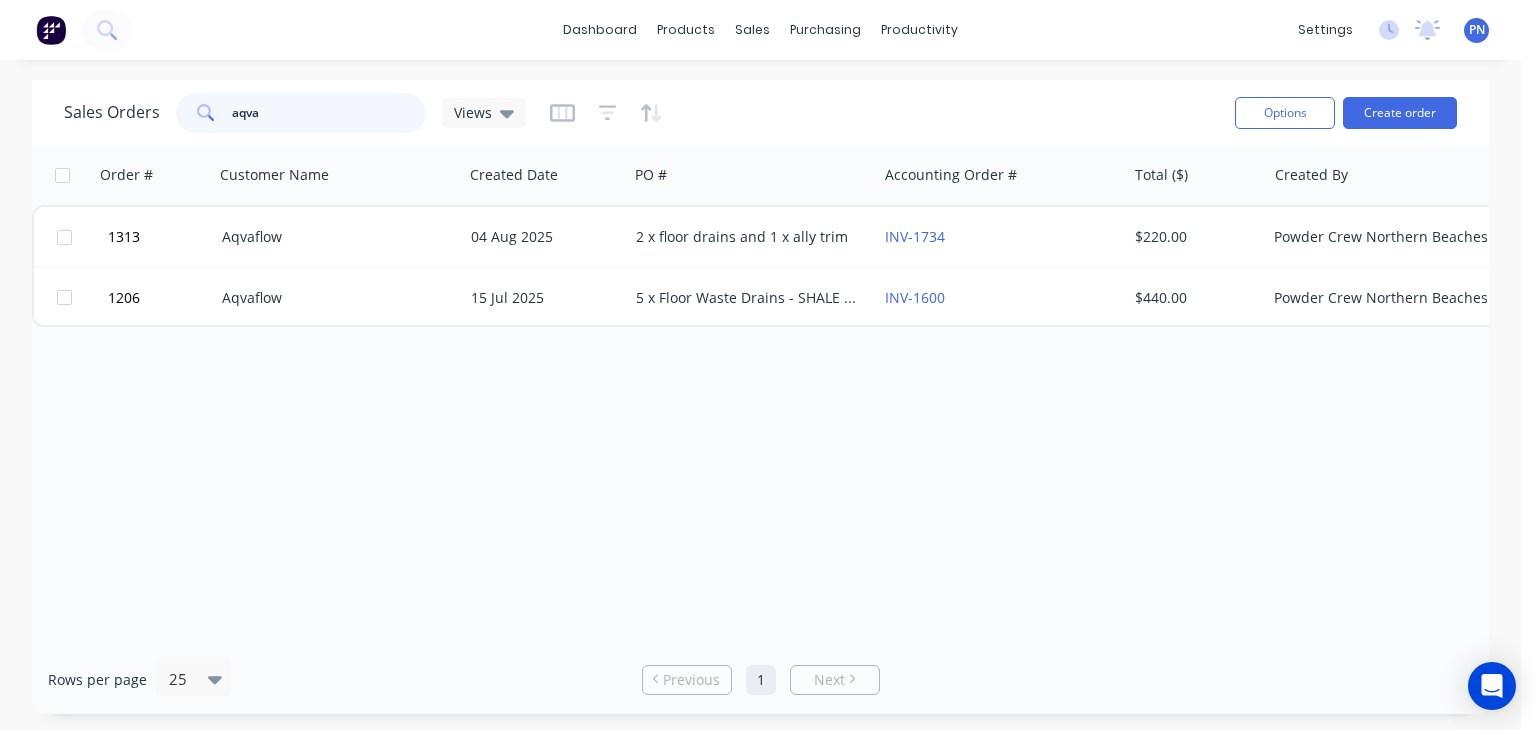 click on "aqva" at bounding box center [329, 113] 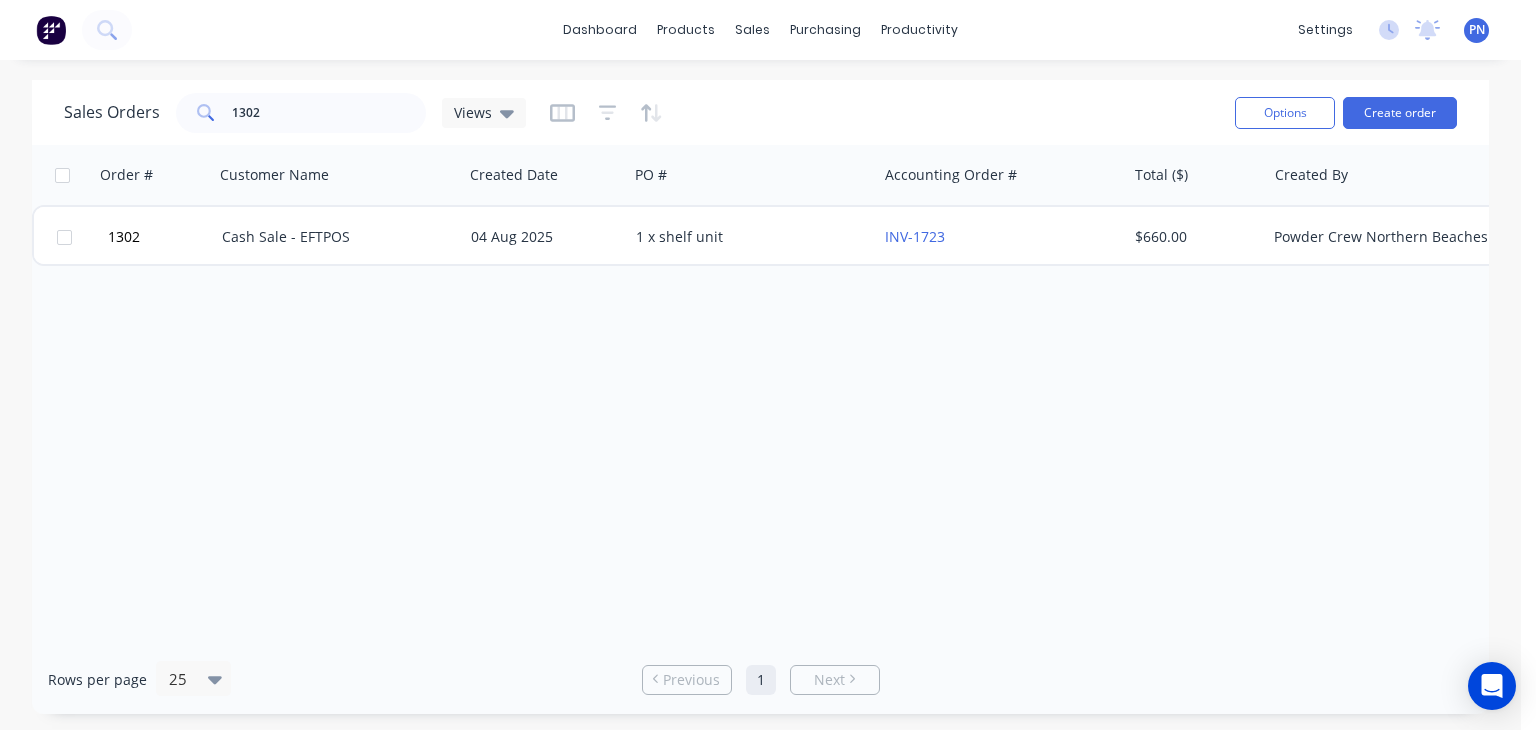 drag, startPoint x: 799, startPoint y: 634, endPoint x: 1124, endPoint y: 629, distance: 325.03845 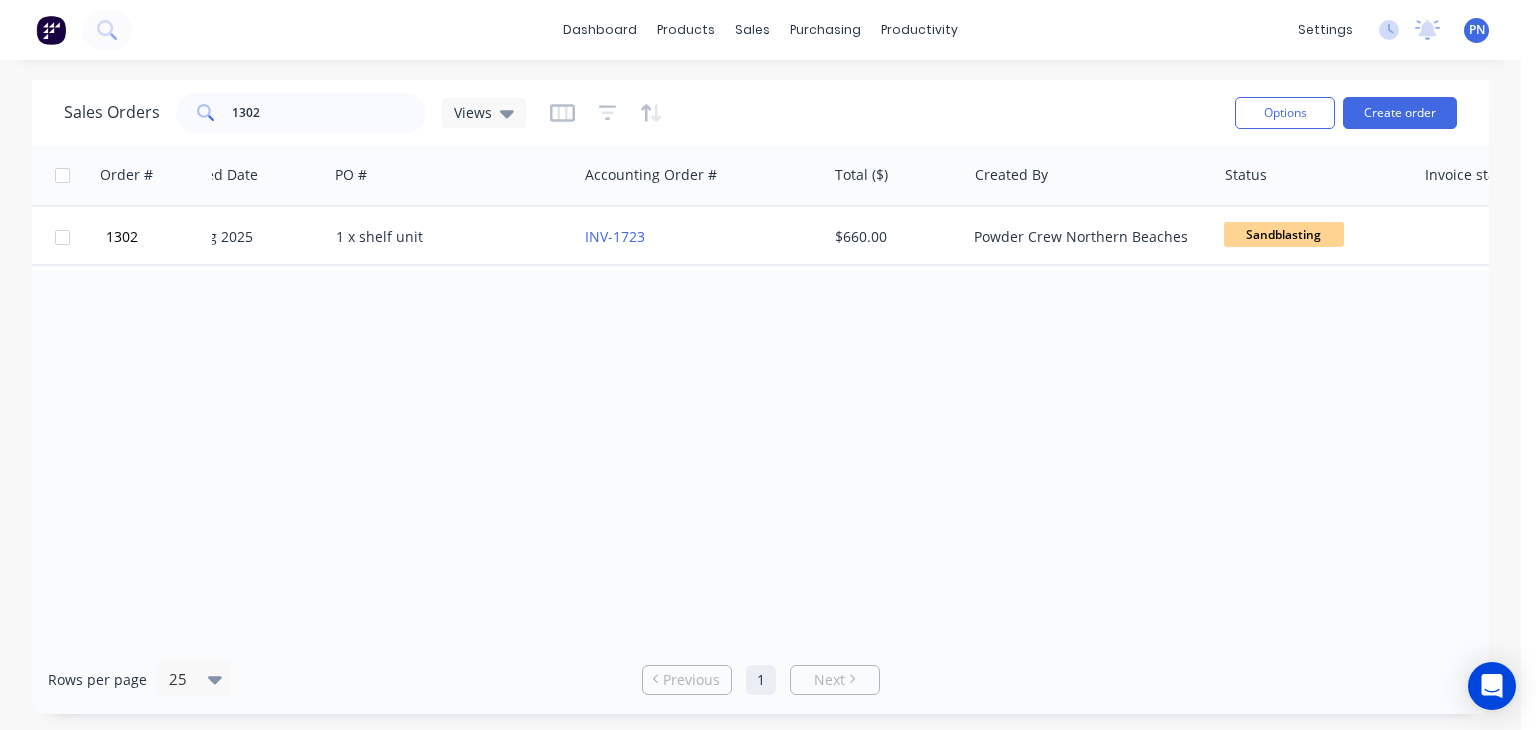 scroll, scrollTop: 0, scrollLeft: 375, axis: horizontal 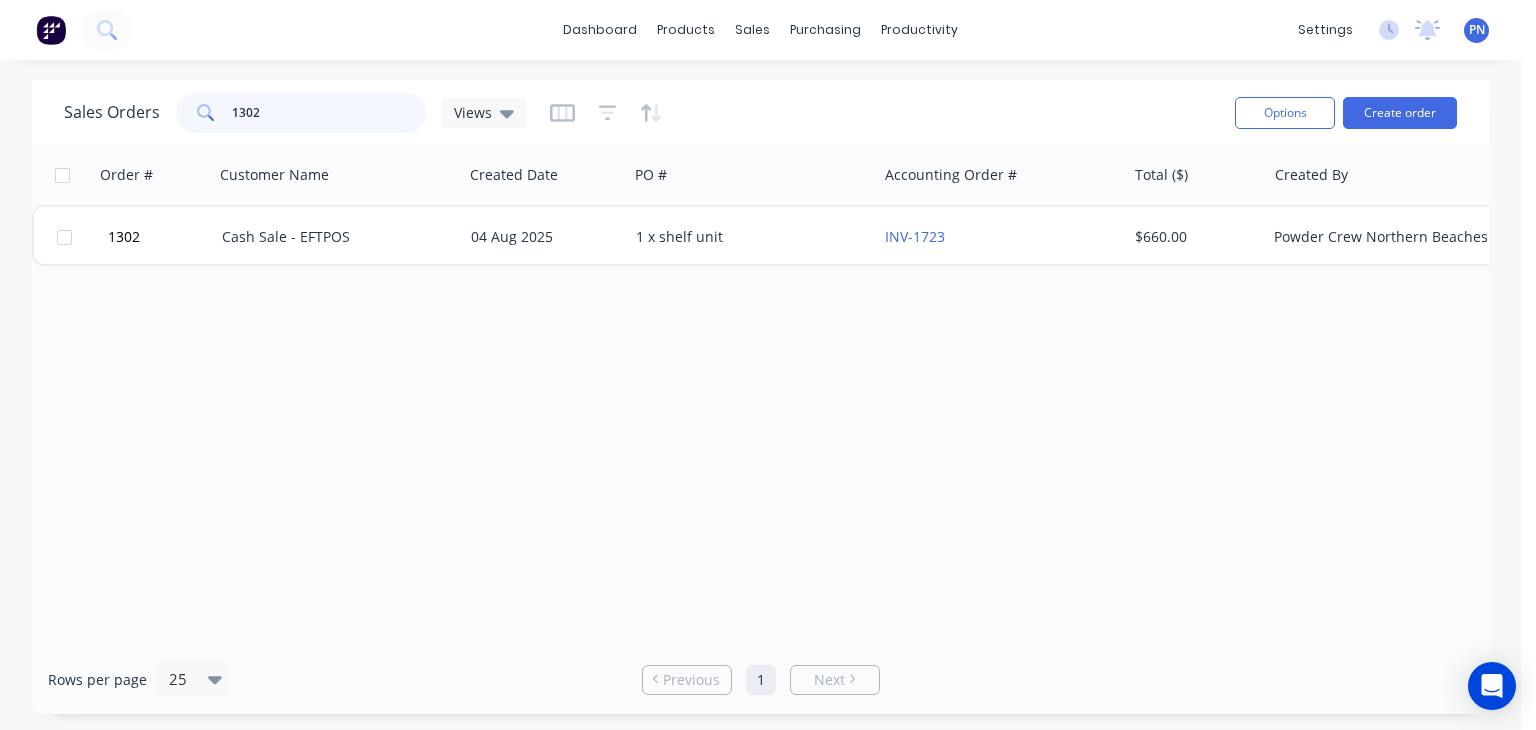 click on "1302" at bounding box center [329, 113] 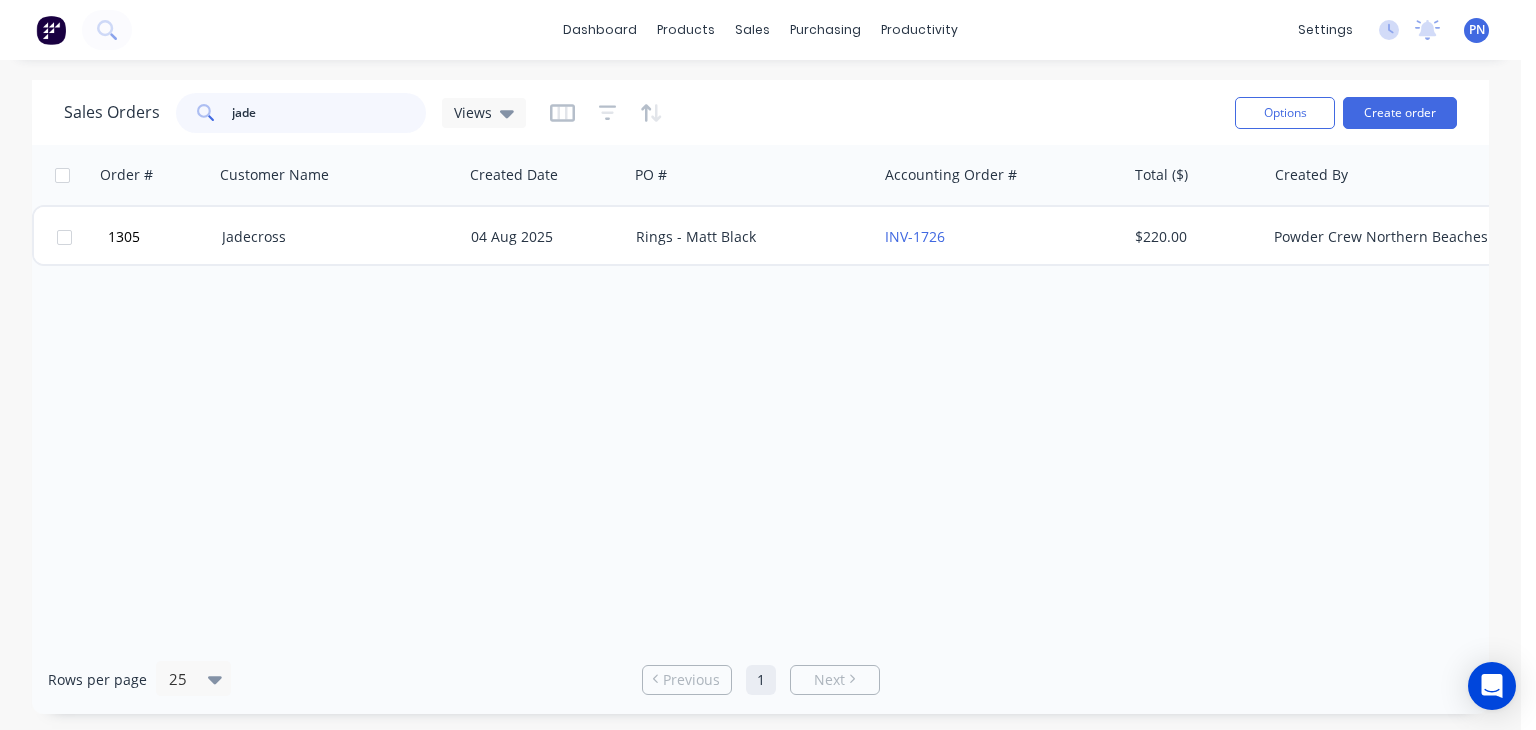 type on "jade" 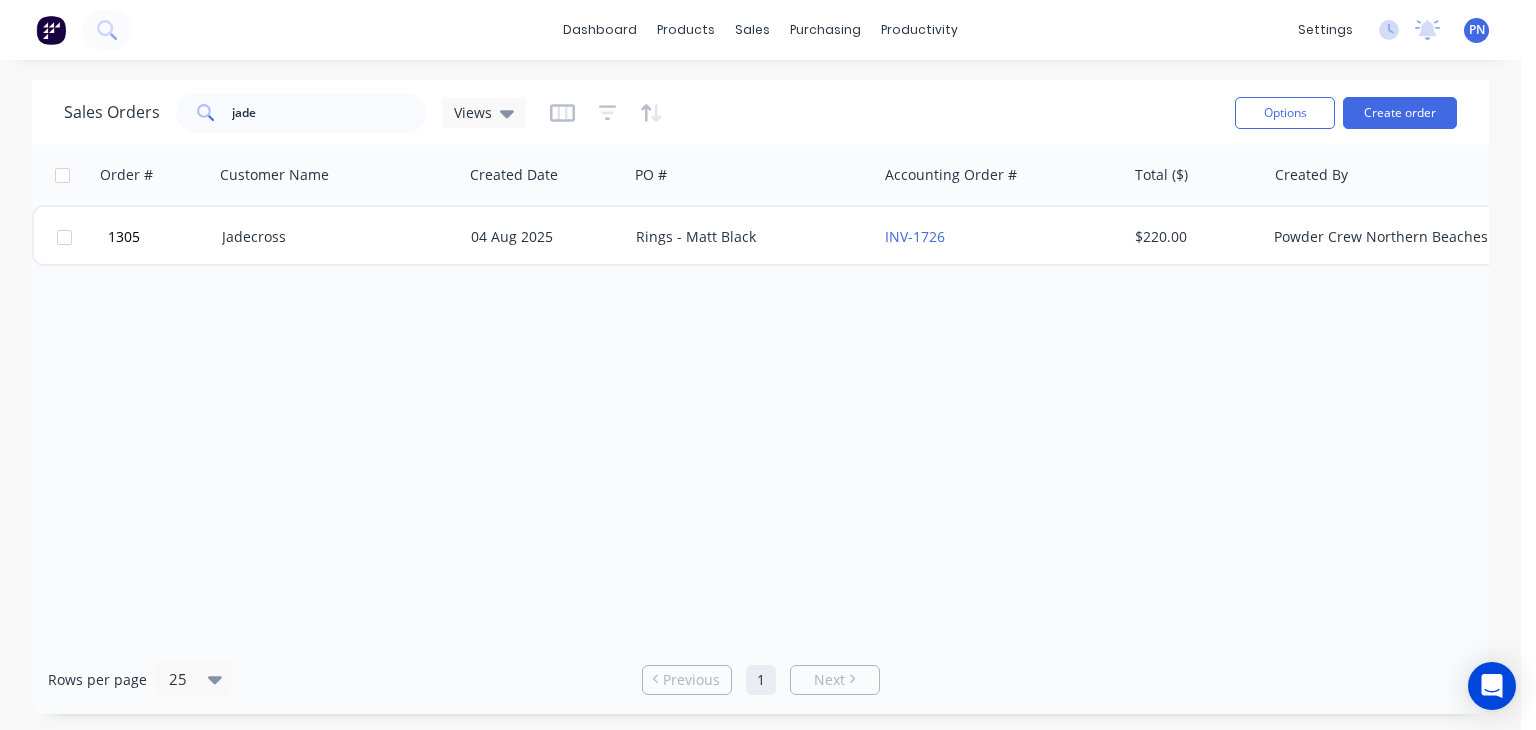 drag, startPoint x: 463, startPoint y: 634, endPoint x: 746, endPoint y: 631, distance: 283.0159 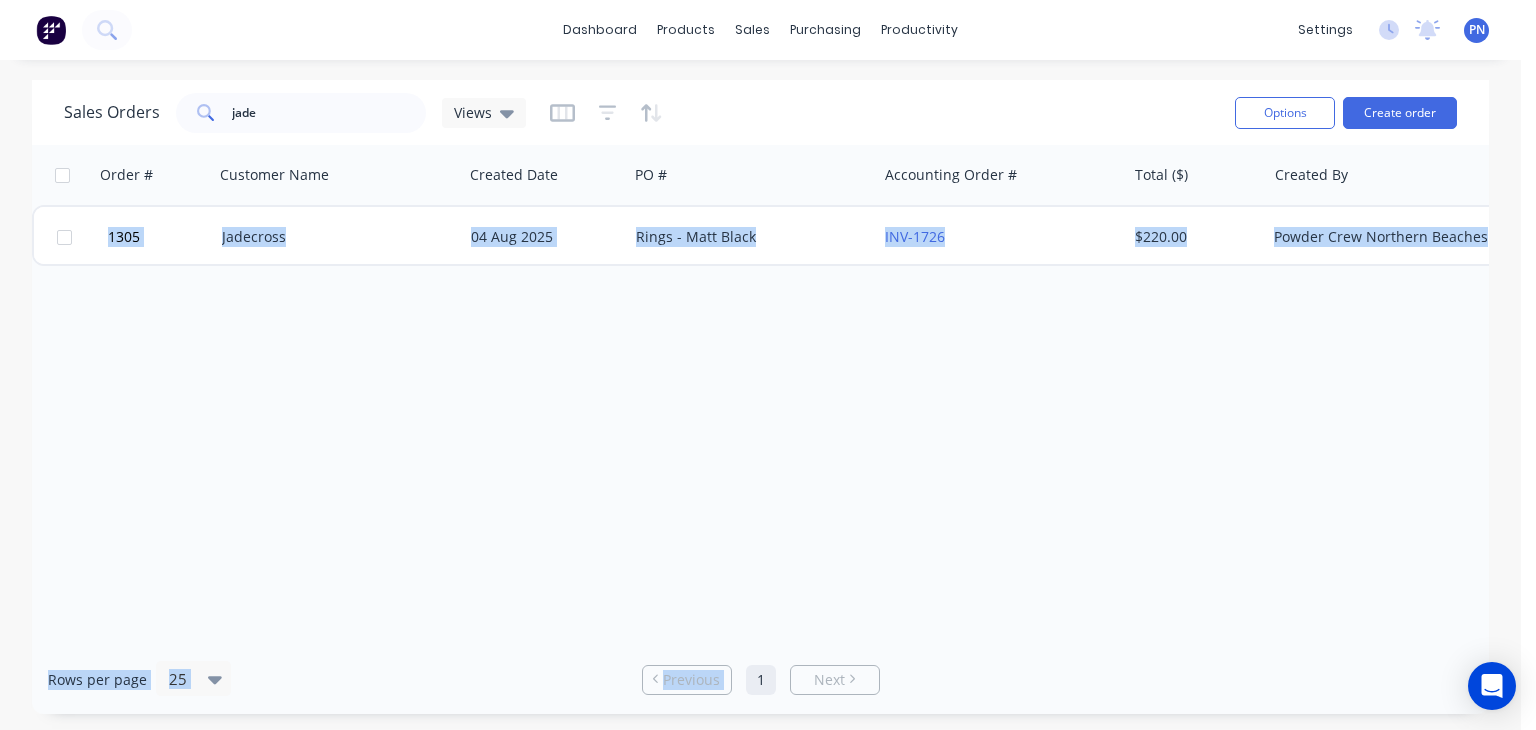 drag, startPoint x: 743, startPoint y: 644, endPoint x: 927, endPoint y: 623, distance: 185.19449 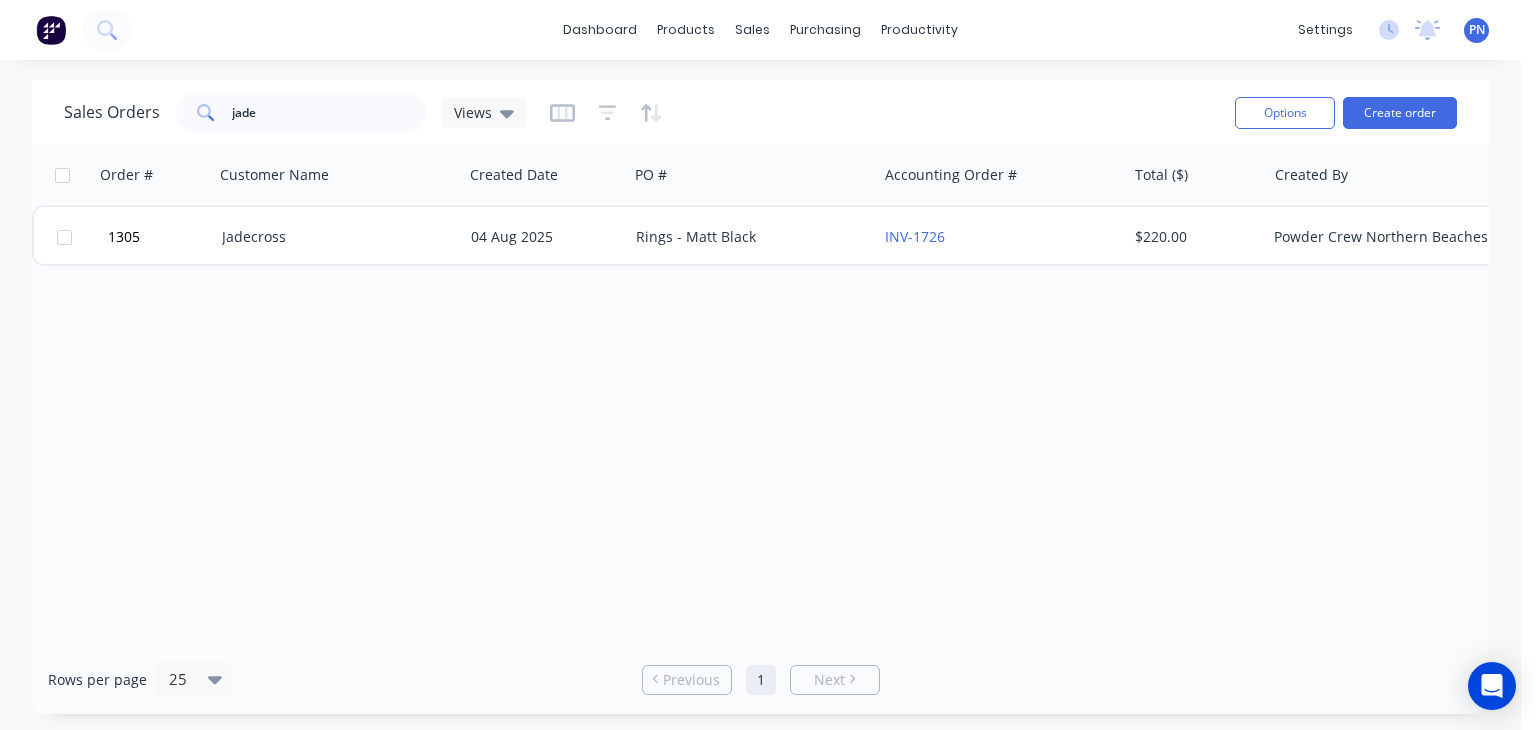 click on "Order # Customer Name Created Date PO # Accounting Order # Total ($) Created By Status Invoice status 1305 Jadecross 04 Aug 2025 Rings - Matt Black INV-1726 $220.00 Powder Crew Northern Beaches Wrap & Invoice ..." at bounding box center (760, 395) 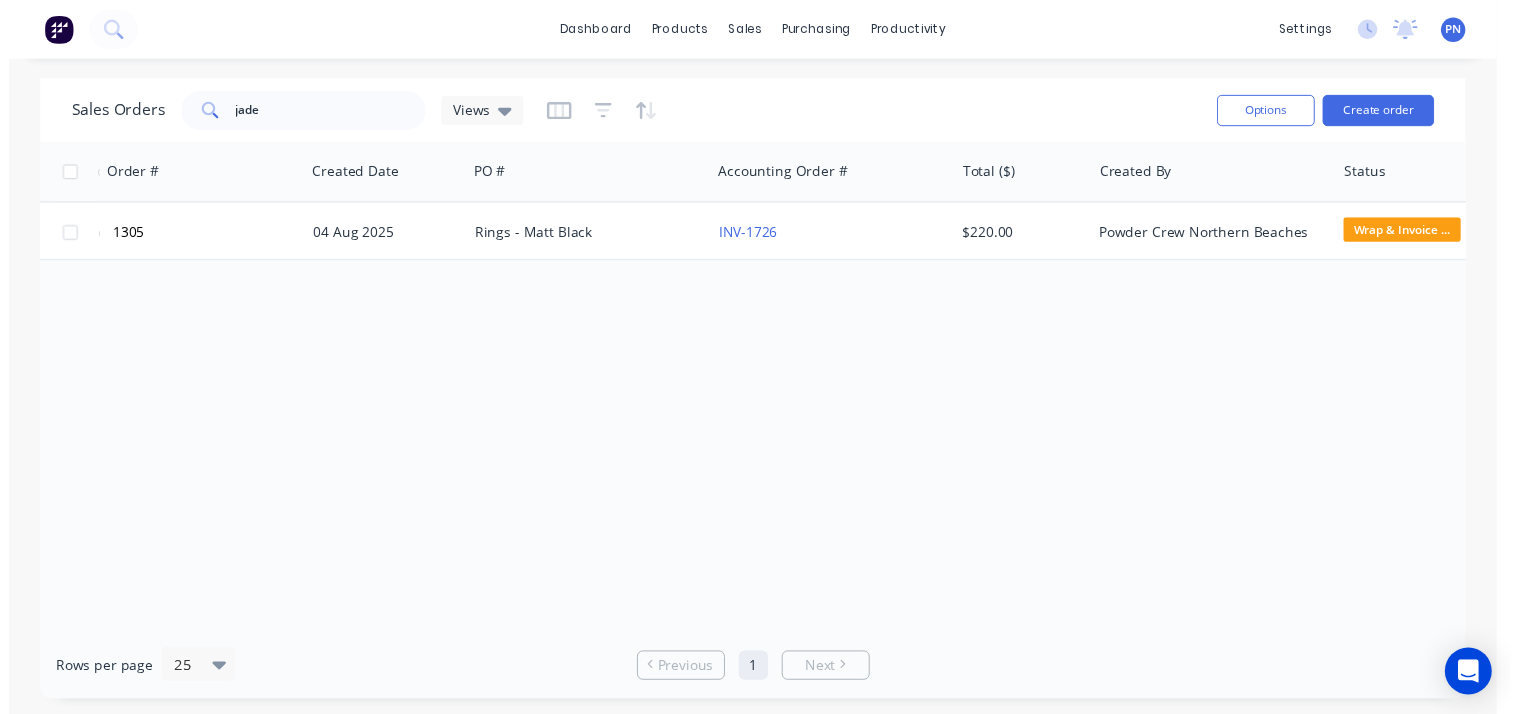 scroll, scrollTop: 0, scrollLeft: 0, axis: both 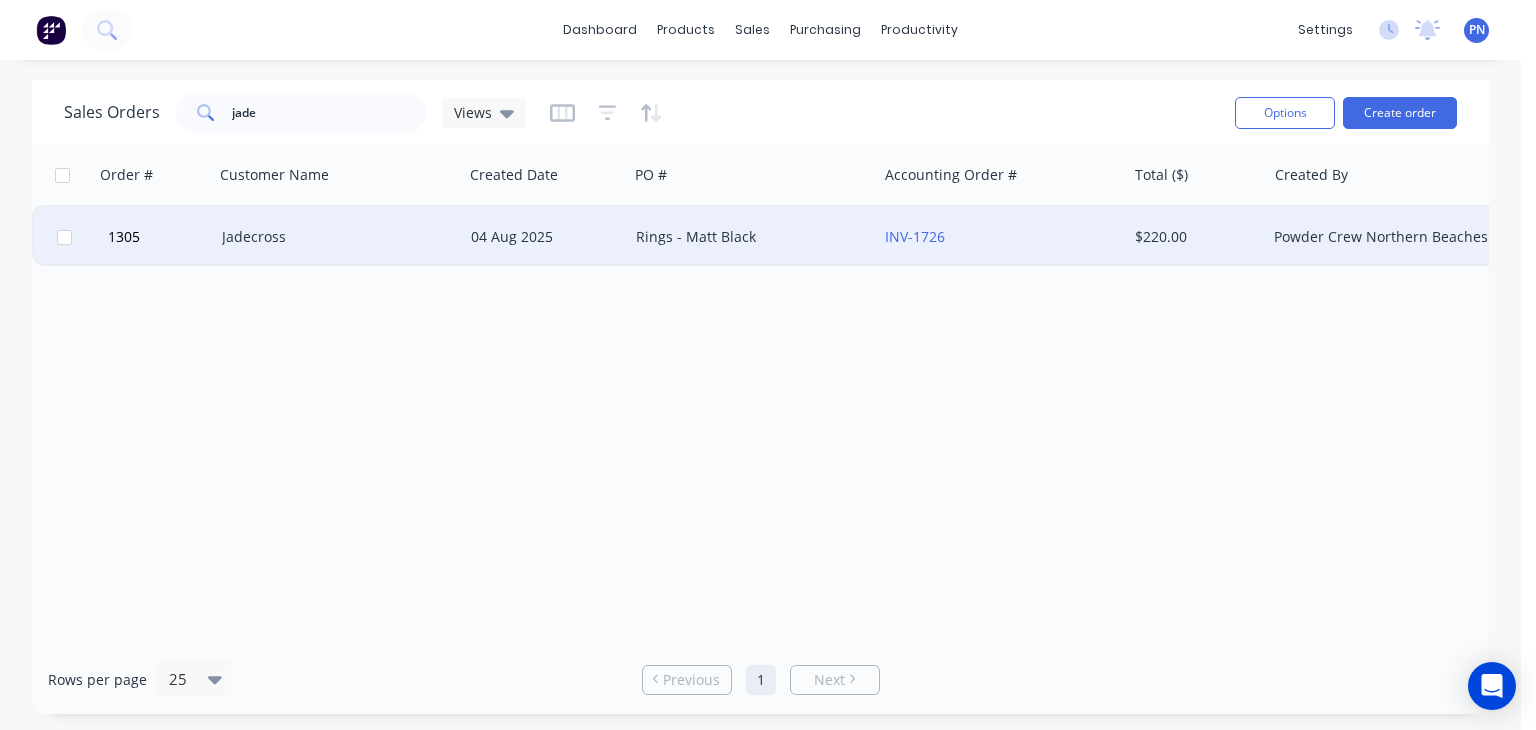 click on "Jadecross" at bounding box center (333, 237) 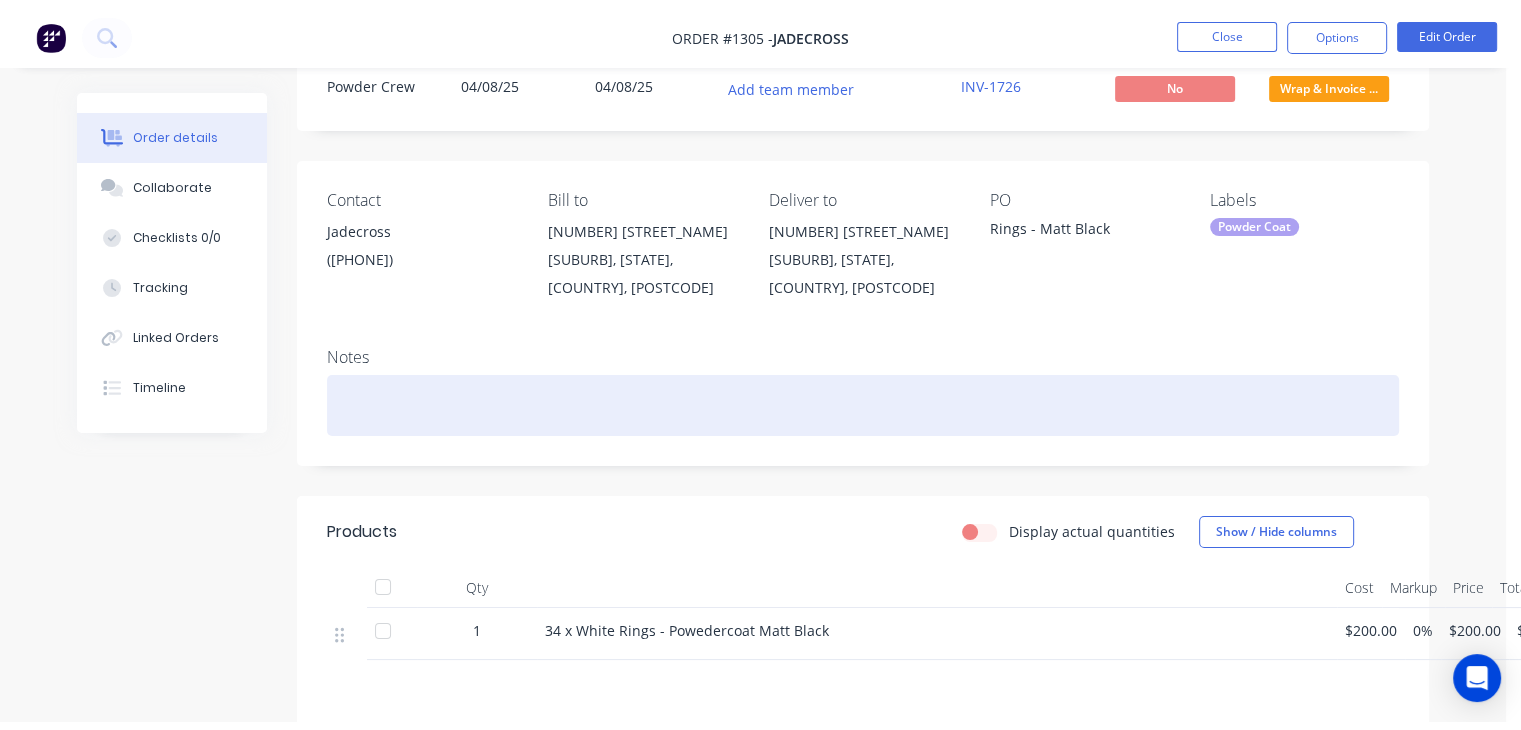 scroll, scrollTop: 0, scrollLeft: 0, axis: both 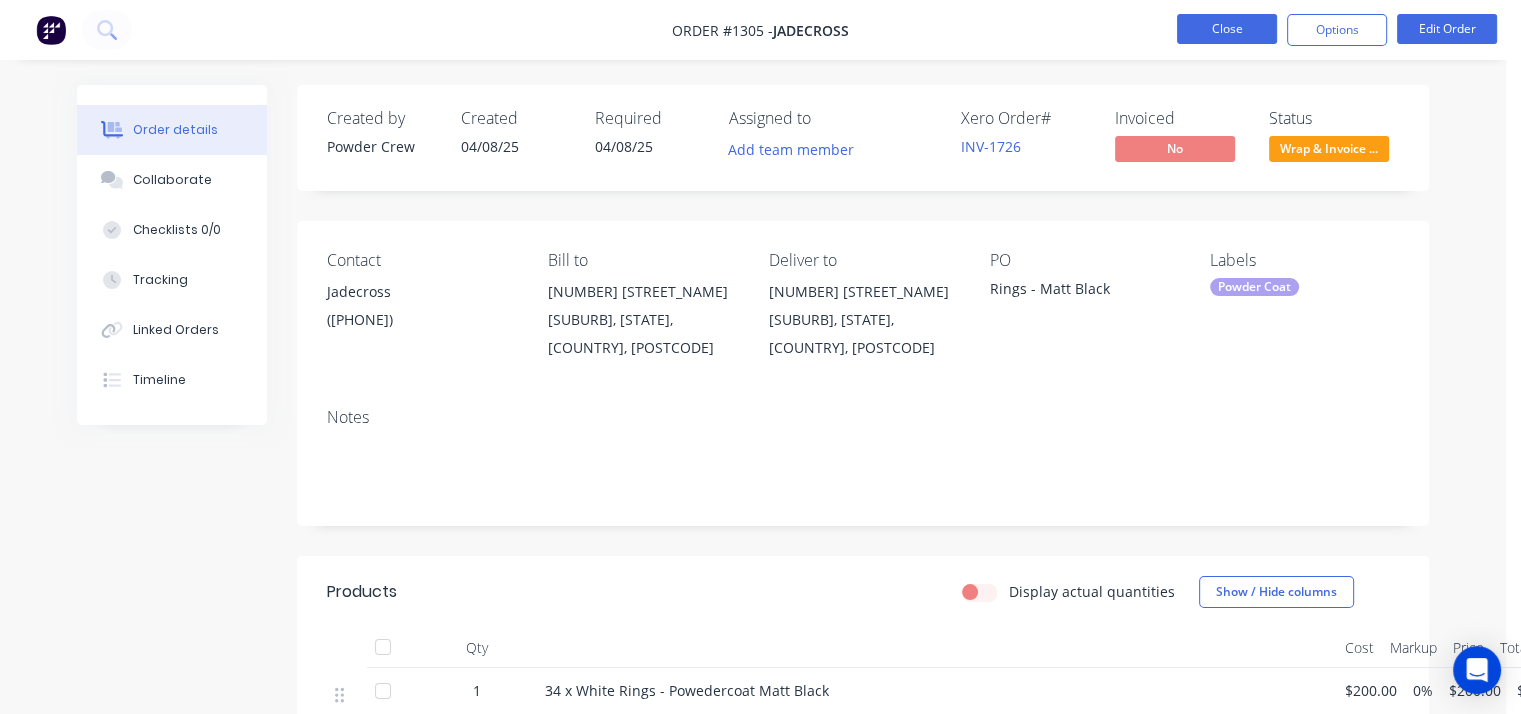 click on "Close" at bounding box center [1227, 29] 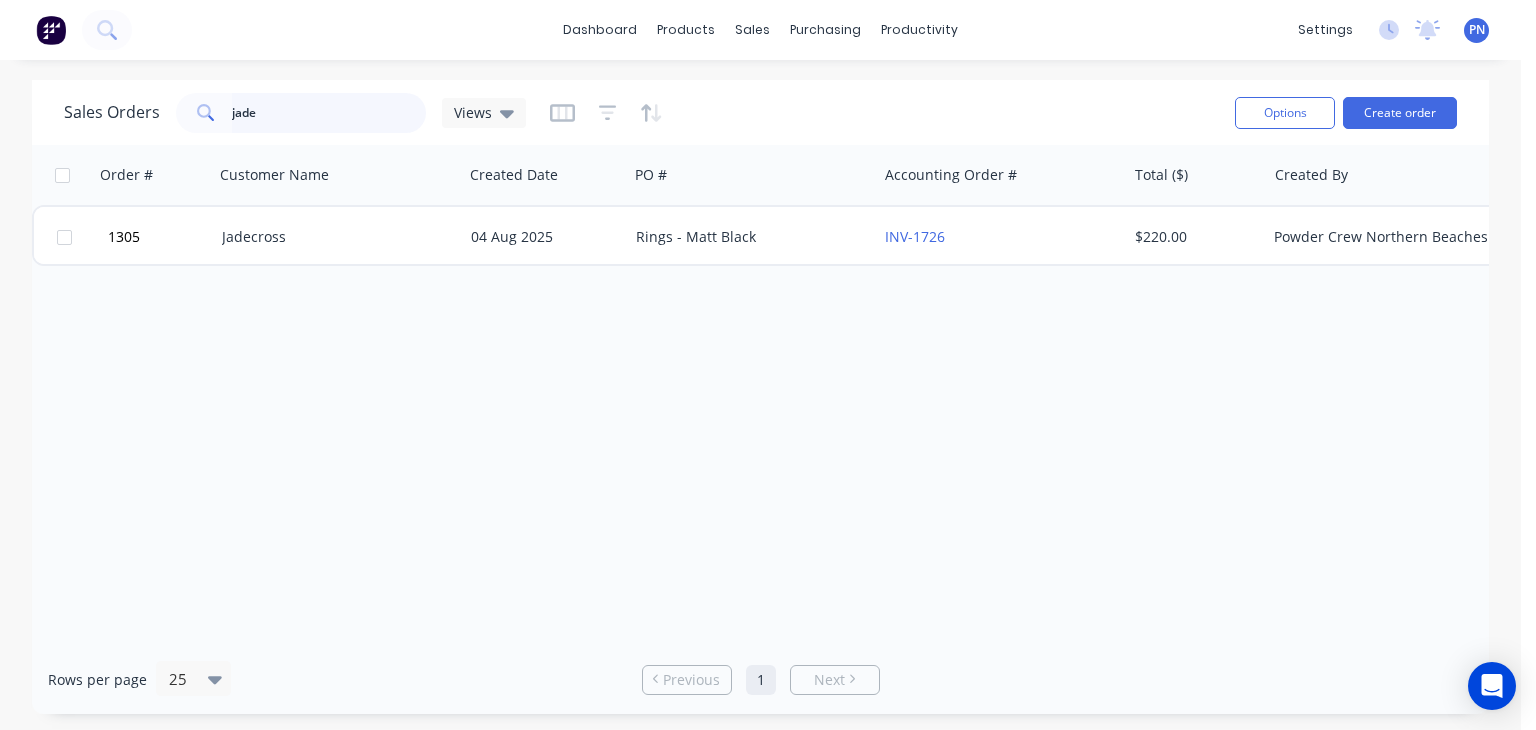 click on "jade" at bounding box center [329, 113] 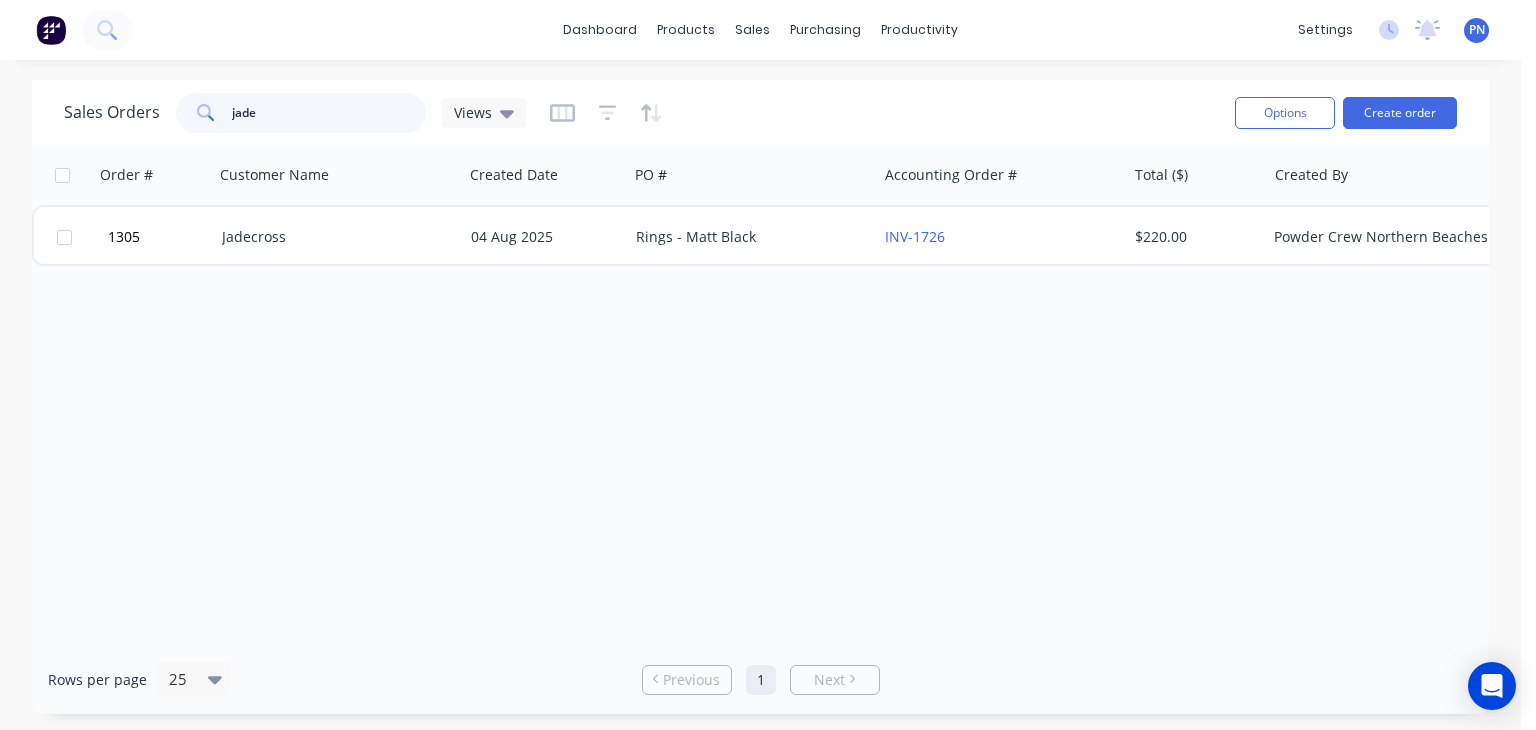 click on "jade" at bounding box center (329, 113) 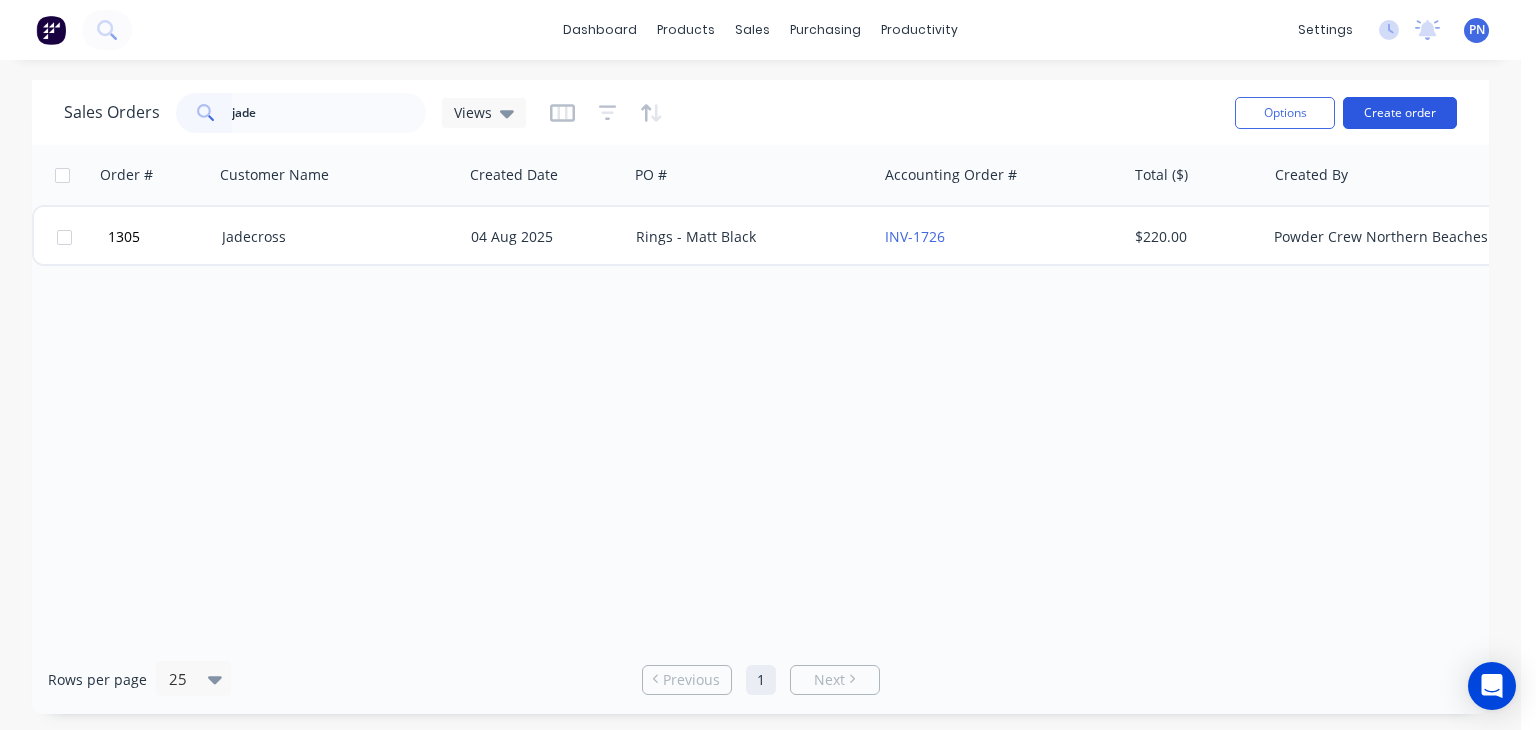 click on "Create order" at bounding box center (1400, 113) 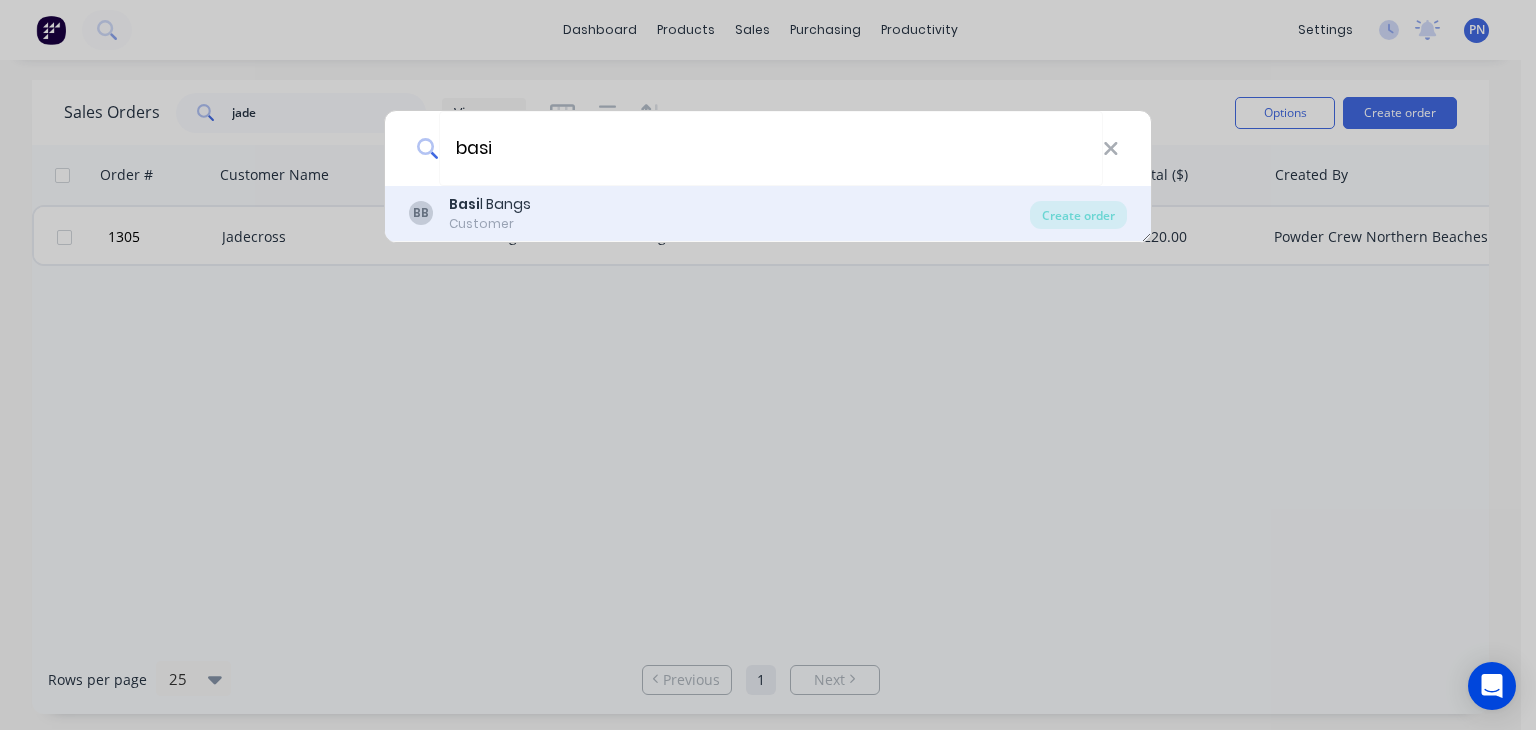 type on "basi" 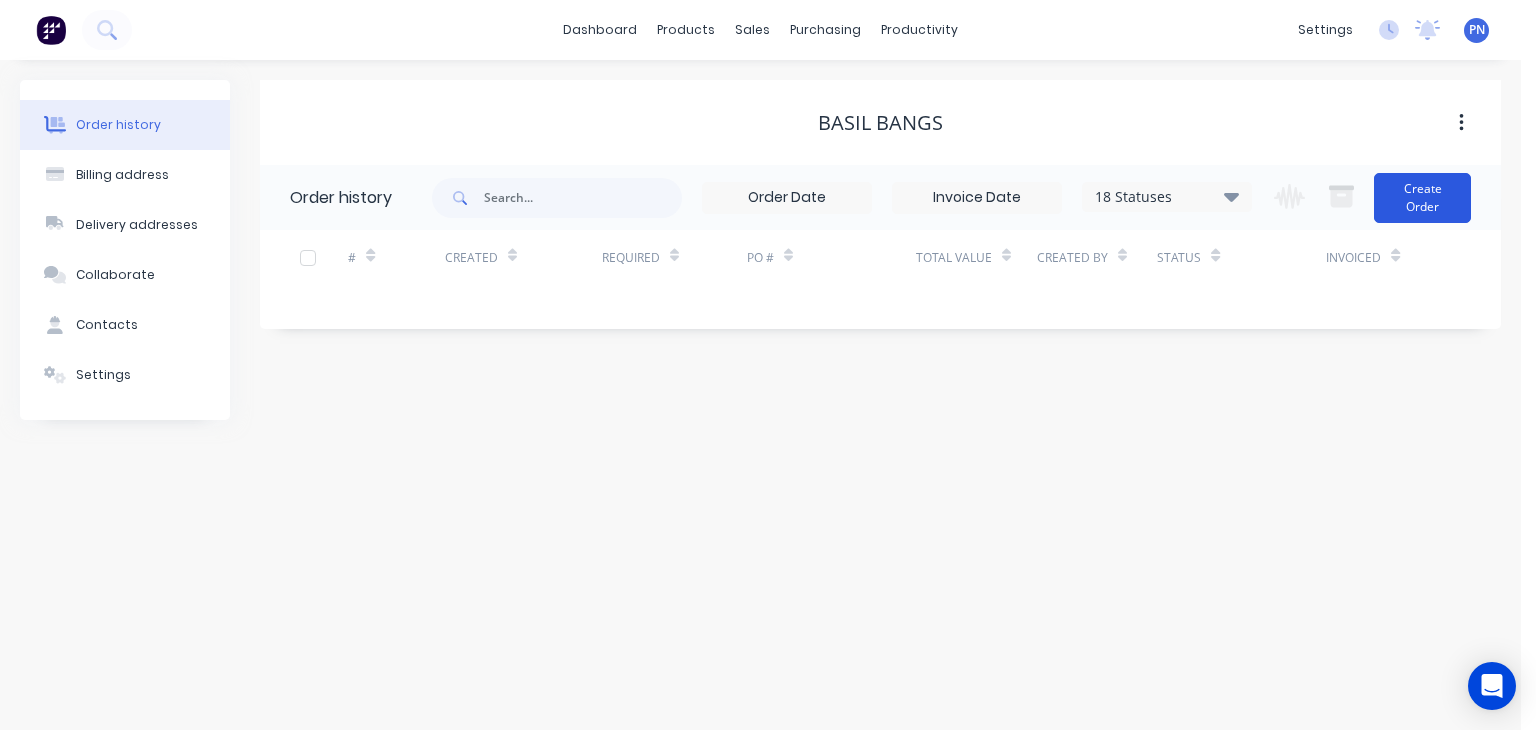 click on "Create Order" at bounding box center (1422, 198) 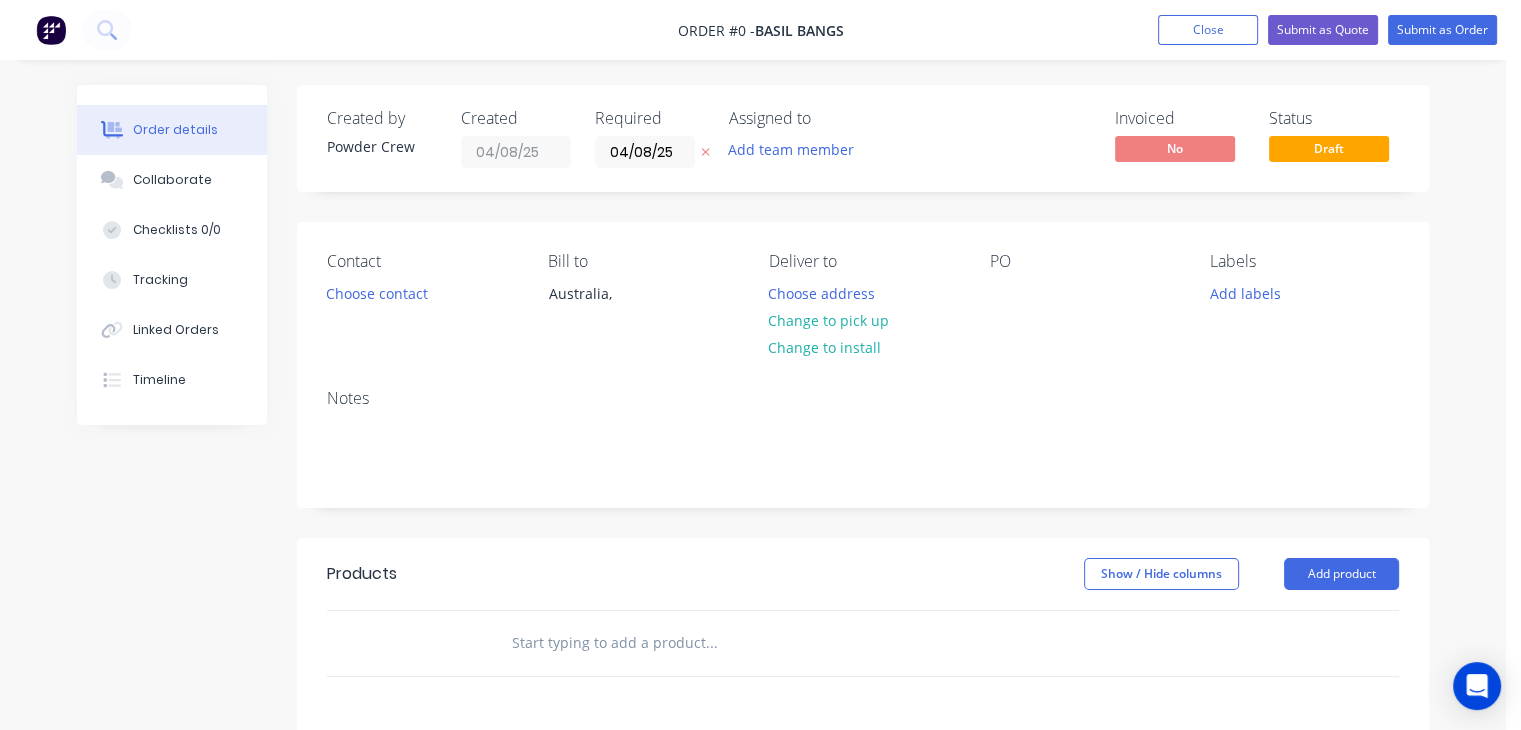 click on "PO" at bounding box center (1083, 297) 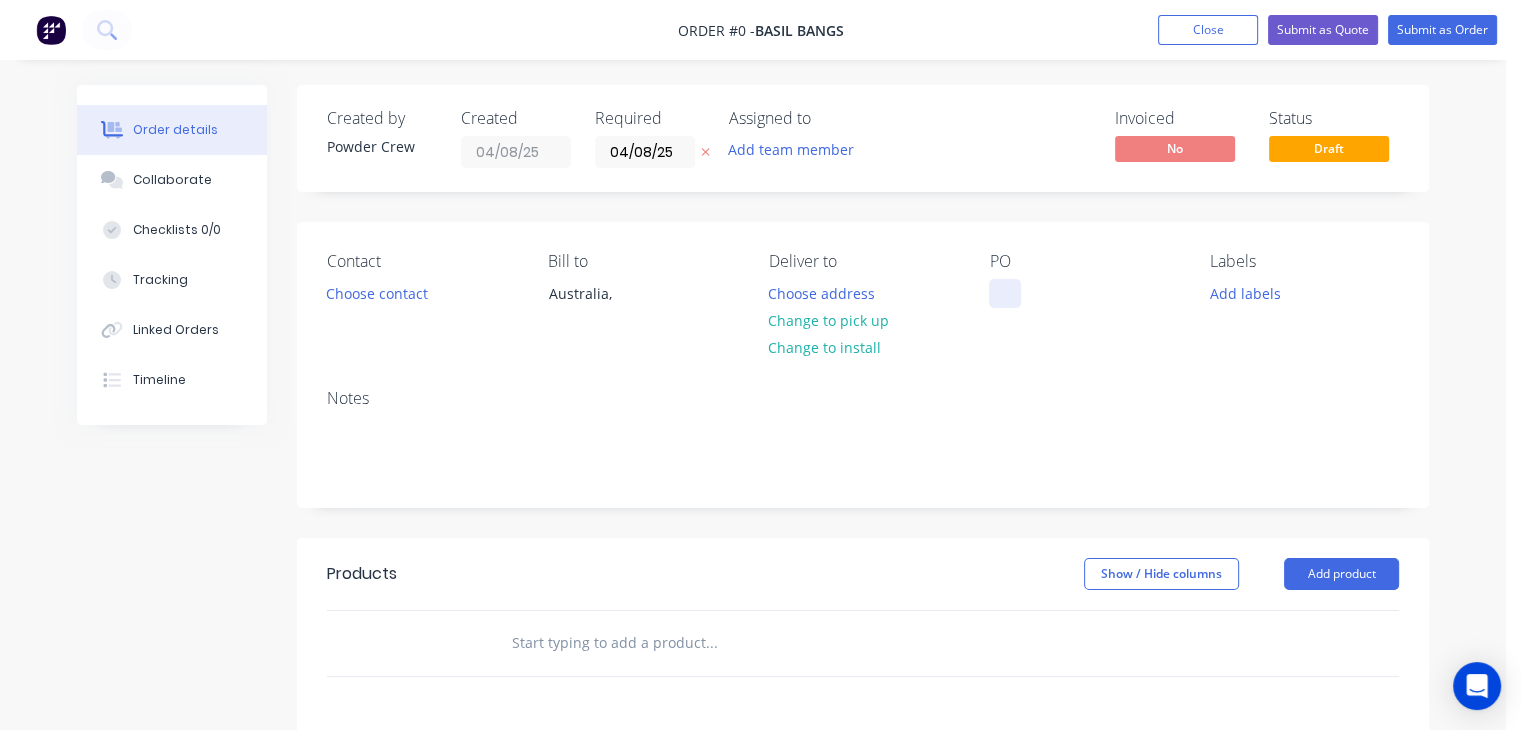 click at bounding box center (1005, 293) 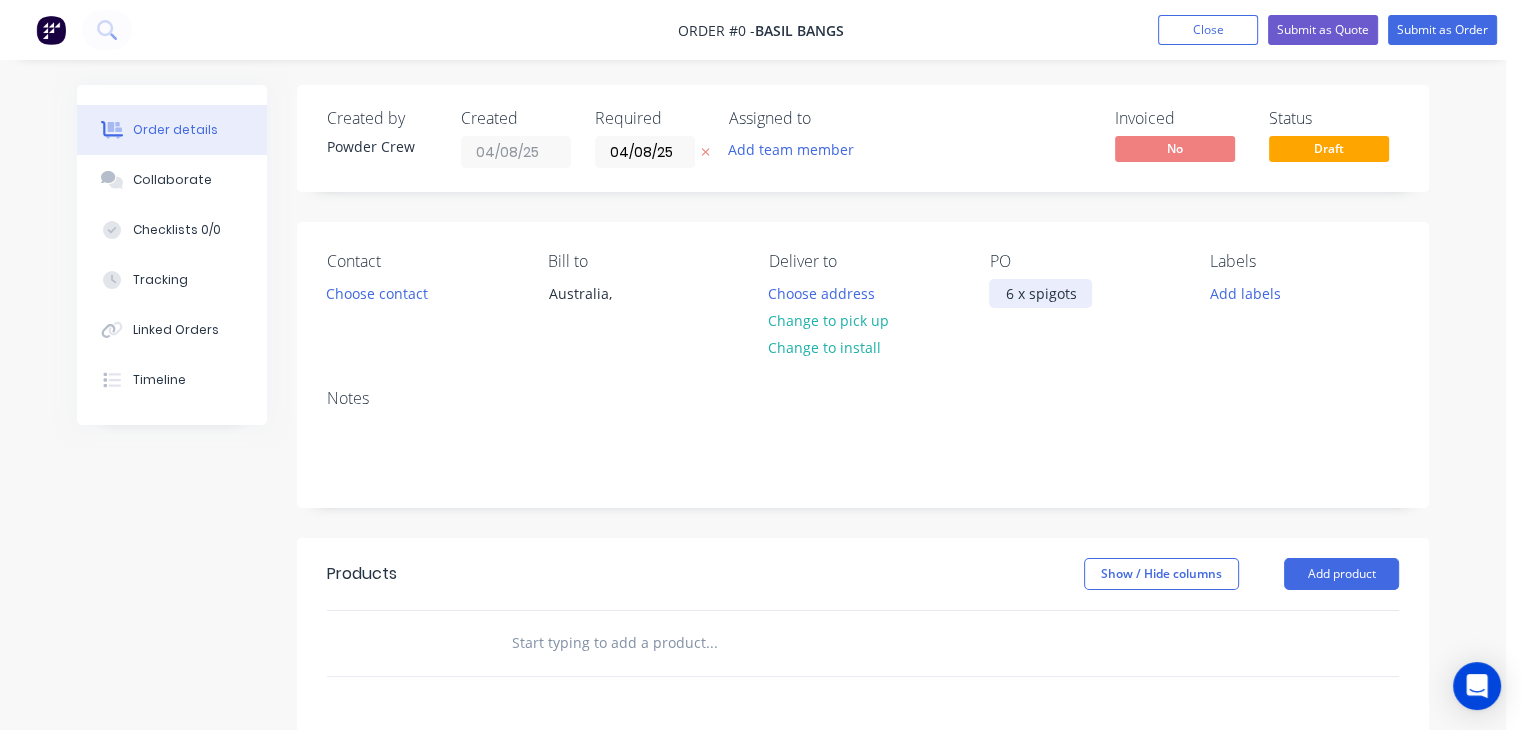click on "6 x spigots" at bounding box center [1040, 293] 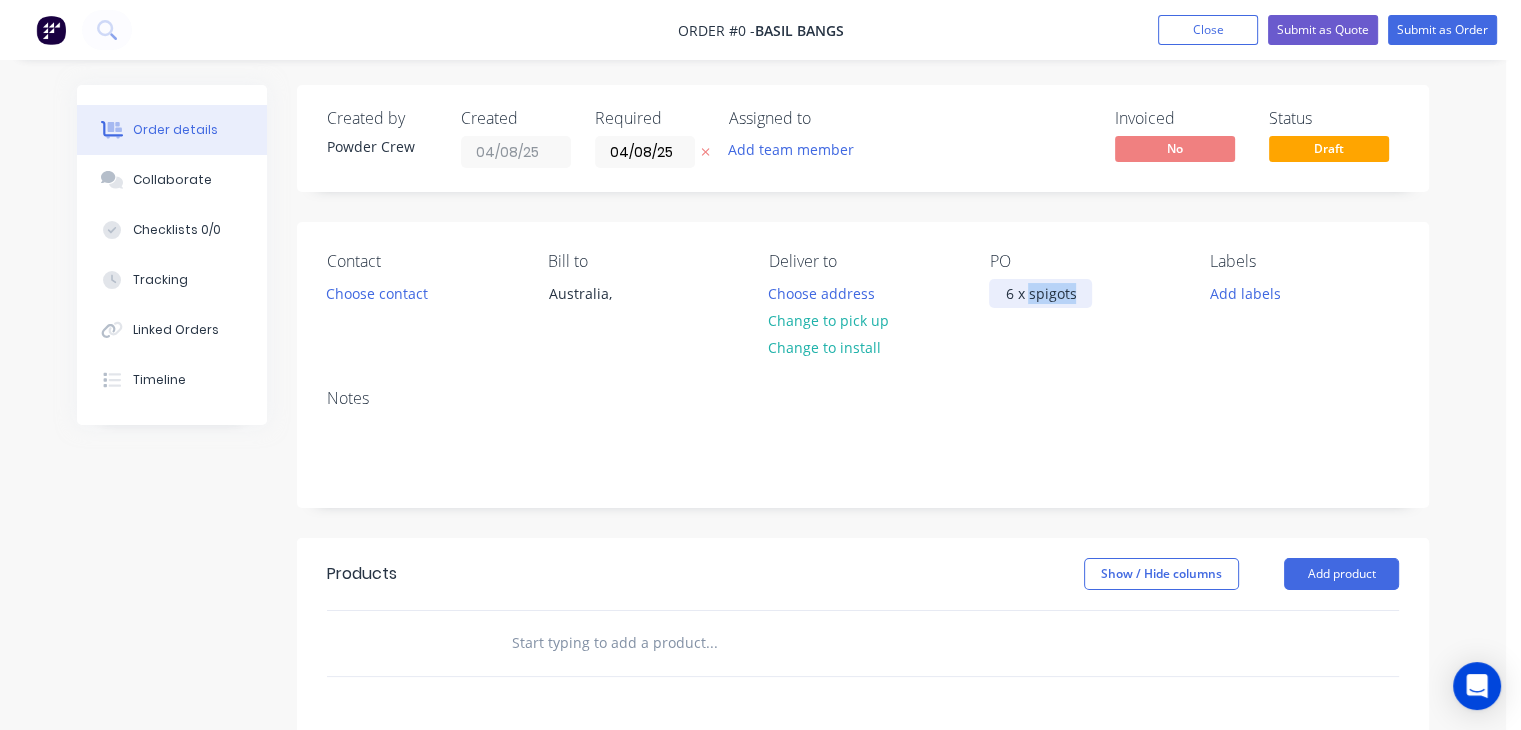 click on "6 x spigots" at bounding box center (1040, 293) 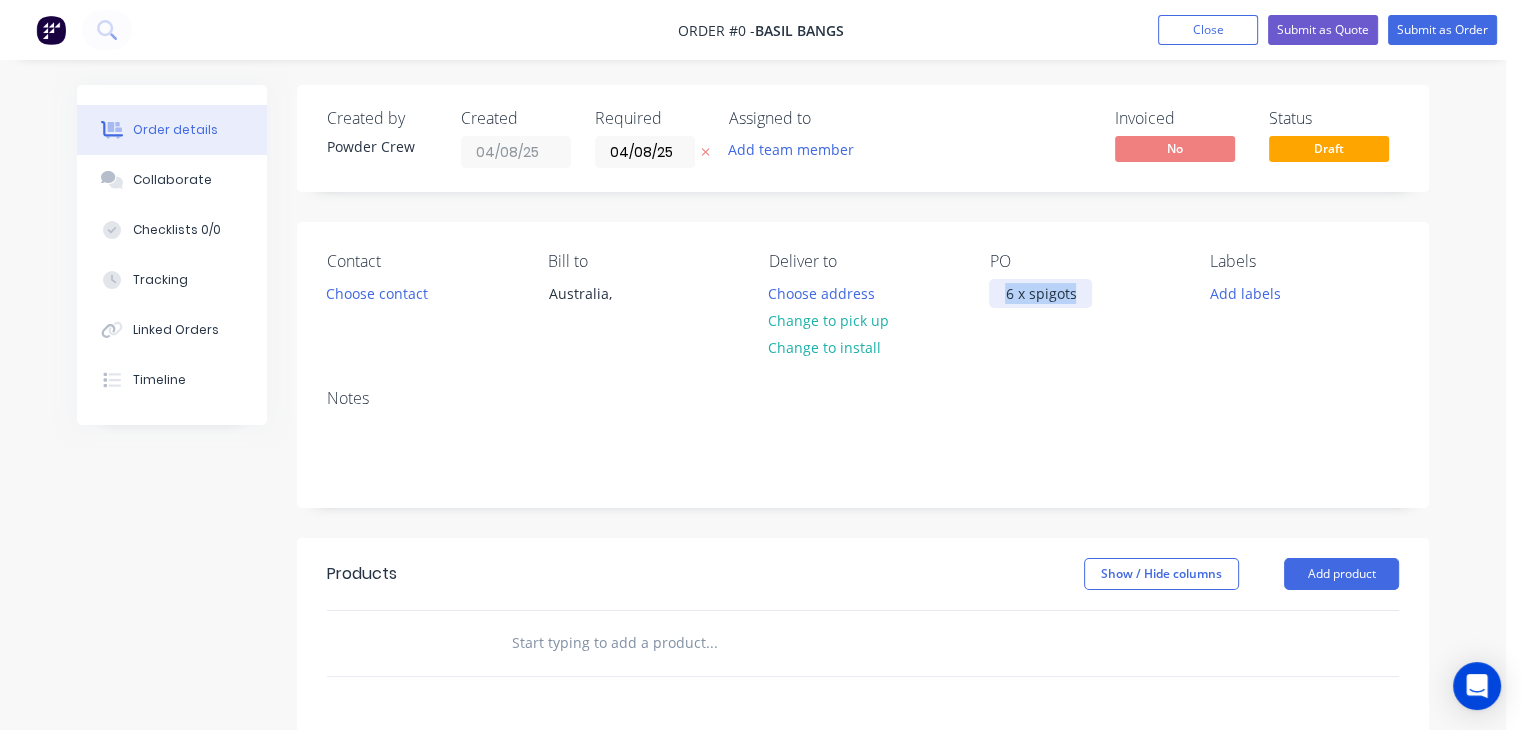 click on "6 x spigots" at bounding box center (1040, 293) 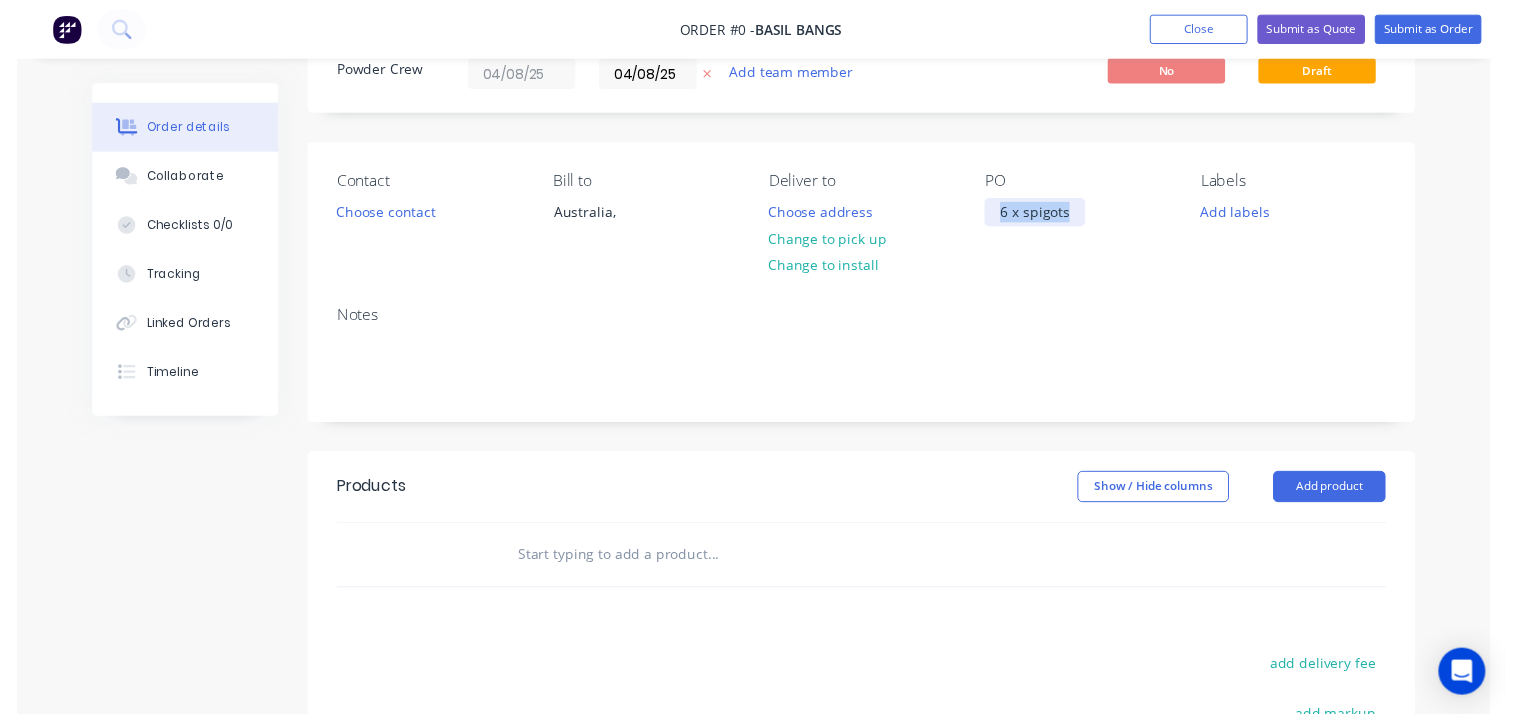 scroll, scrollTop: 200, scrollLeft: 0, axis: vertical 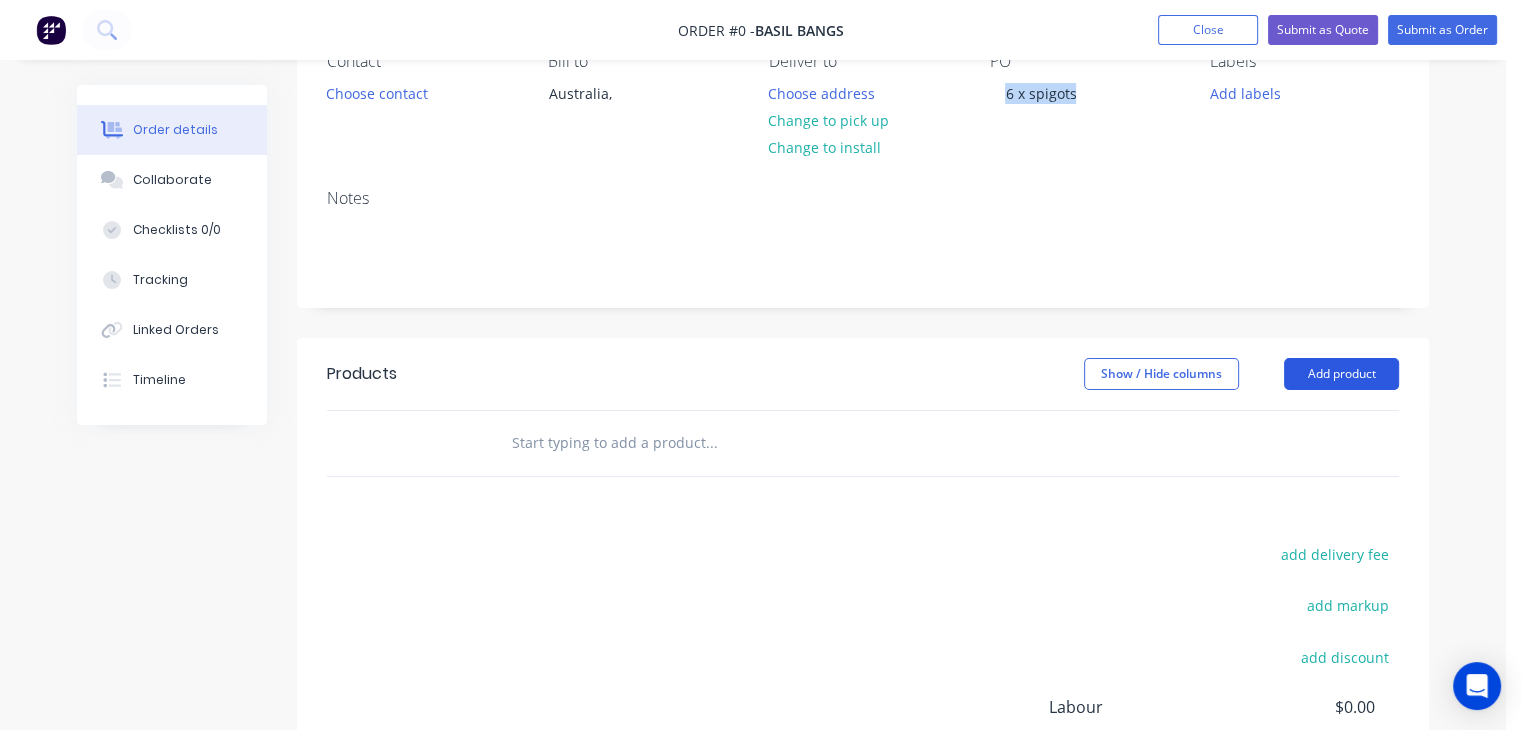 click on "Order details Collaborate Checklists 0/0 Tracking Linked Orders Timeline Order details Collaborate Checklists Tracking Linked Orders Timeline Created by Powder Crew Created 04/08/25 Required 04/08/25 Assigned to Add team member Invoiced No Status Draft Contact Choose contact Bill to [COUNTRY], Deliver to Choose address Change to pick up Change to install PO 6 x spigots Labels Add labels Notes Products Show / Hide columns Add product add delivery fee add markup add discount Labour $0.00 Sub total $0.00 Margin $0.00 ( 0 %) Tax $0.00 Total $0.00" at bounding box center (753, 436) 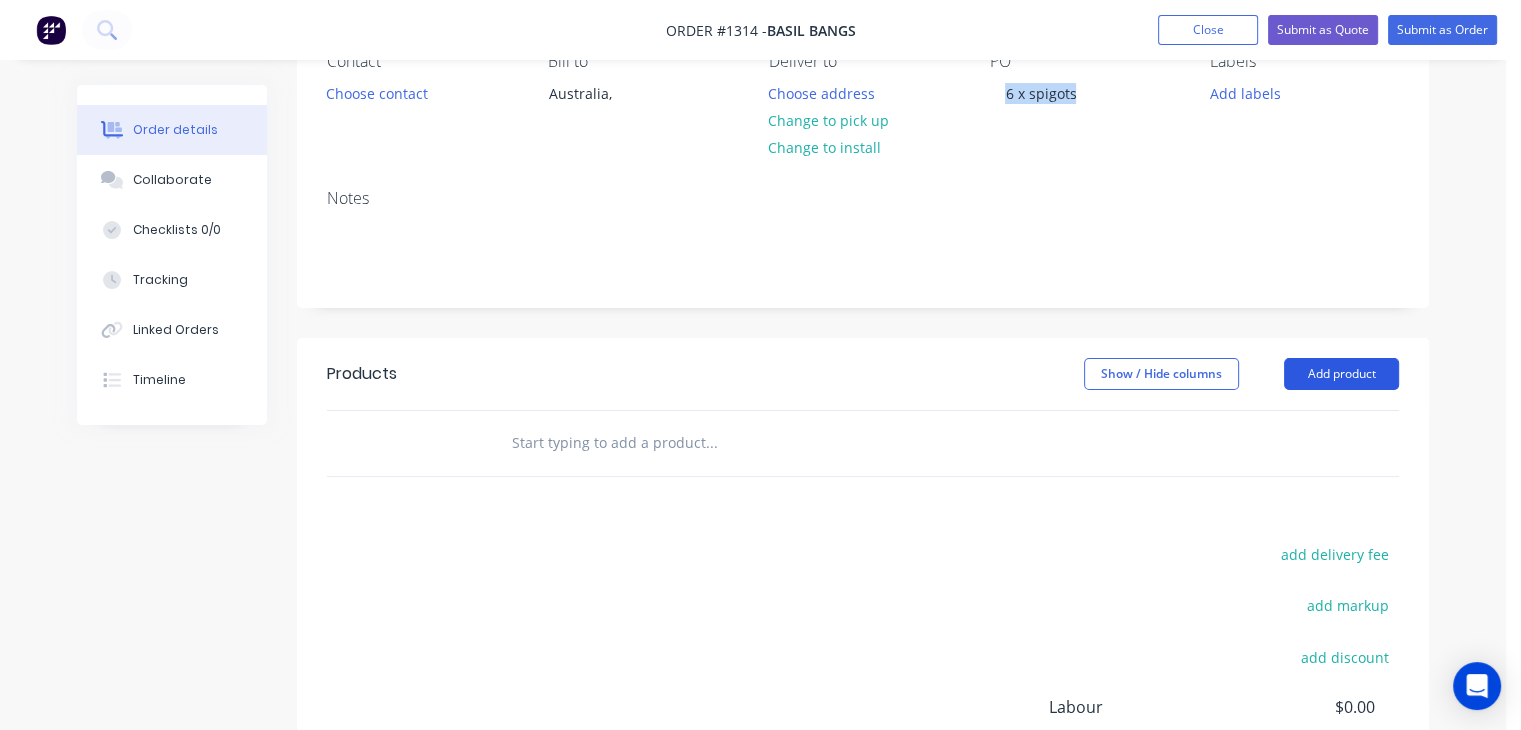 click on "Add product" at bounding box center (1341, 374) 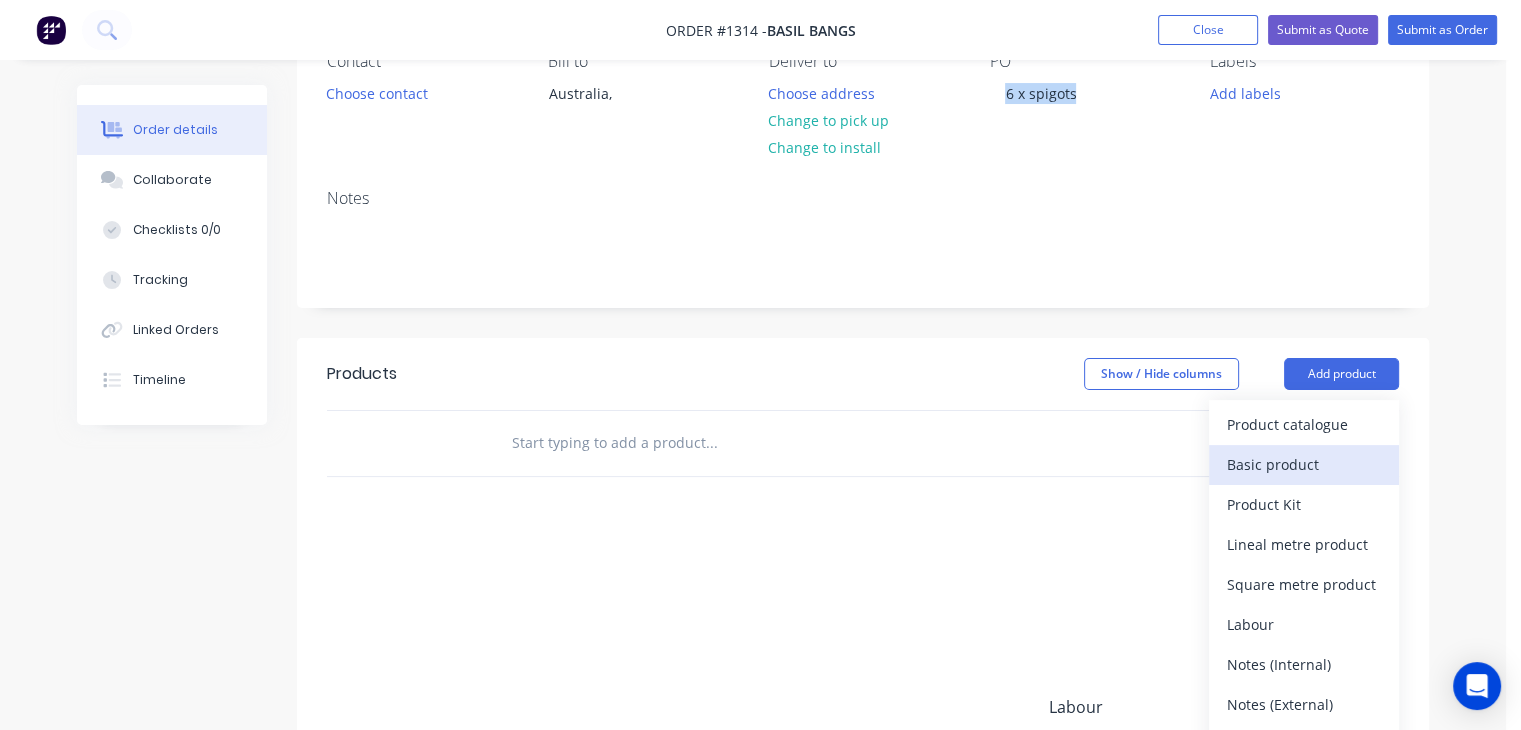 click on "Basic product" at bounding box center [1304, 464] 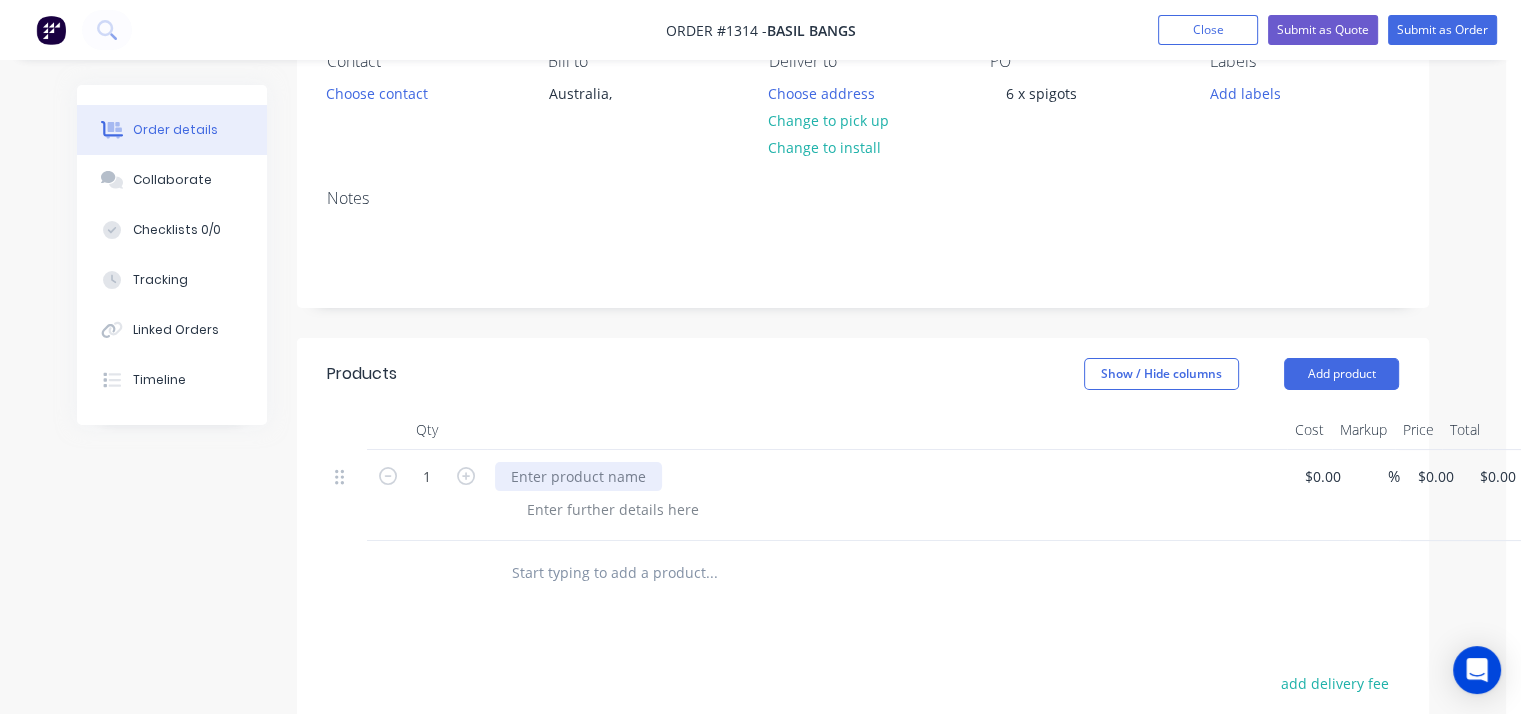 click at bounding box center (578, 476) 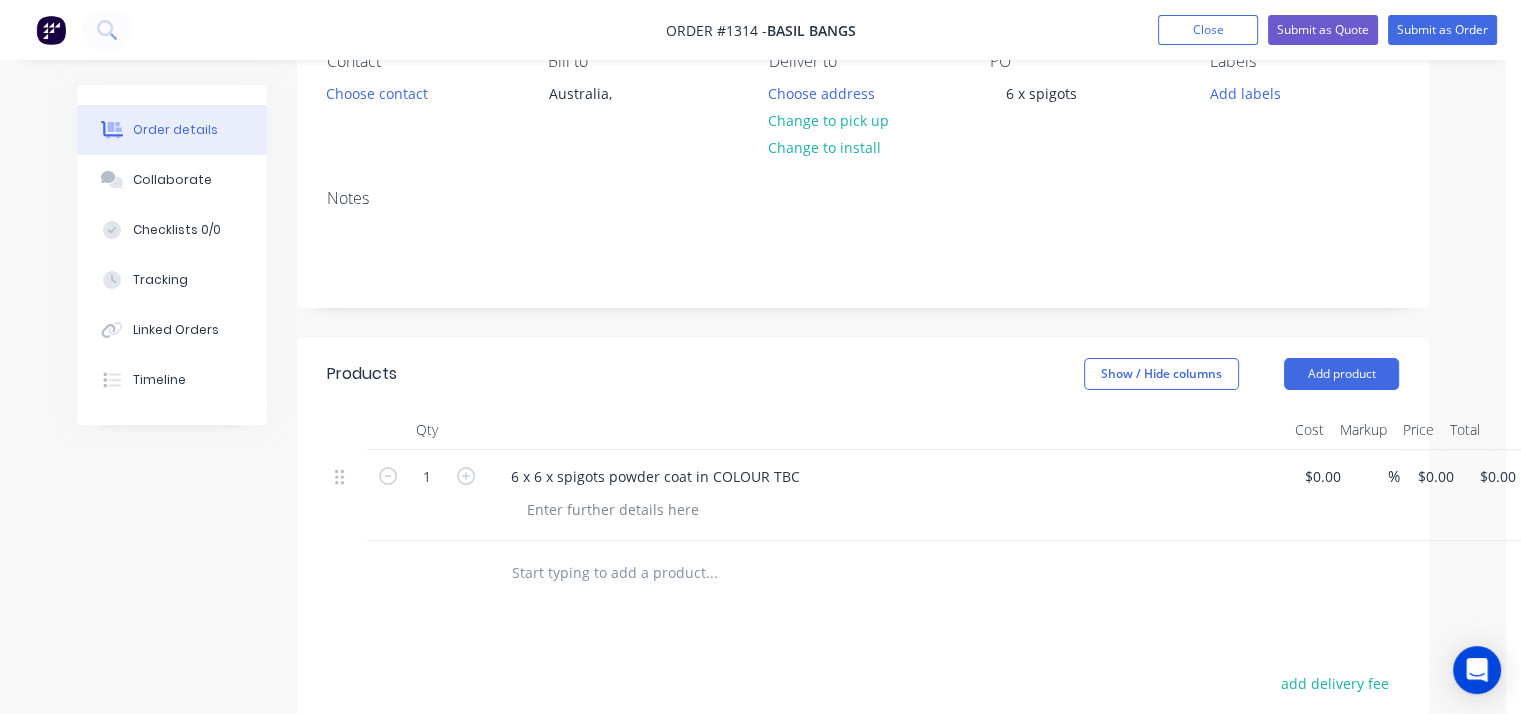 click at bounding box center [895, 509] 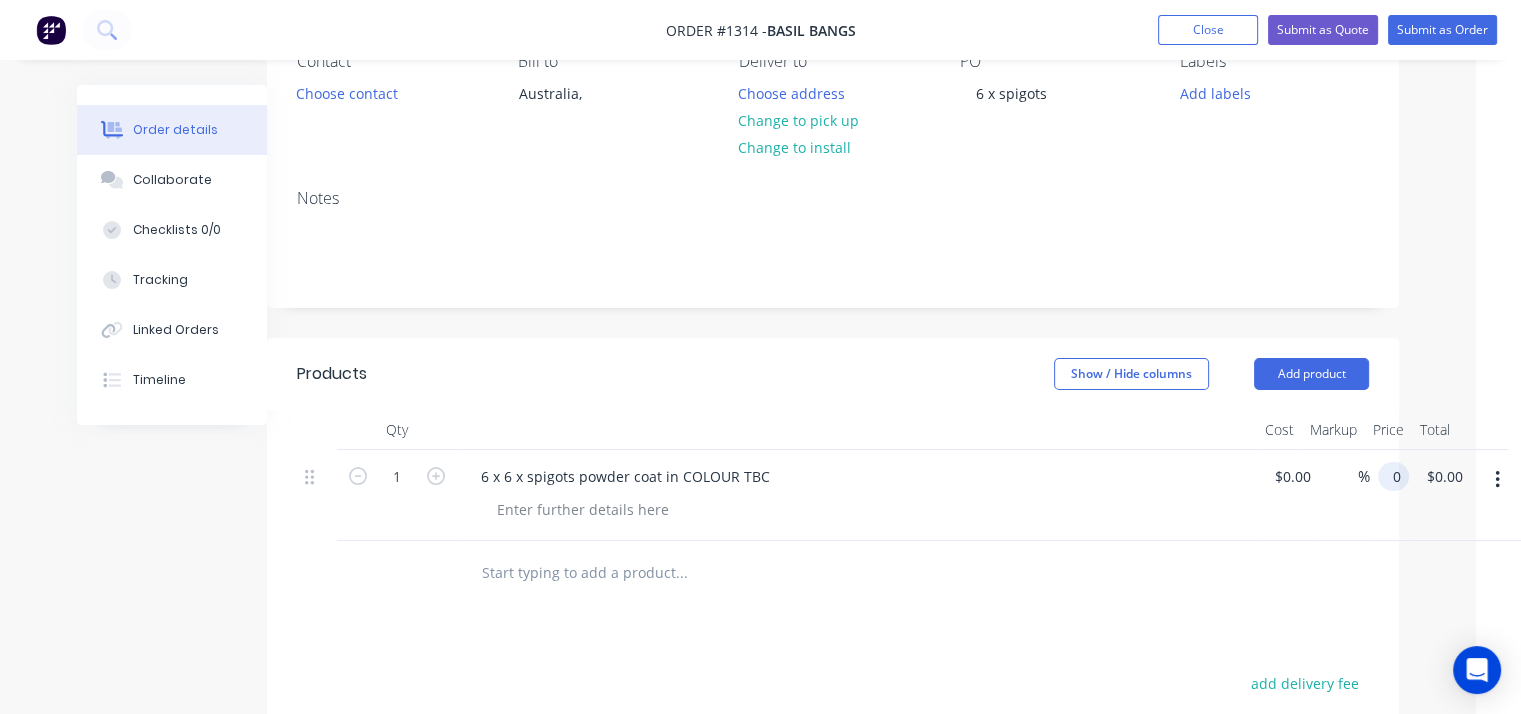 scroll, scrollTop: 200, scrollLeft: 30, axis: both 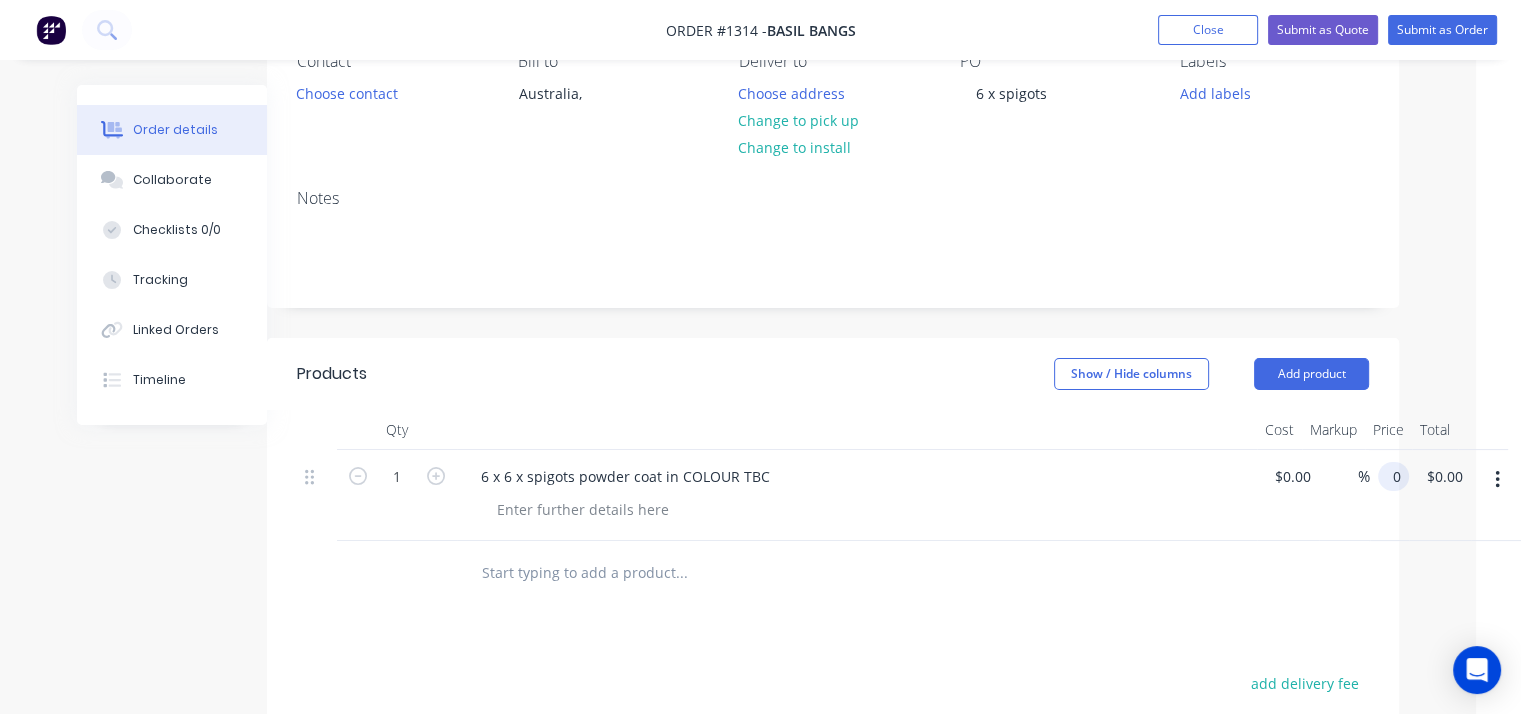 click on "0" at bounding box center [1397, 476] 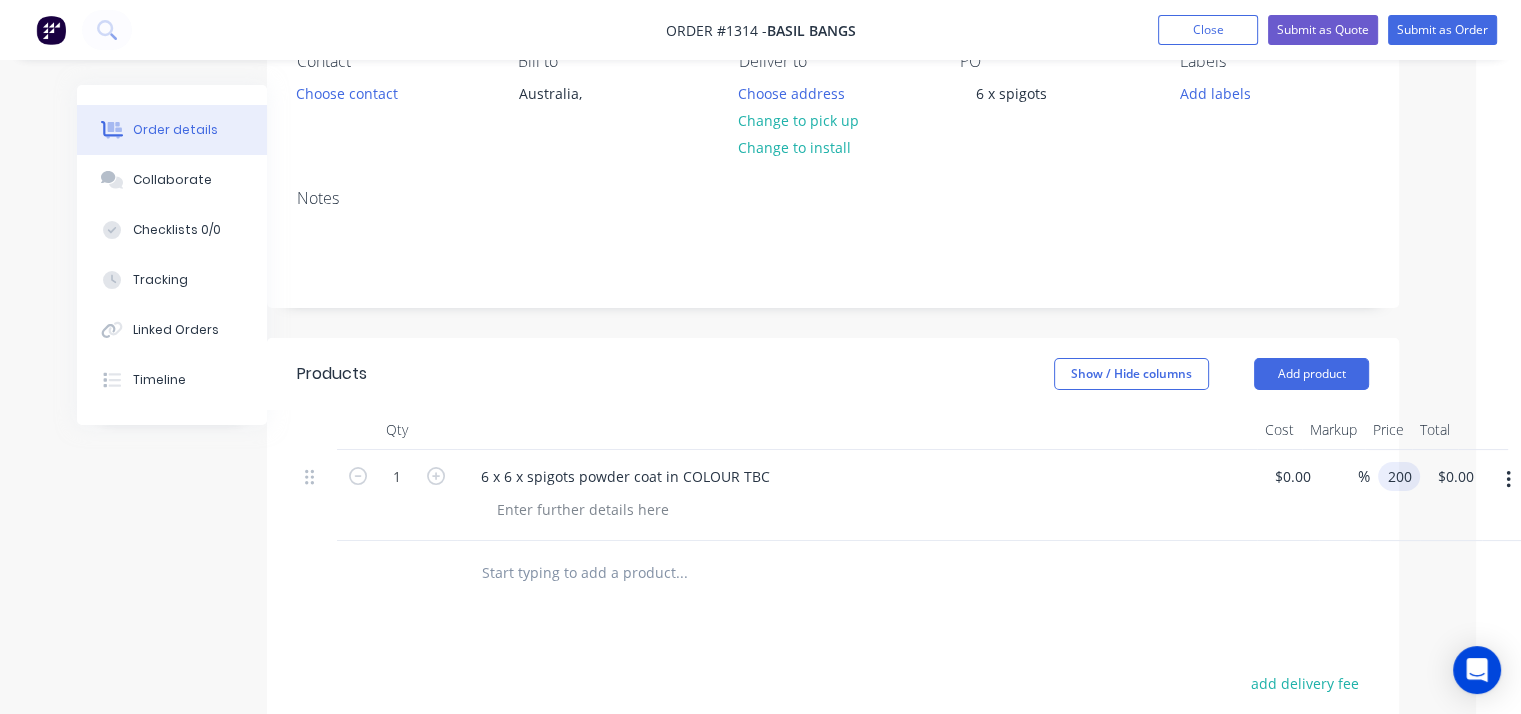 type on "$200.00" 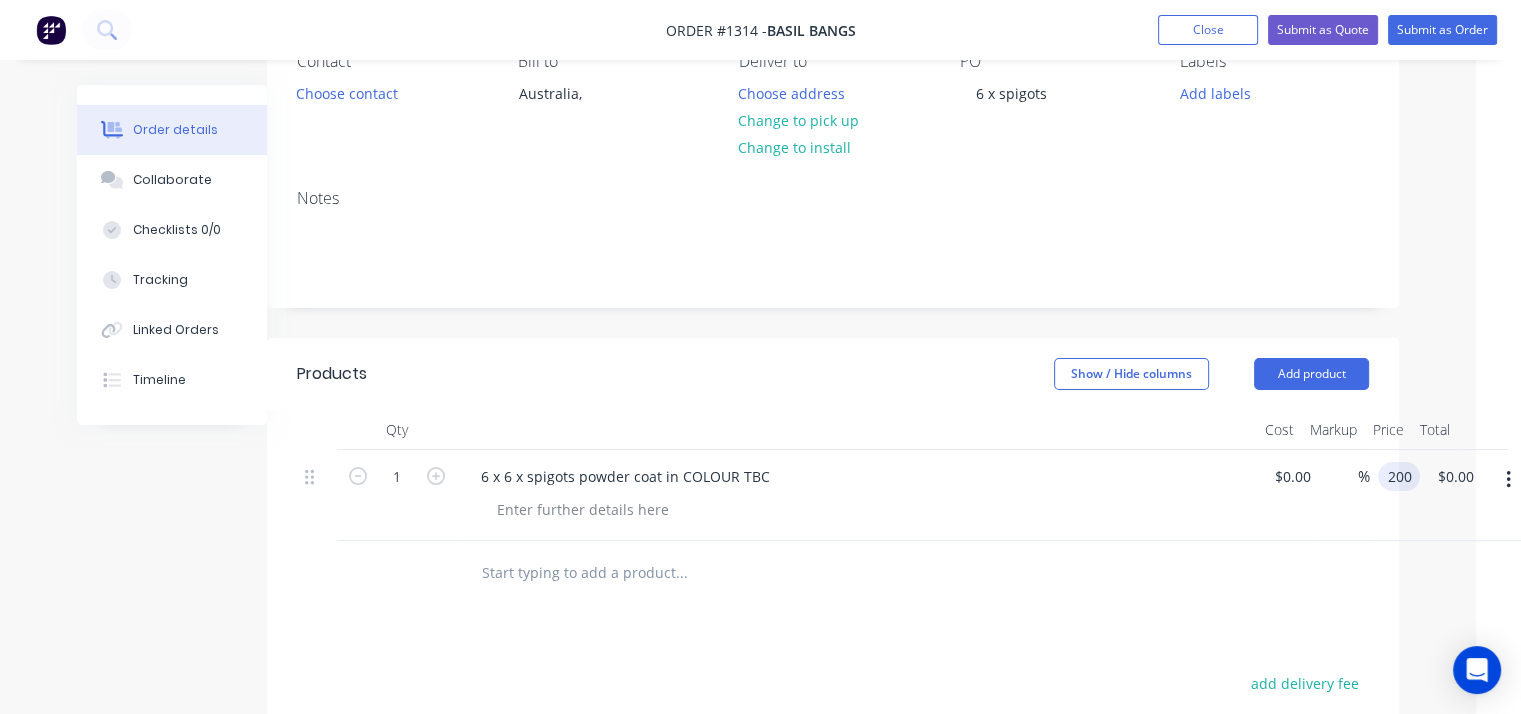 type on "$200.00" 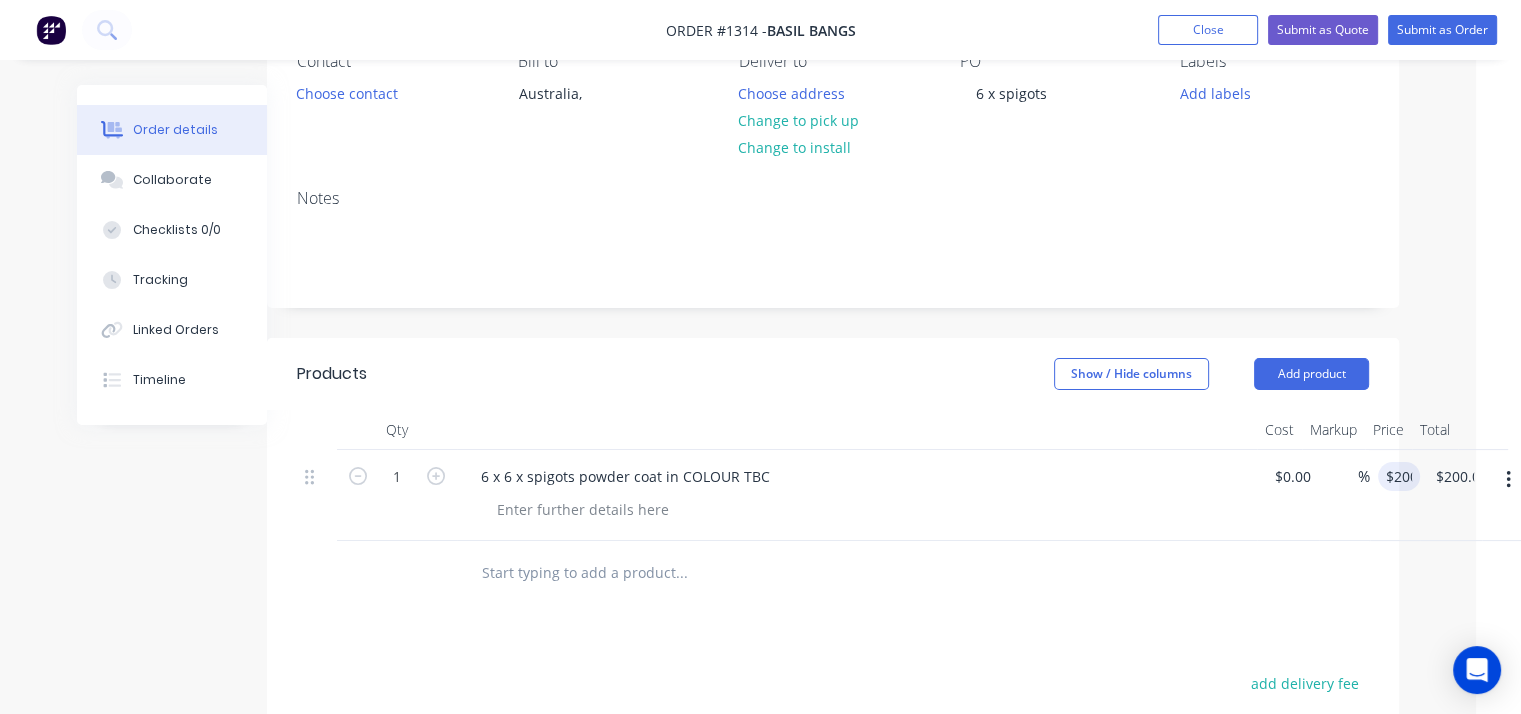 click on "Order details Collaborate Checklists 0/0 Tracking Linked Orders Timeline Order details Collaborate Checklists Tracking Linked Orders Timeline Created by Powder Crew Created 04/08/25 Required 04/08/25 Assigned to Add team member Invoiced No Status Draft Contact Choose contact Bill to Australia, Deliver to Choose address Change to pick up Change to install PO 6 x spigots Labels Add labels Notes Products Show / Hide columns Add product Qty Cost Markup Price Total 1 6 x 6 x spigots powder coat in COLOUR TBC $0.00 $0.00 % $200.00 200 $200.00 $0.00 add delivery fee add markup add discount Labour $0.00 Sub total $0.00 Margin $0.00 ( 0.00 %) Tax $0.00 Total $0.00" at bounding box center [723, 458] 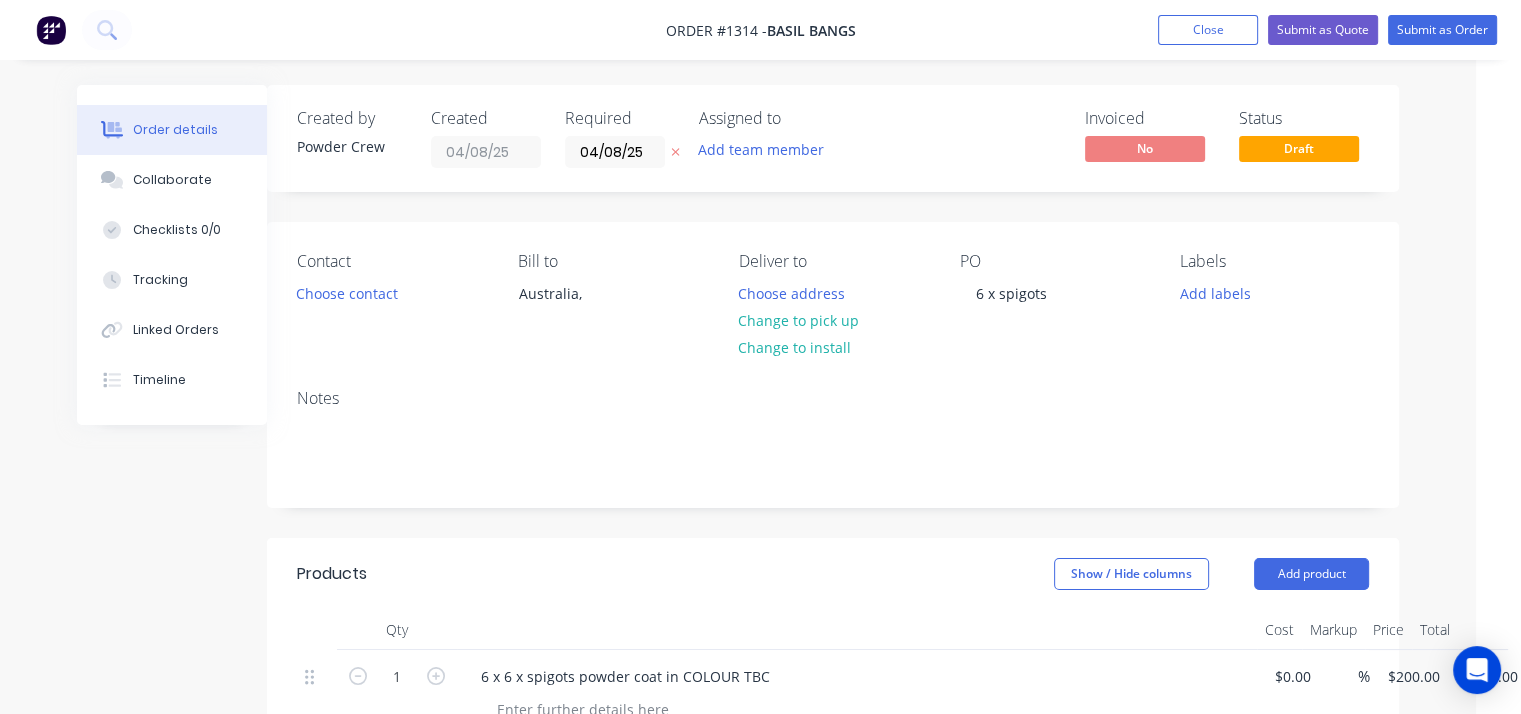 scroll, scrollTop: 0, scrollLeft: 30, axis: horizontal 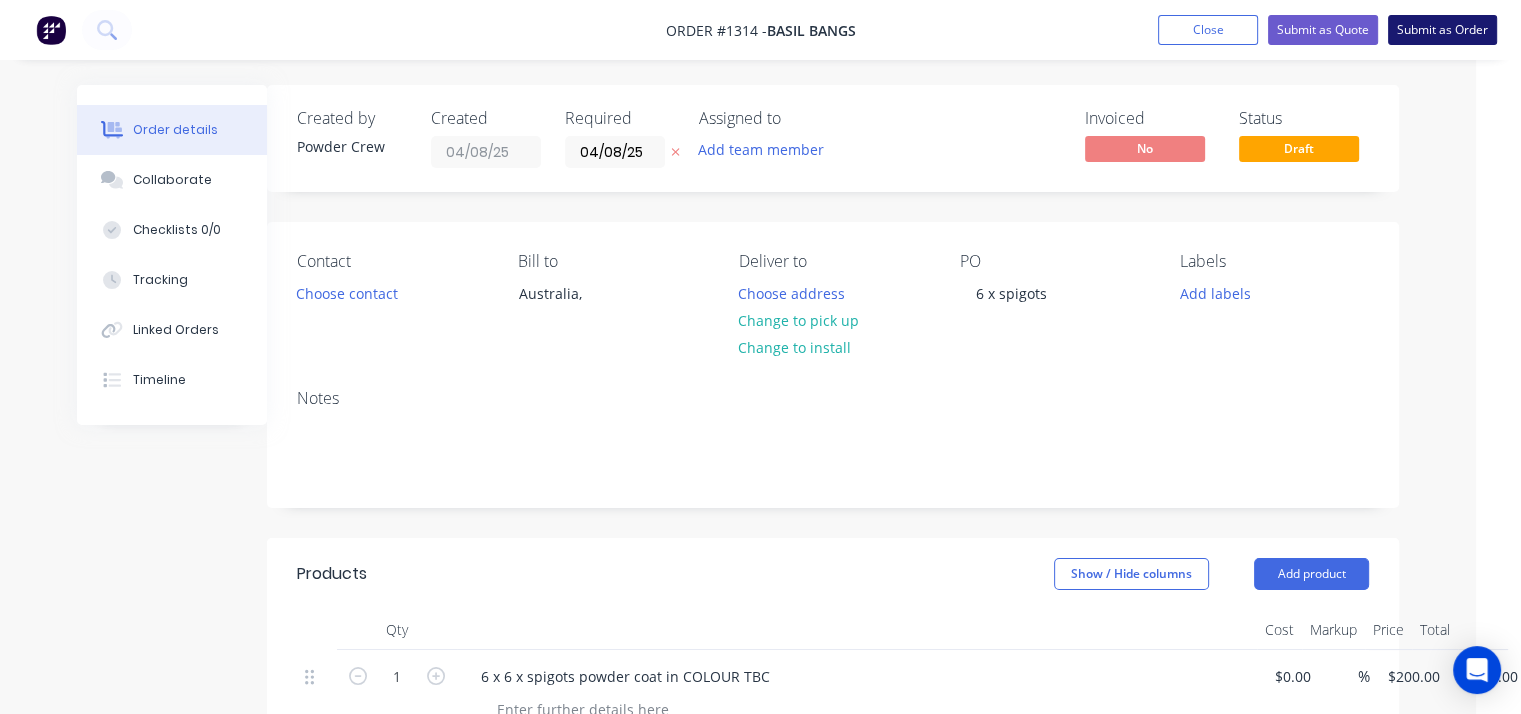 click on "Submit as Order" at bounding box center (1442, 30) 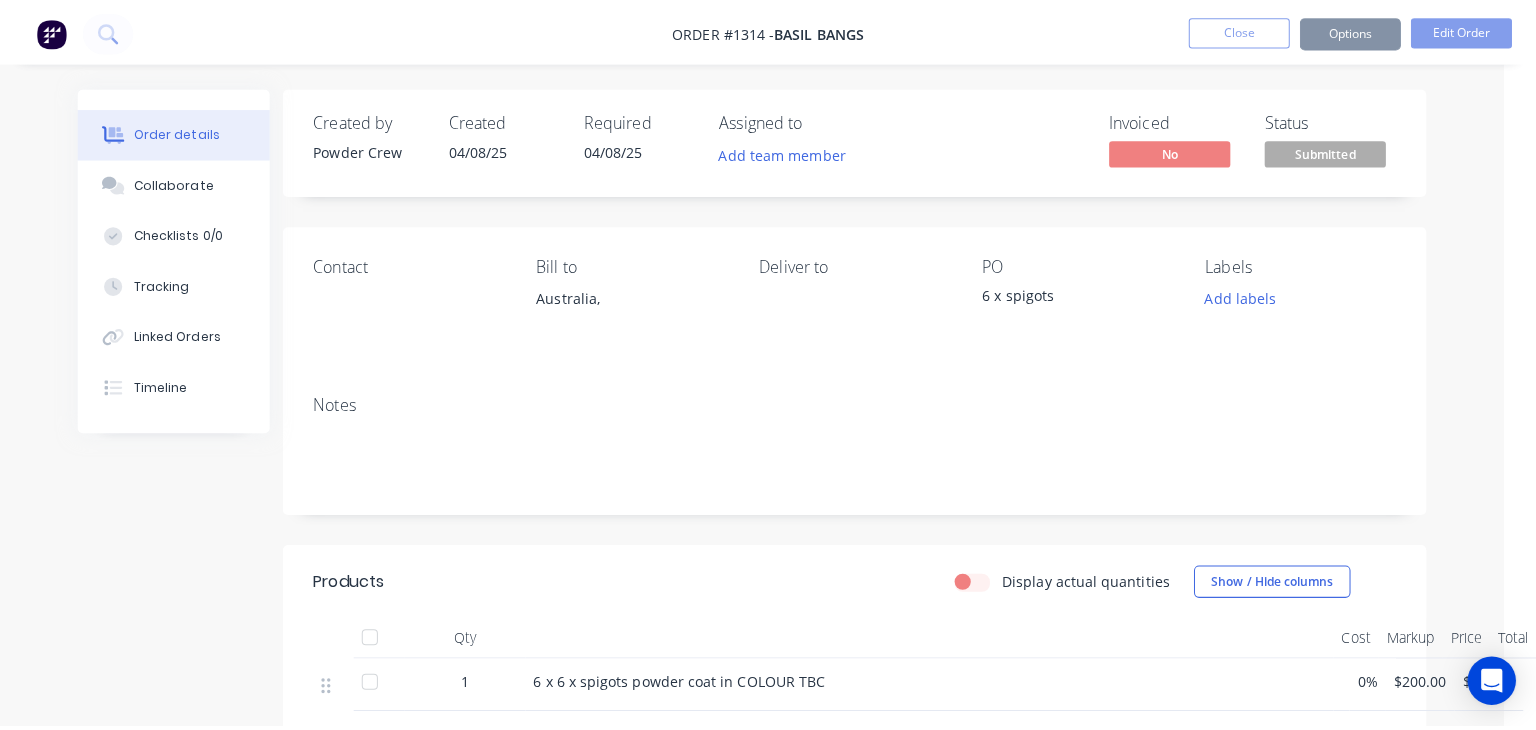 scroll, scrollTop: 0, scrollLeft: 0, axis: both 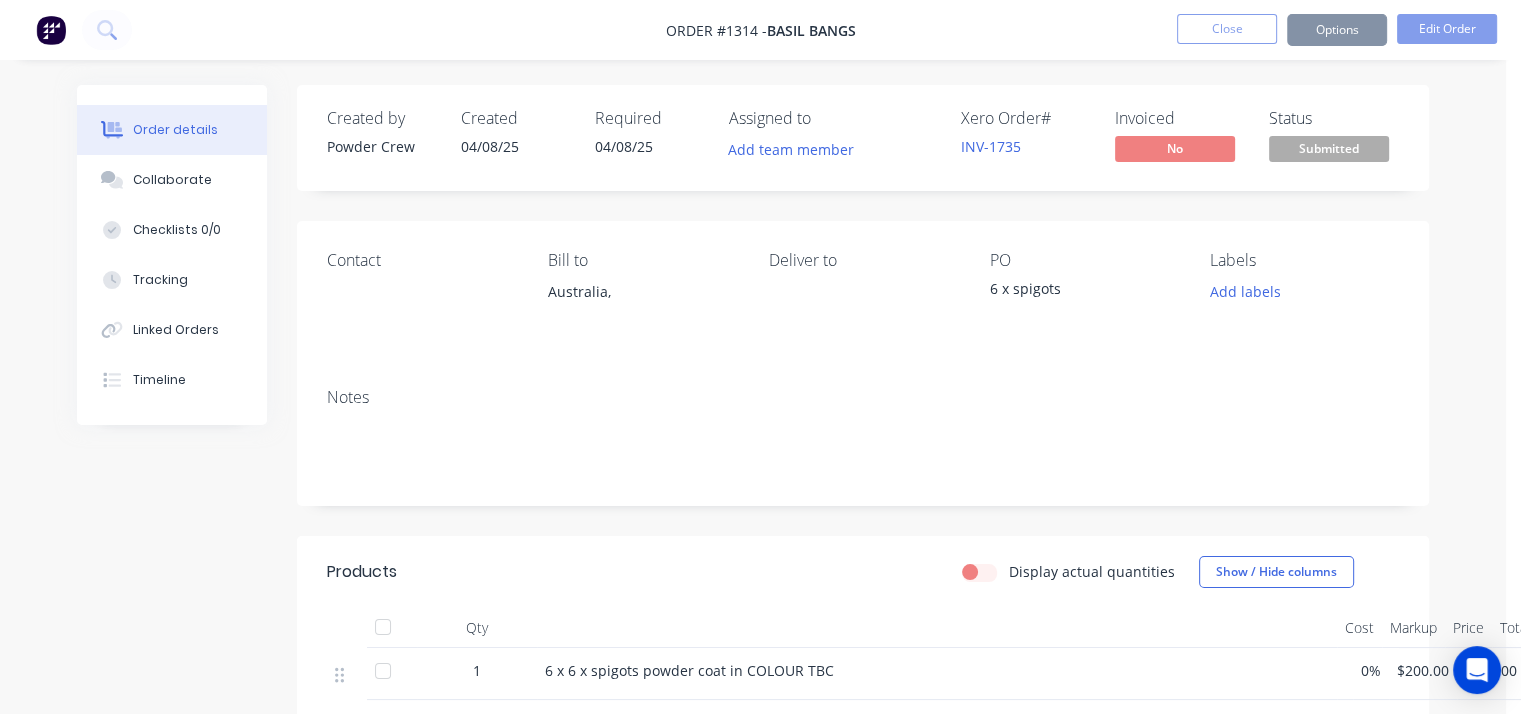 click on "Submitted" at bounding box center [1329, 148] 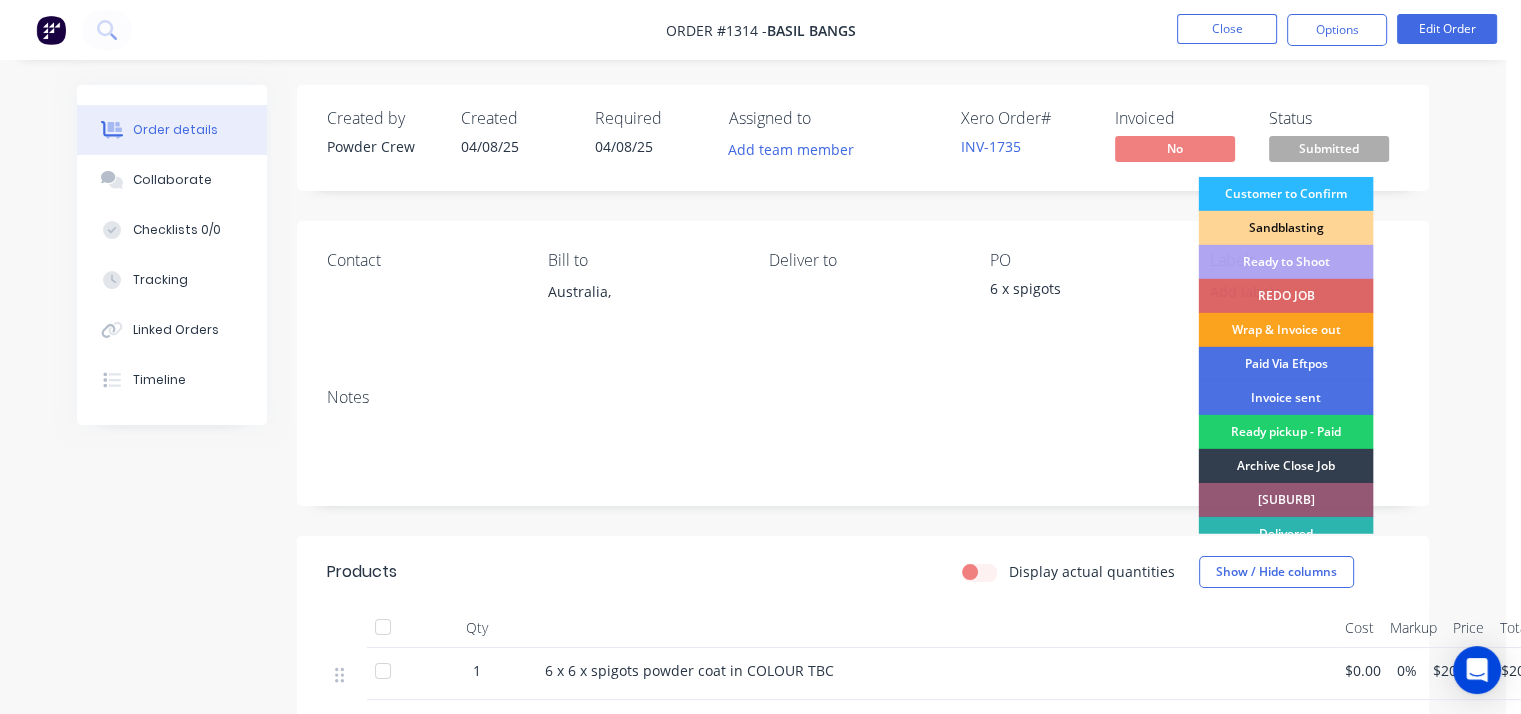drag, startPoint x: 1309, startPoint y: 255, endPoint x: 1332, endPoint y: 102, distance: 154.7191 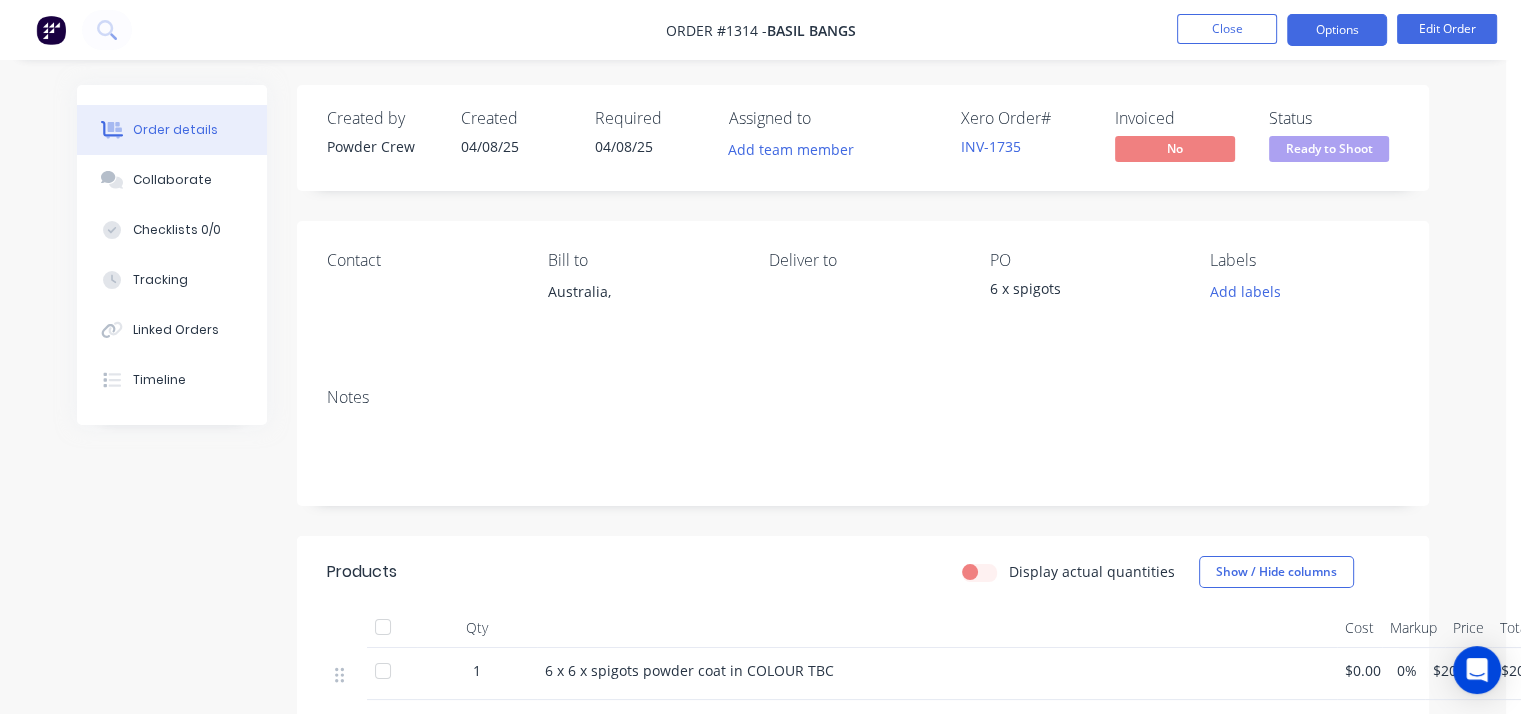 click on "Options" at bounding box center (1337, 30) 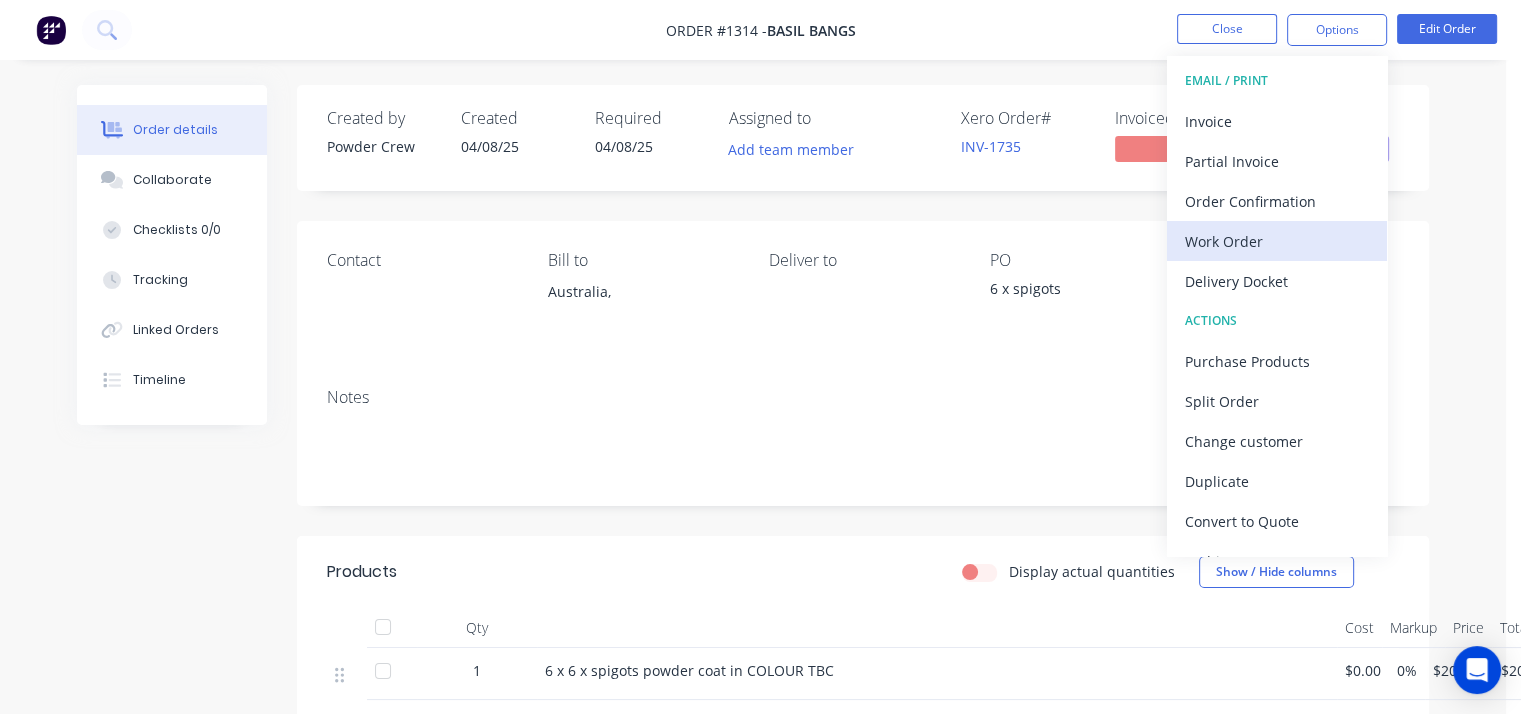 click on "Work Order" at bounding box center [1277, 241] 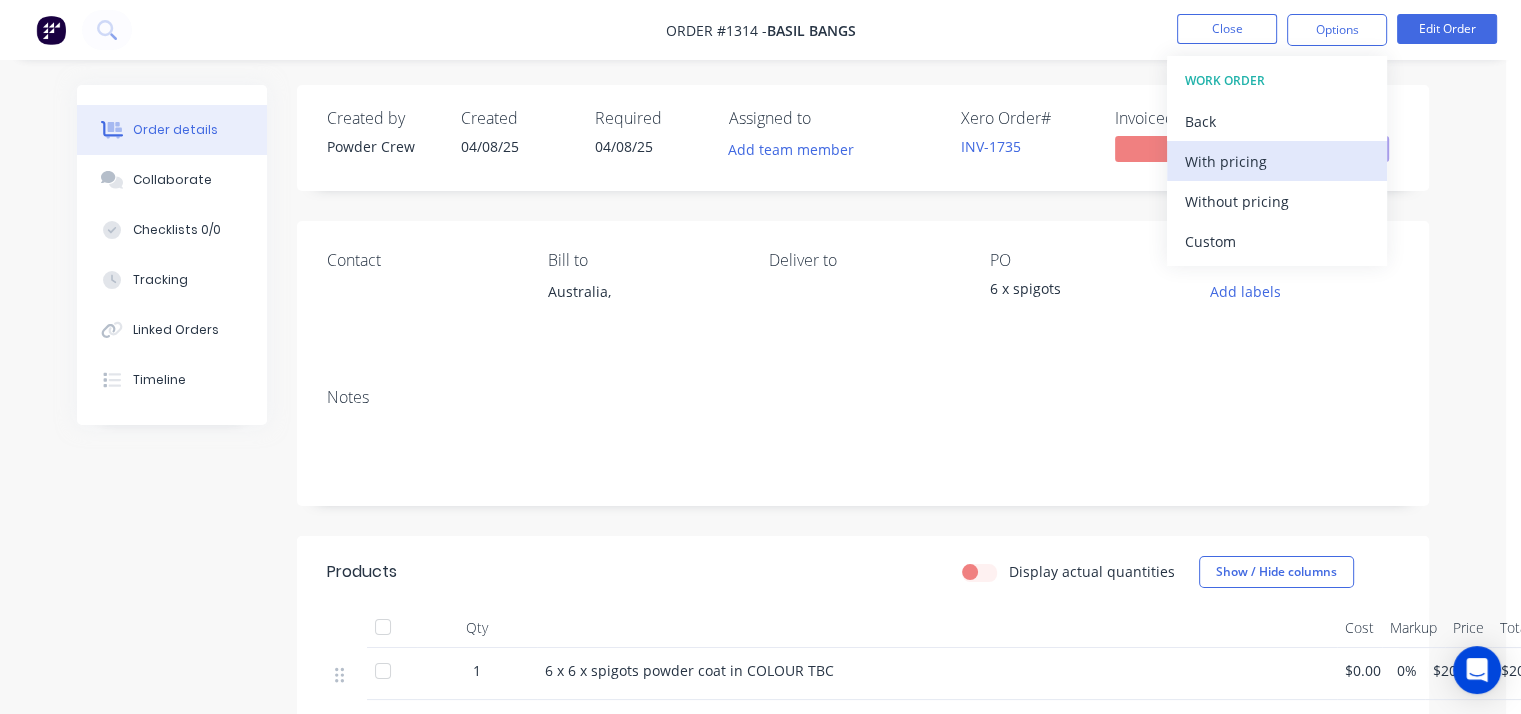 click on "With pricing" at bounding box center [1277, 161] 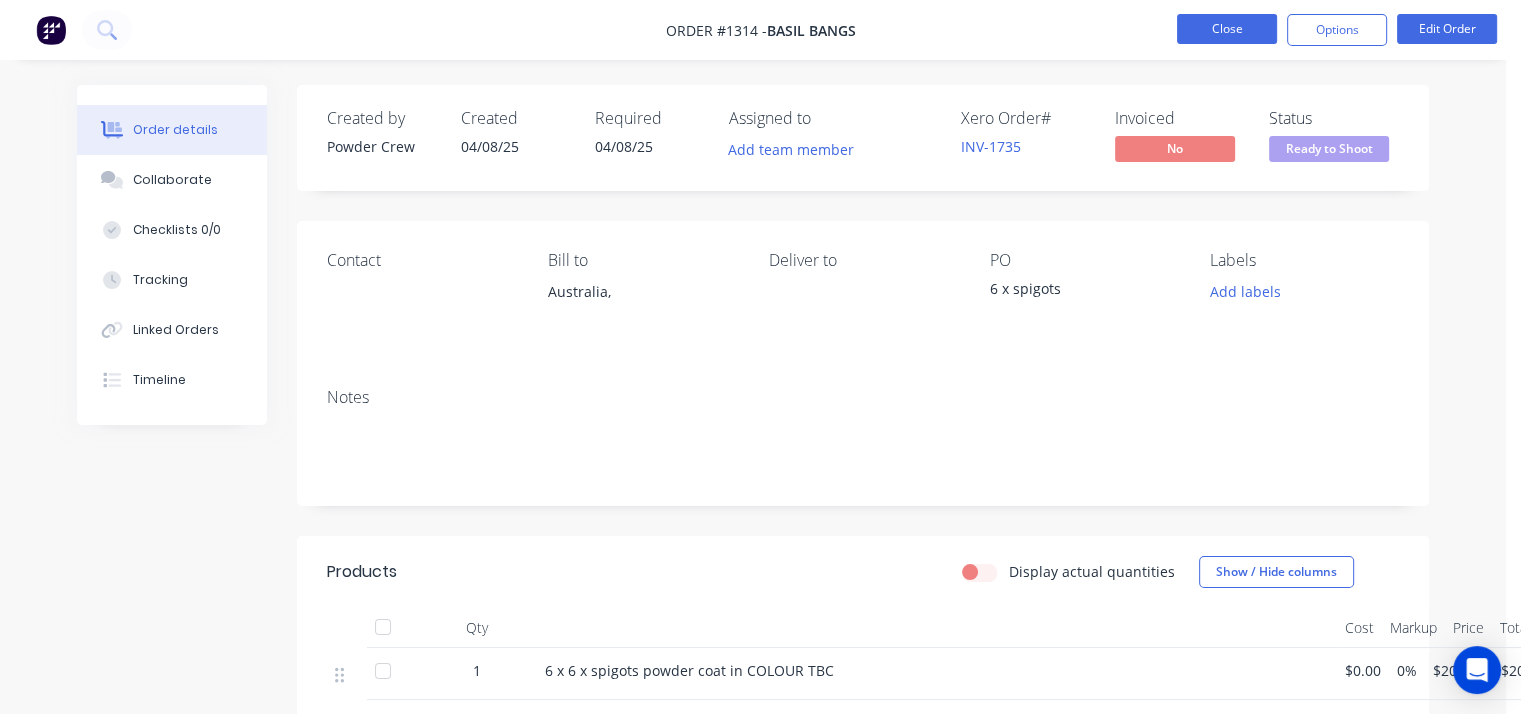 click on "Close" at bounding box center [1227, 29] 